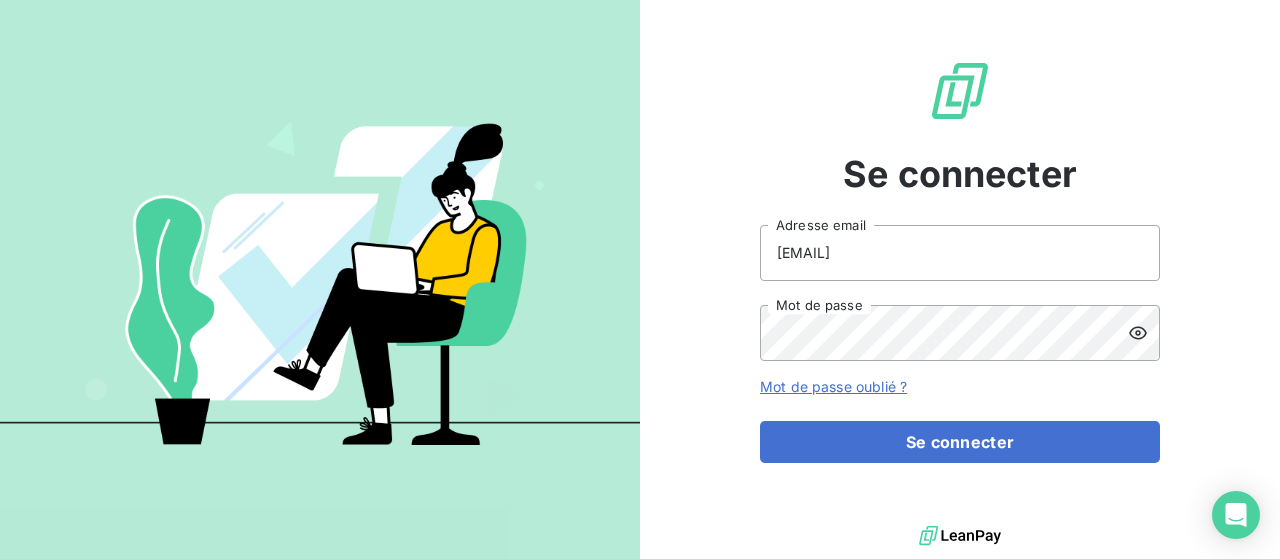 scroll, scrollTop: 0, scrollLeft: 0, axis: both 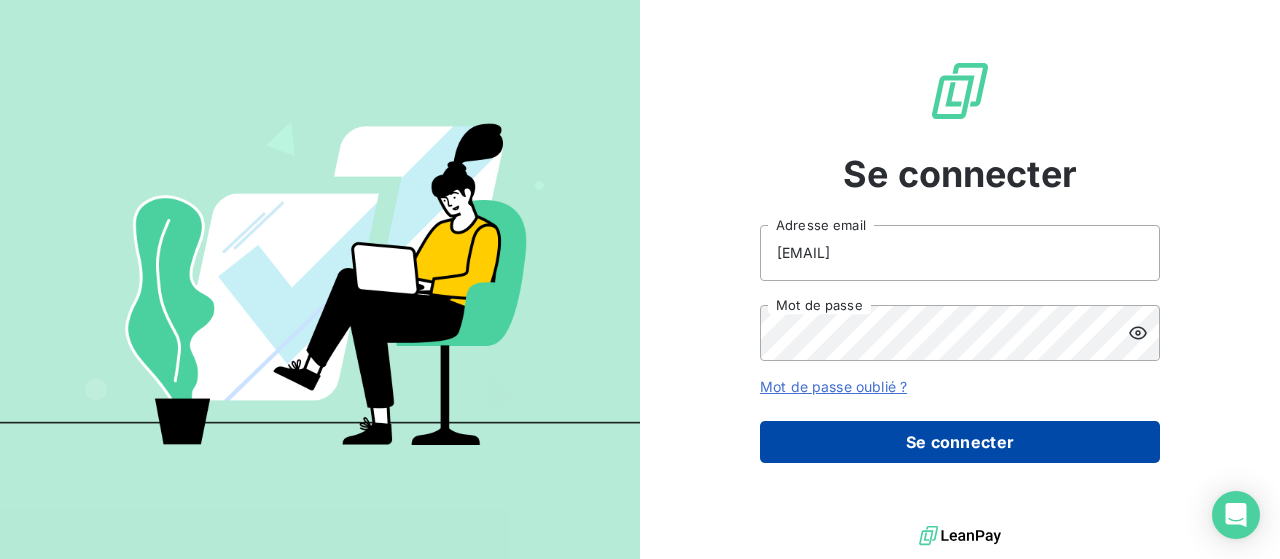 click on "Se connecter" at bounding box center [960, 442] 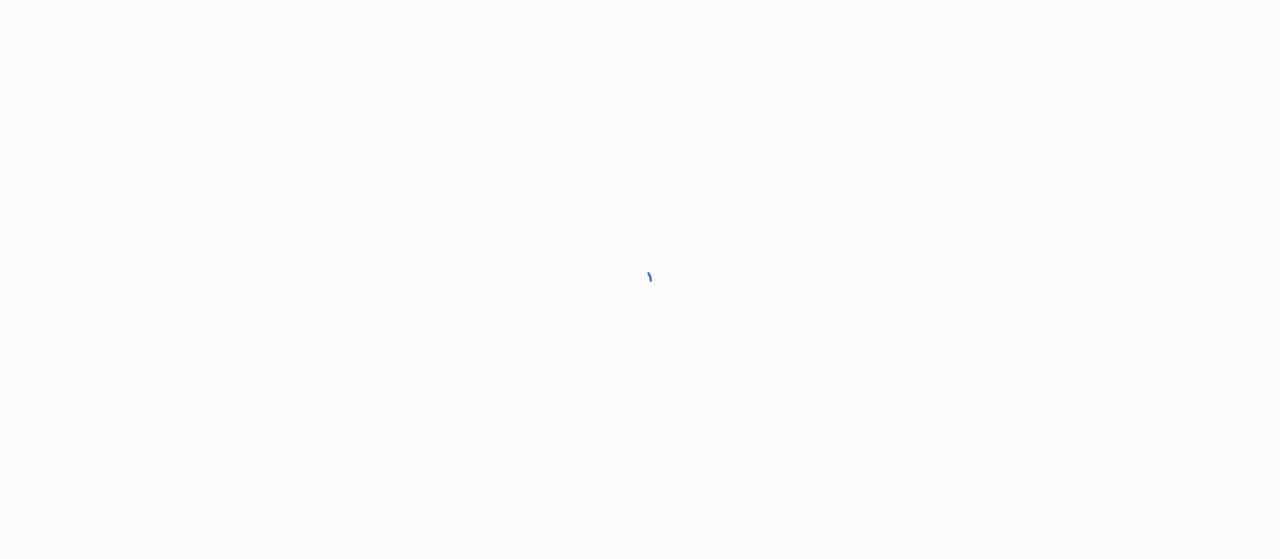 scroll, scrollTop: 0, scrollLeft: 0, axis: both 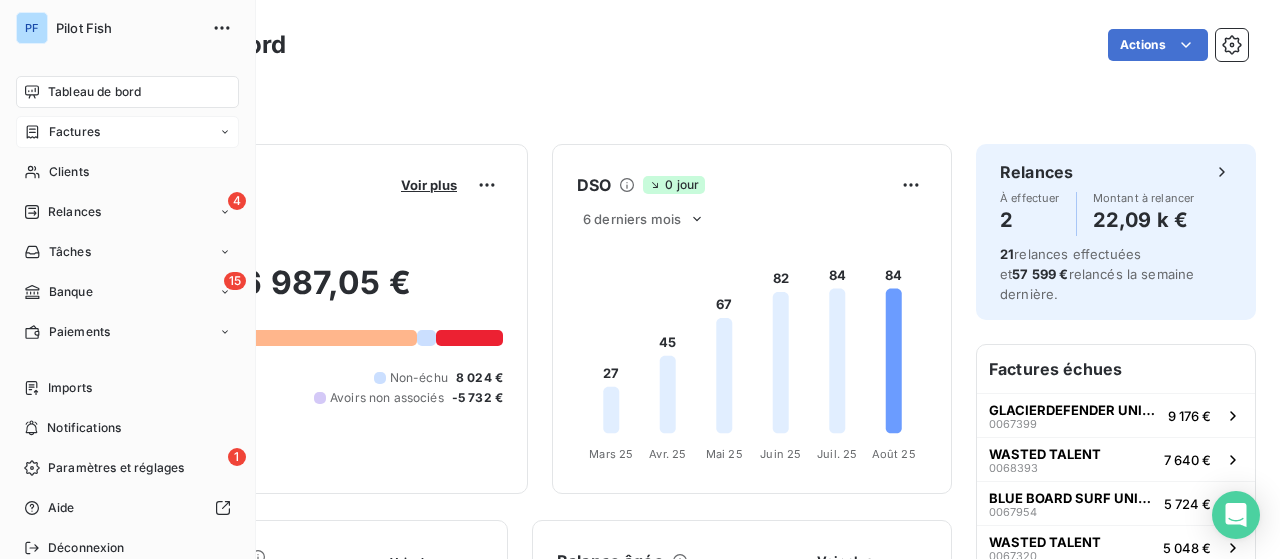 click on "Factures" at bounding box center (74, 132) 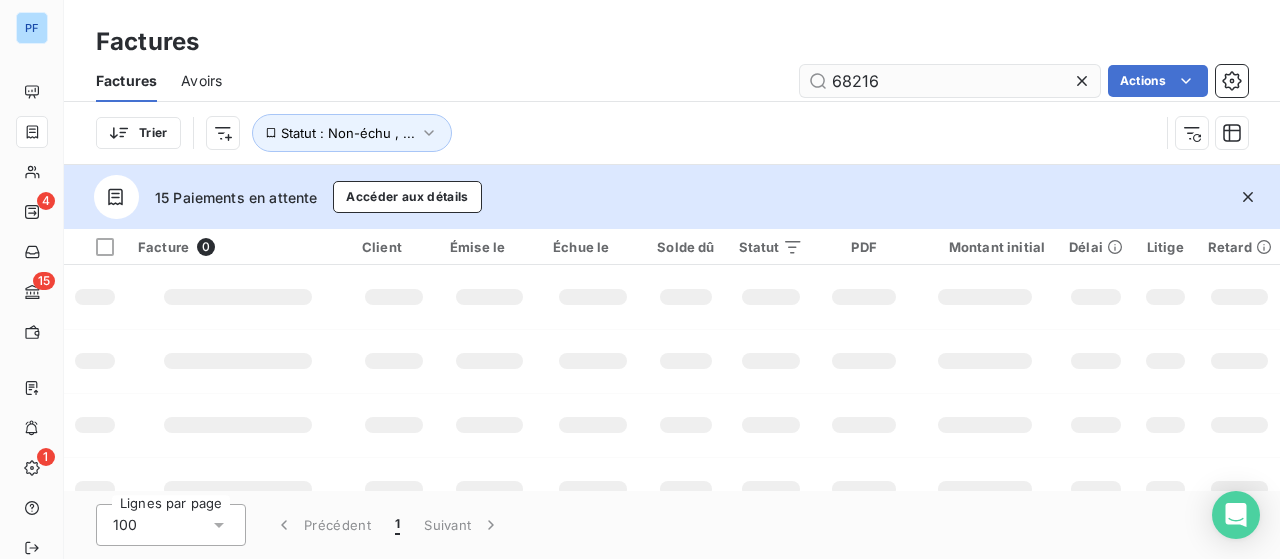 click on "68216" at bounding box center [950, 81] 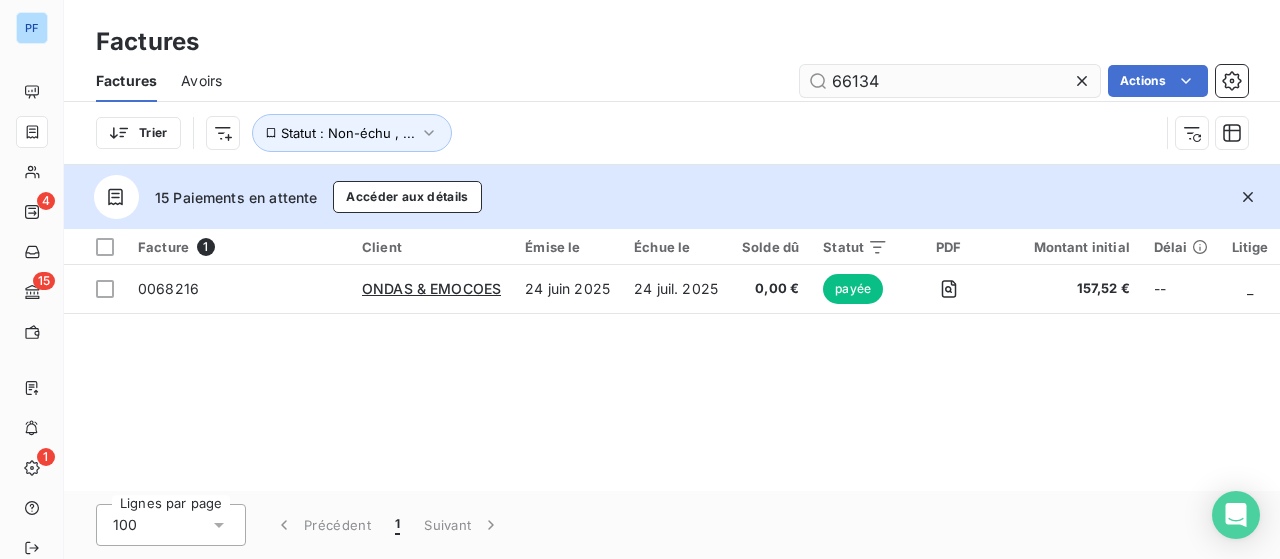 type on "66134" 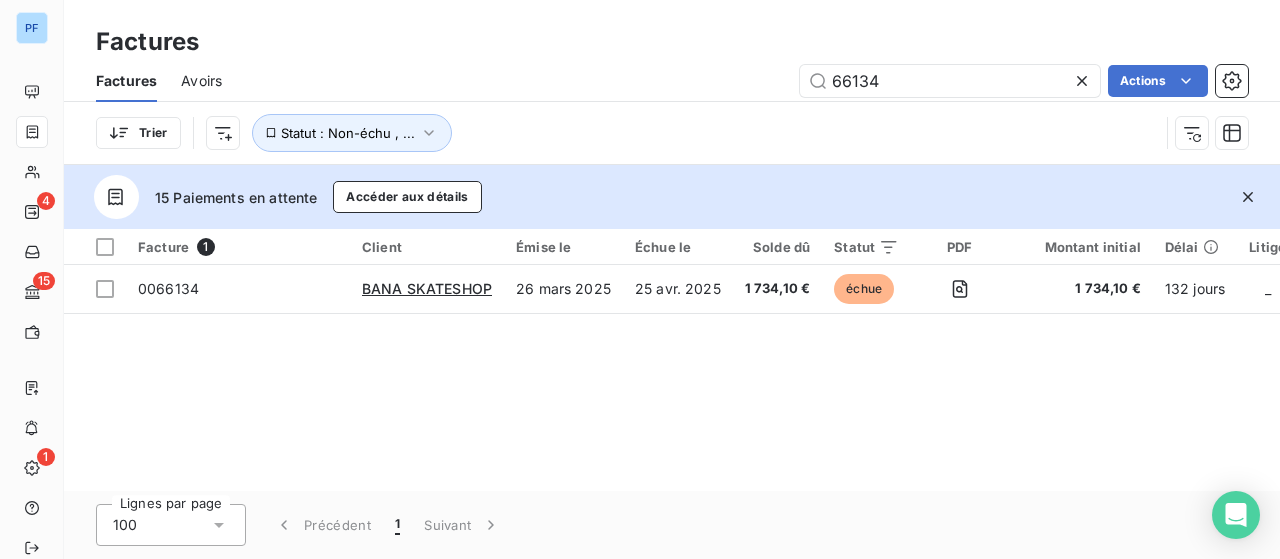 drag, startPoint x: 192, startPoint y: 411, endPoint x: 193, endPoint y: 367, distance: 44.011364 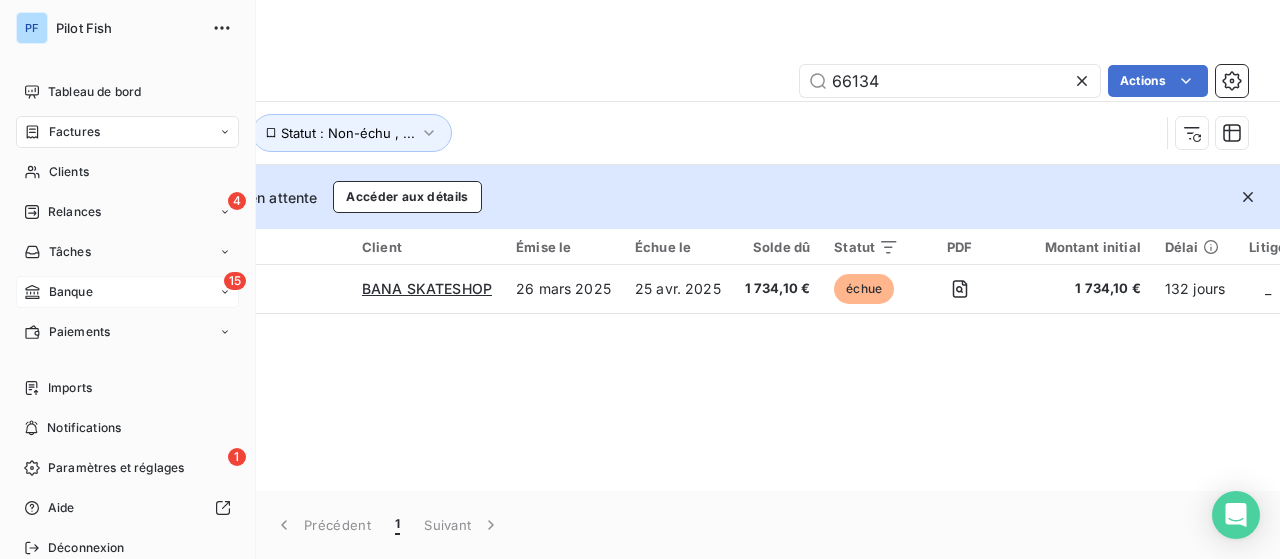 click on "15 Banque" at bounding box center [127, 292] 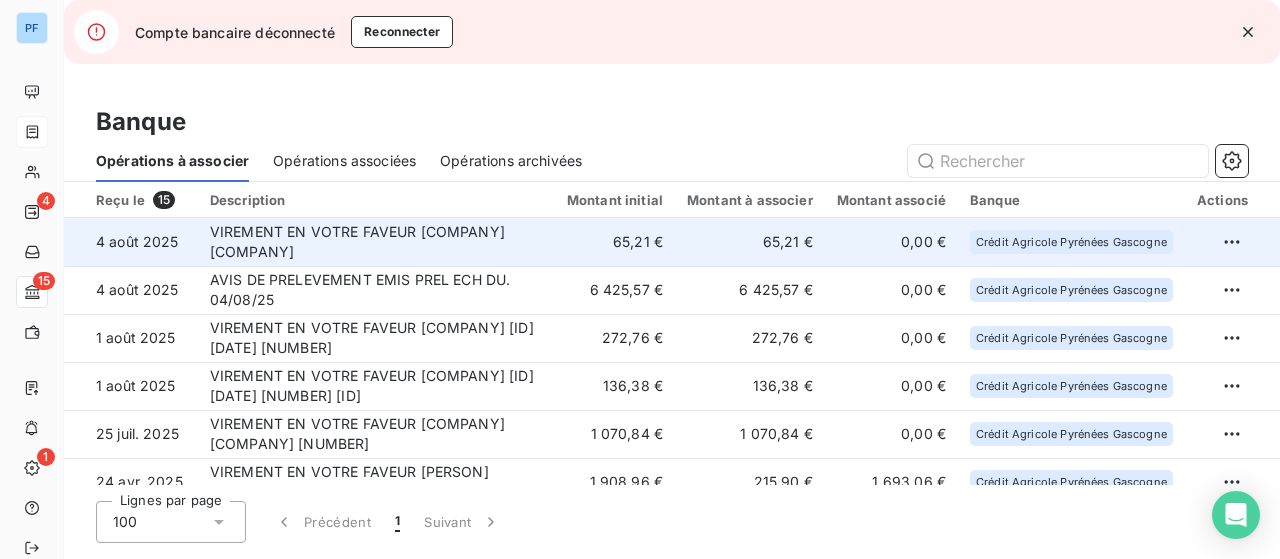 click on "VIREMENT EN VOTRE FAVEUR VIR INST de OG SAMPLE Supplement premiere facture" at bounding box center (376, 242) 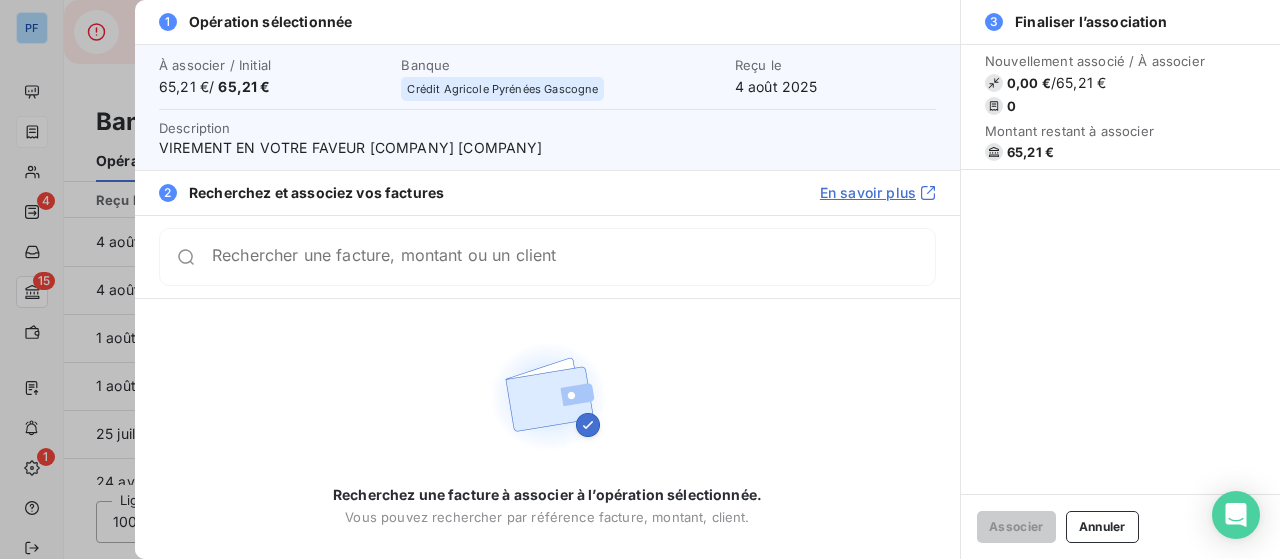 click on "Rechercher une facture, montant ou un client" at bounding box center (573, 257) 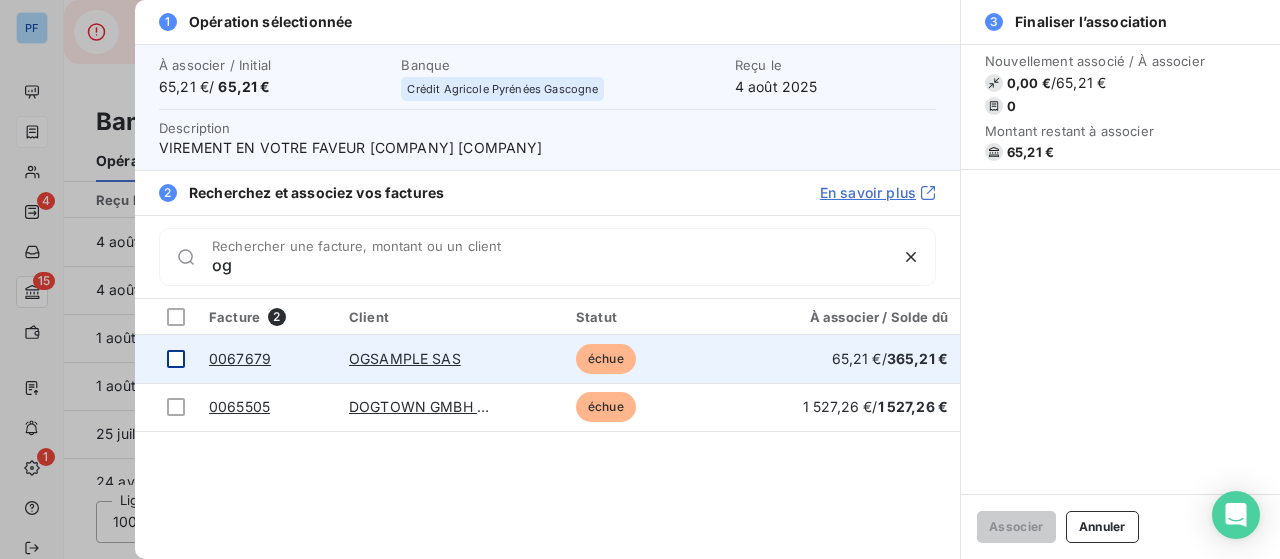 type on "og" 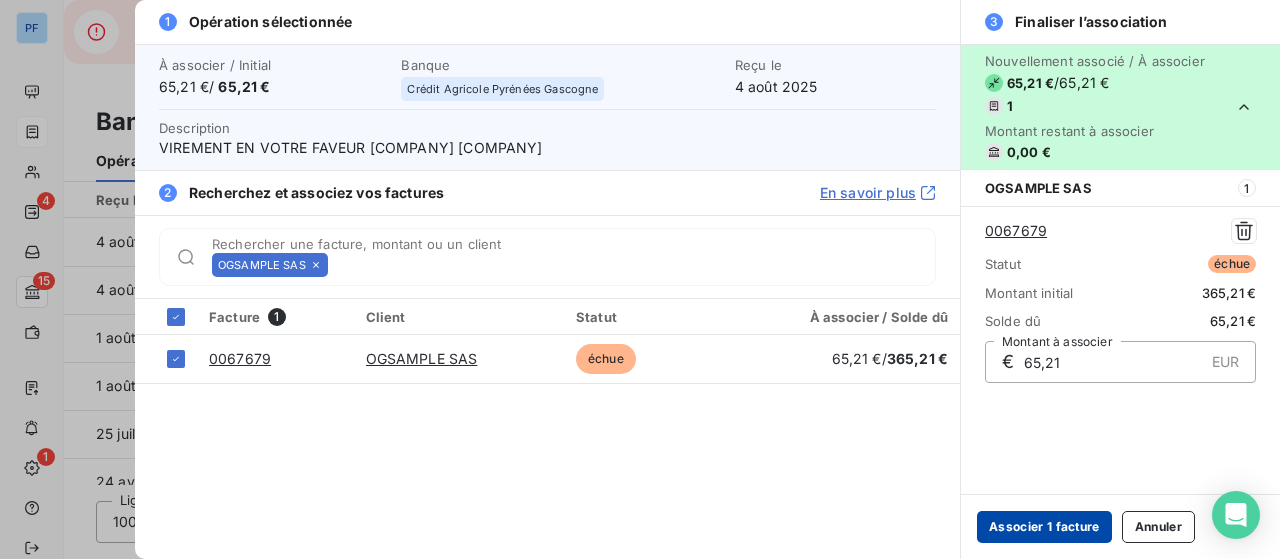 click on "Associer 1 facture" at bounding box center [1044, 527] 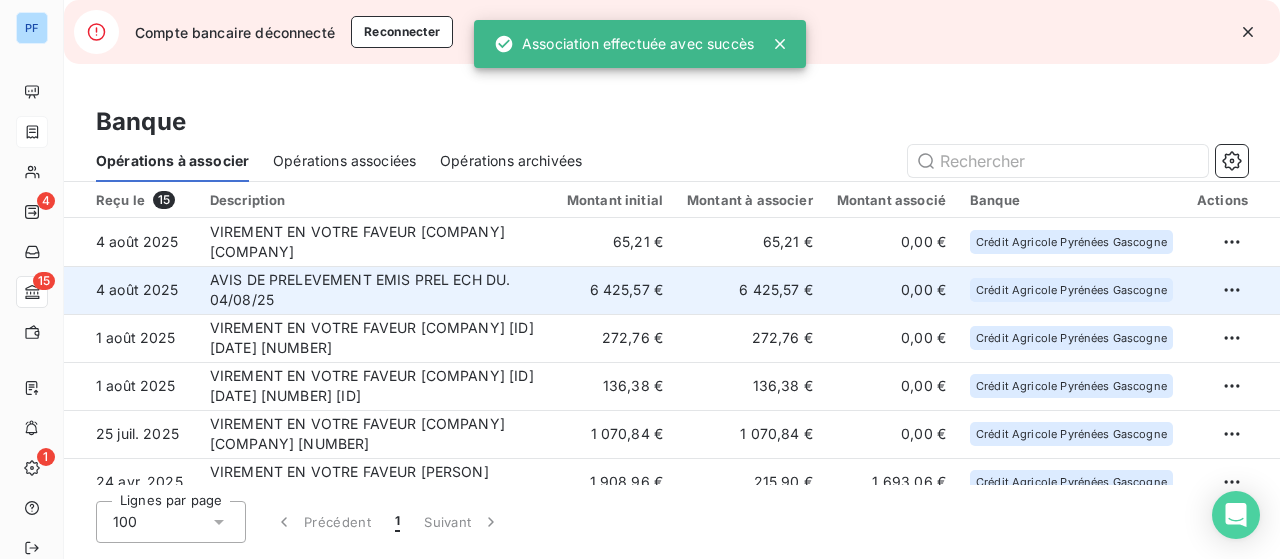click on "4 août 2025" at bounding box center [131, 290] 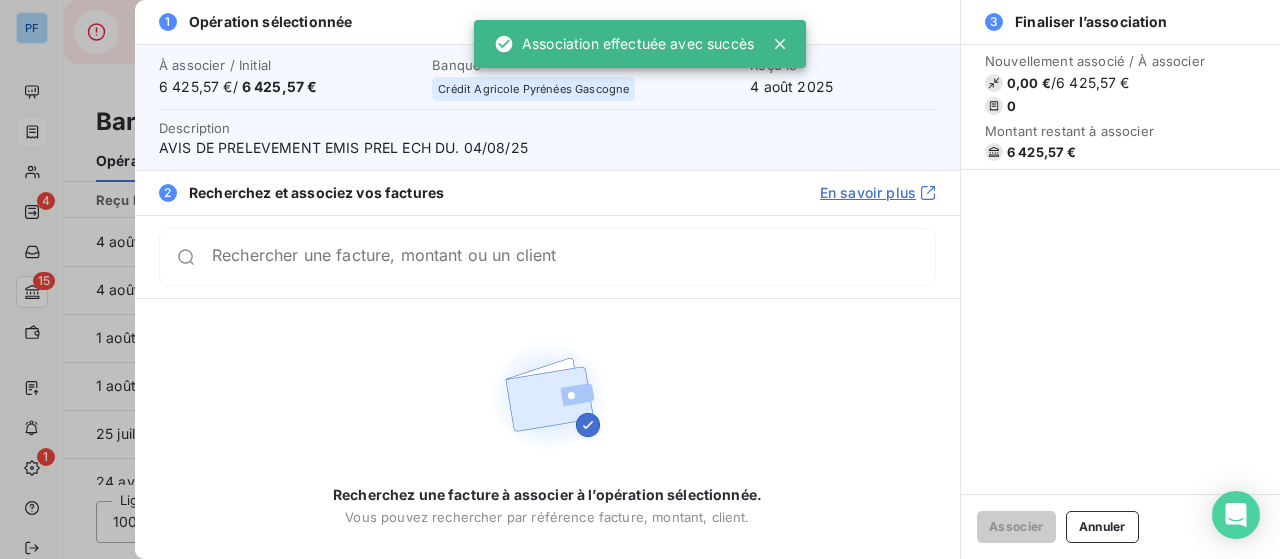click at bounding box center (640, 279) 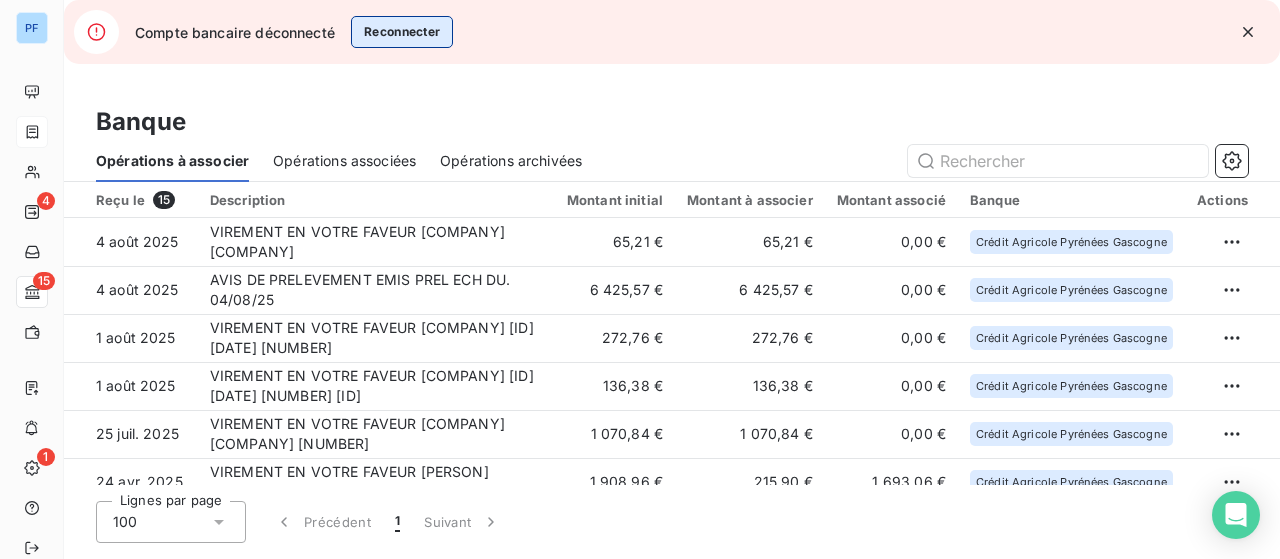 click on "Reconnecter" at bounding box center [402, 32] 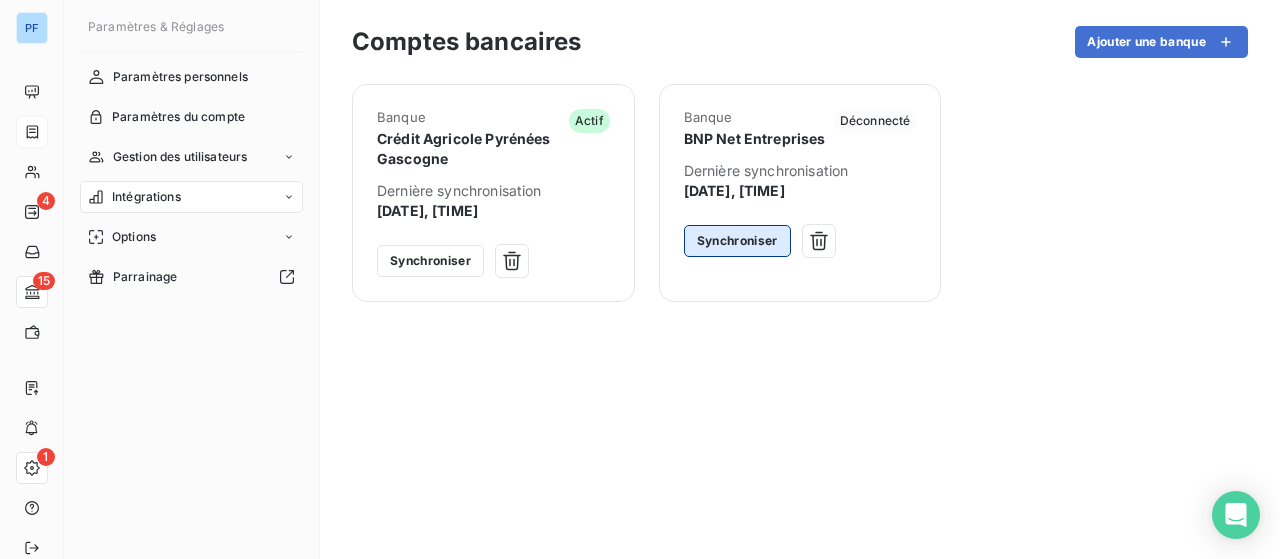 click on "Synchroniser" at bounding box center (737, 241) 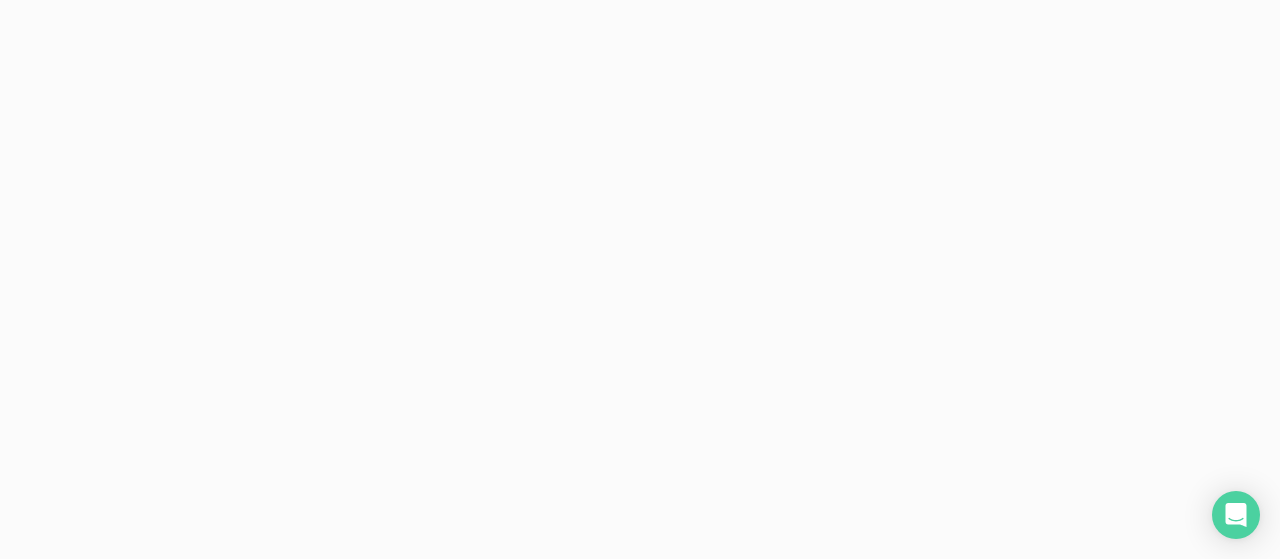 scroll, scrollTop: 0, scrollLeft: 0, axis: both 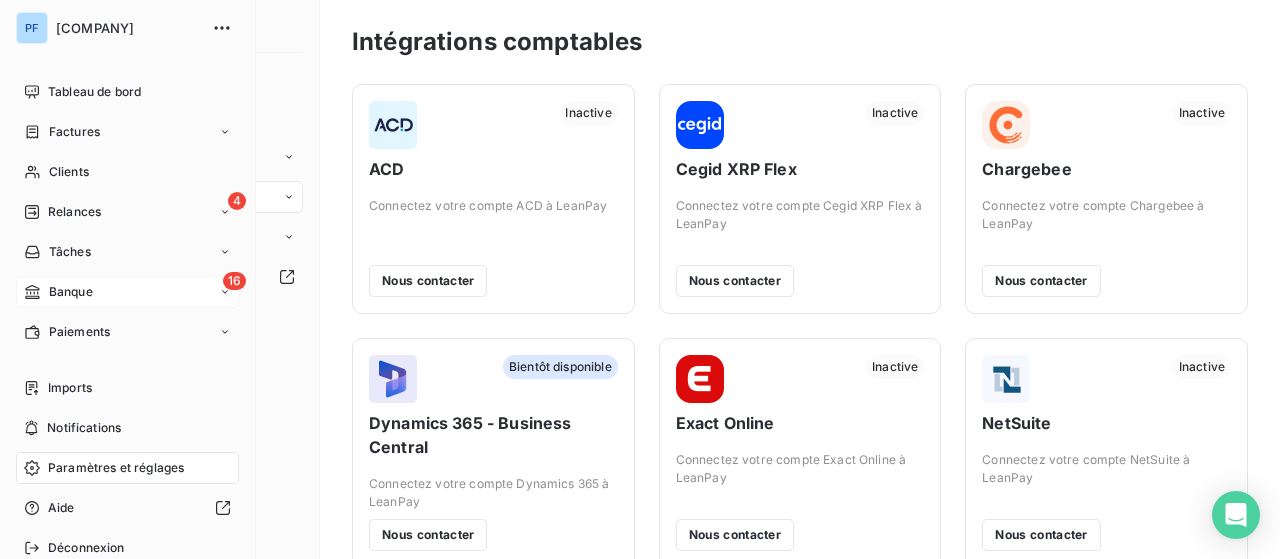 click on "16 Banque" at bounding box center [127, 292] 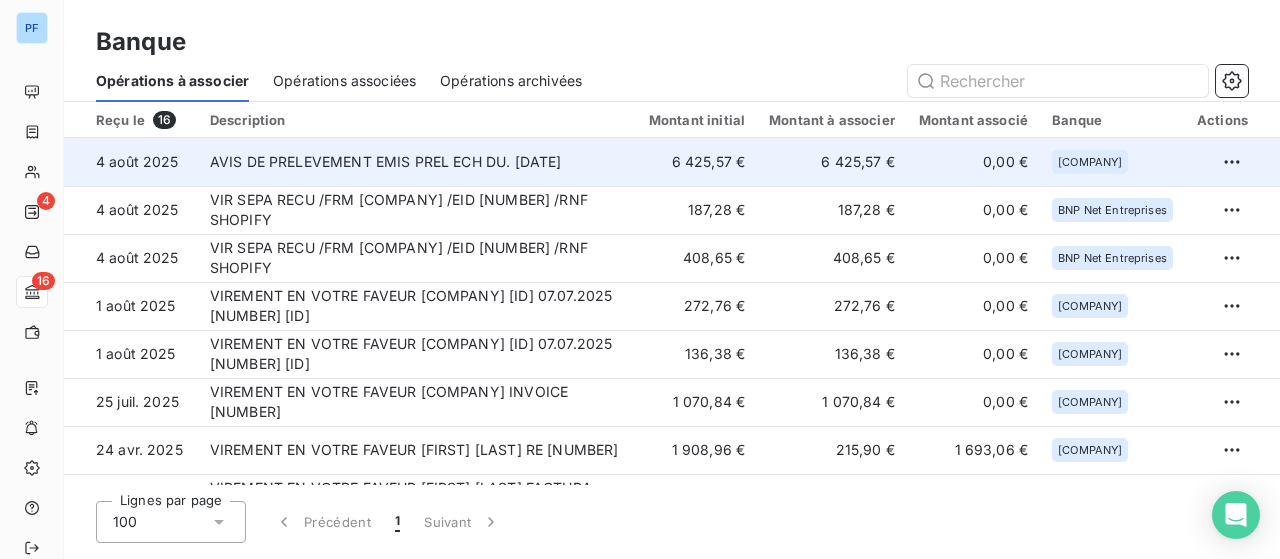 click on "AVIS DE PRELEVEMENT EMIS PREL ECH DU. [DATE]" at bounding box center (417, 162) 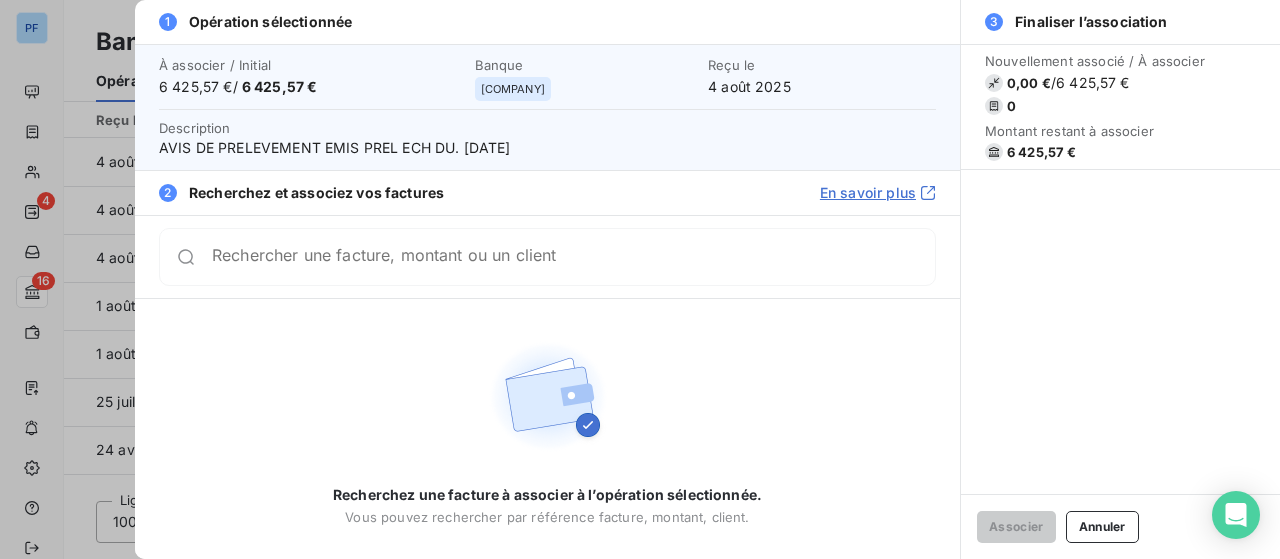 click on "Rechercher une facture, montant ou un client" at bounding box center [573, 257] 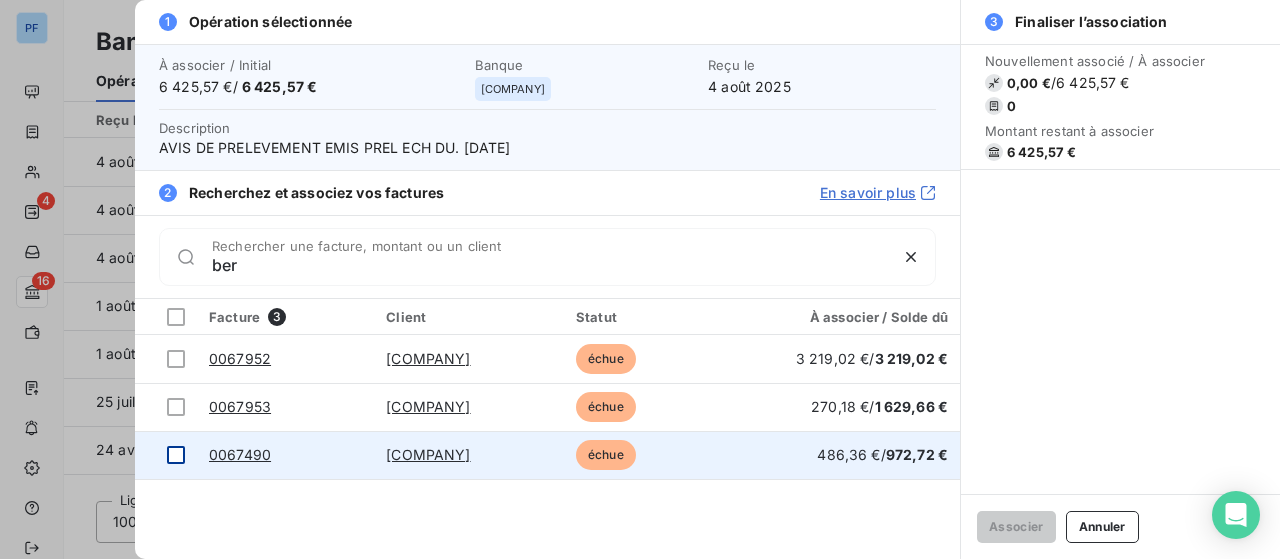 type on "ber" 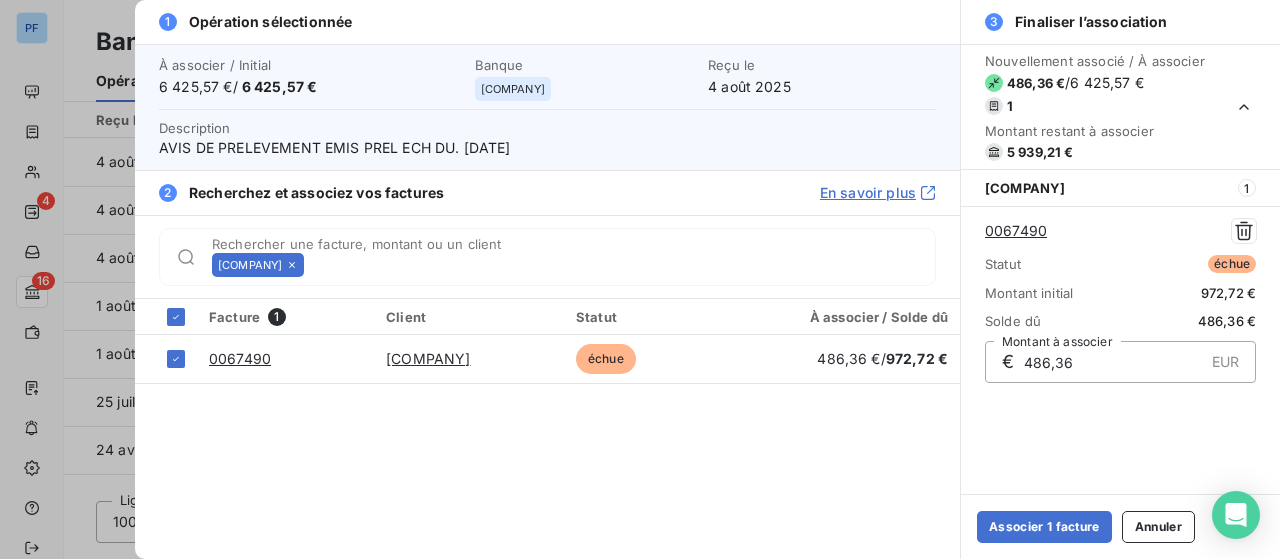 click 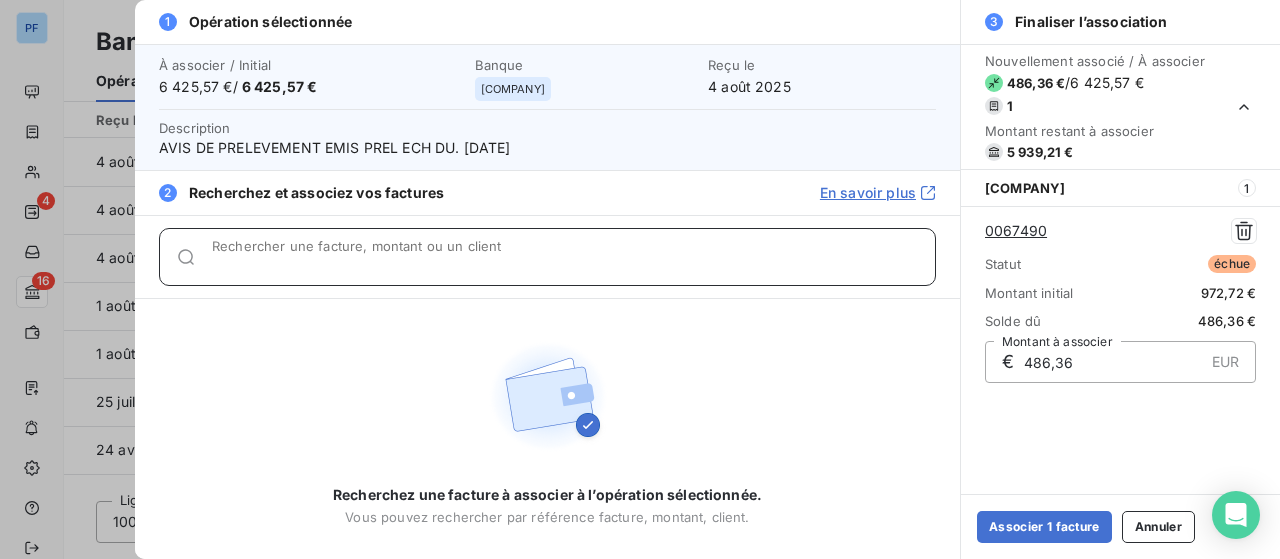 click on "Rechercher une facture, montant ou un client" at bounding box center [573, 265] 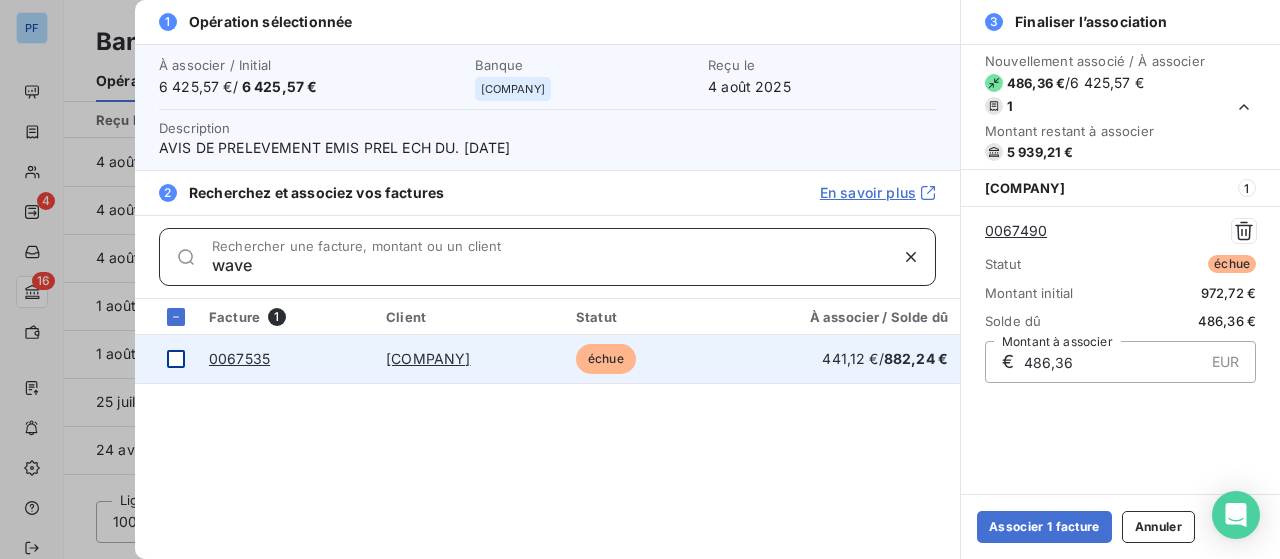 type on "wave" 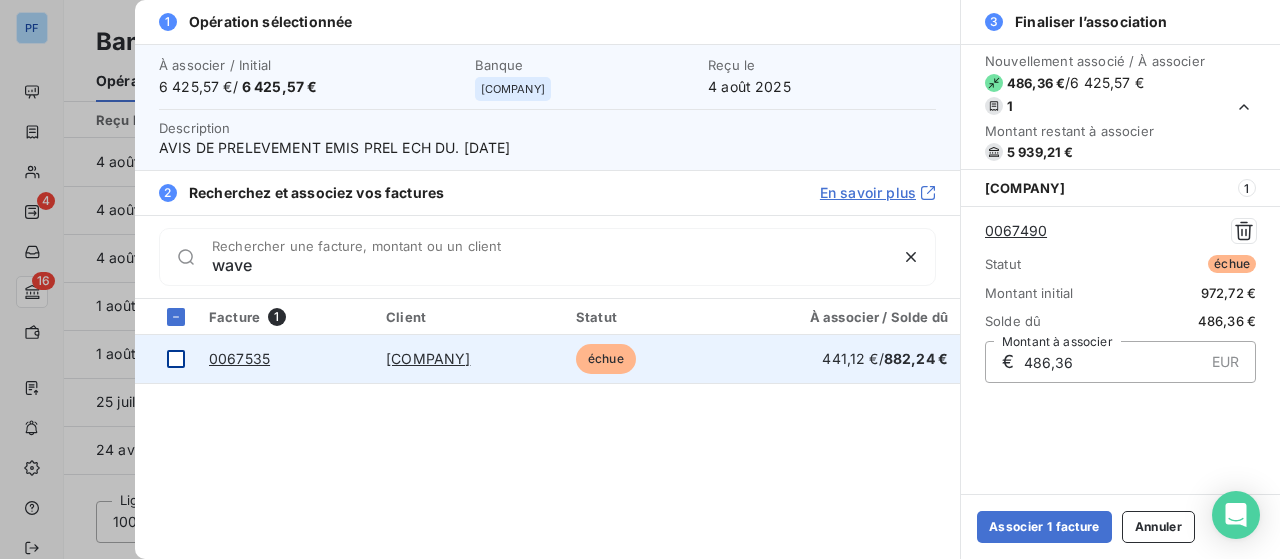 click at bounding box center [176, 359] 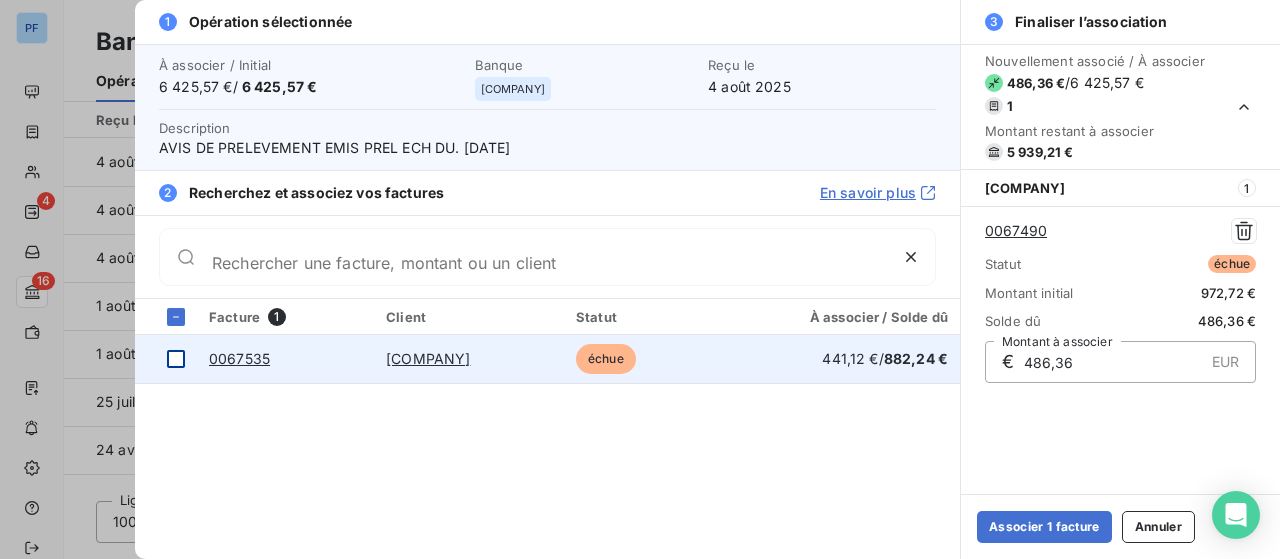 scroll, scrollTop: 124, scrollLeft: 0, axis: vertical 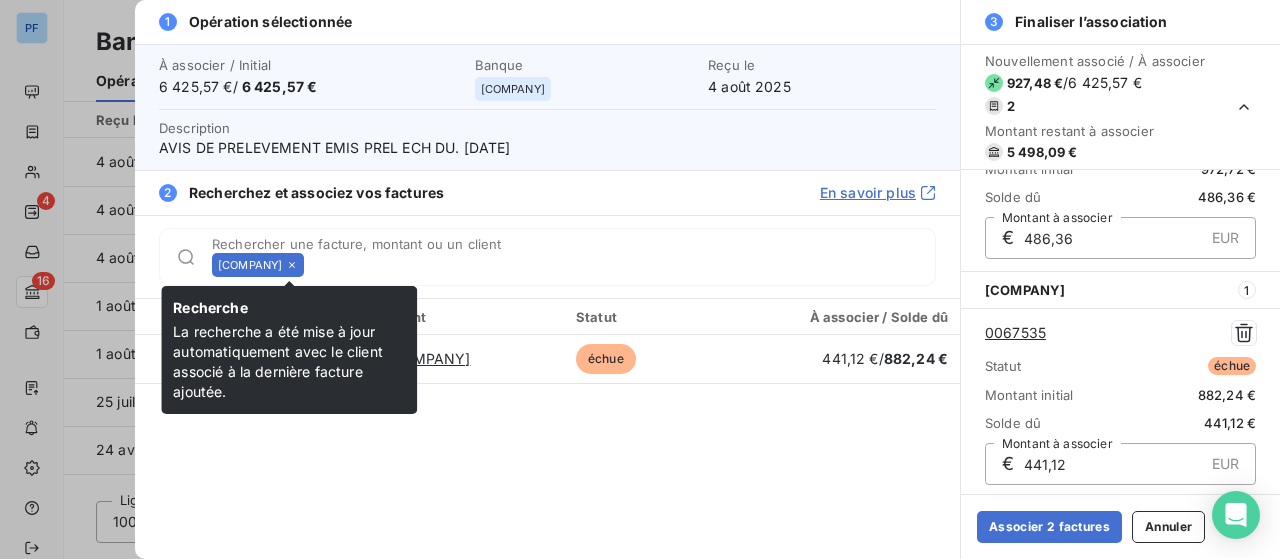 click 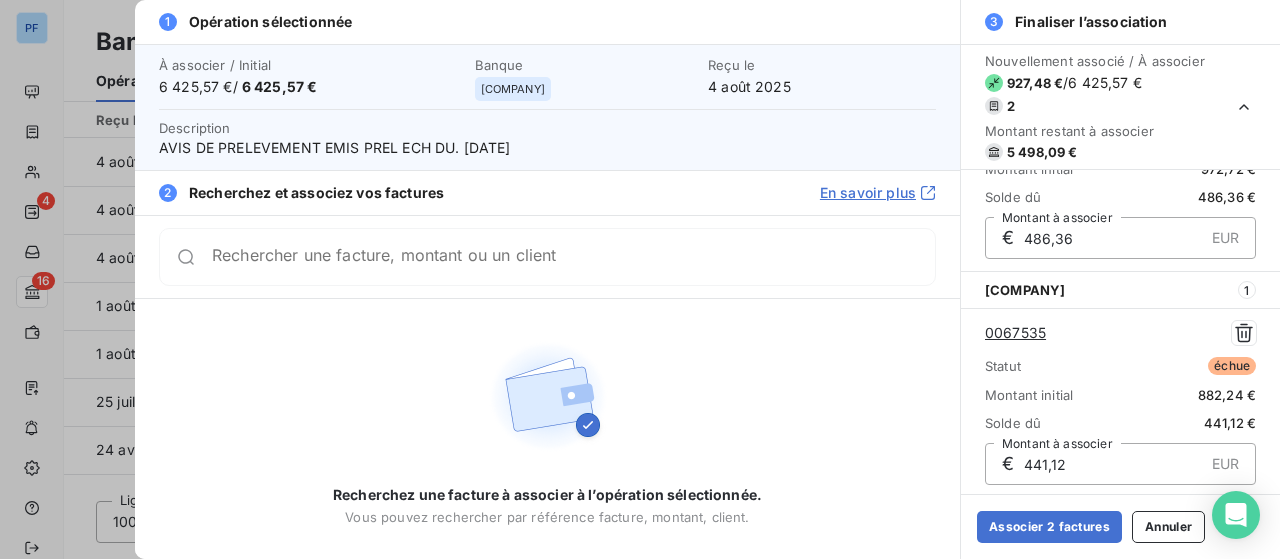 click on "Rechercher une facture, montant ou un client" at bounding box center (547, 257) 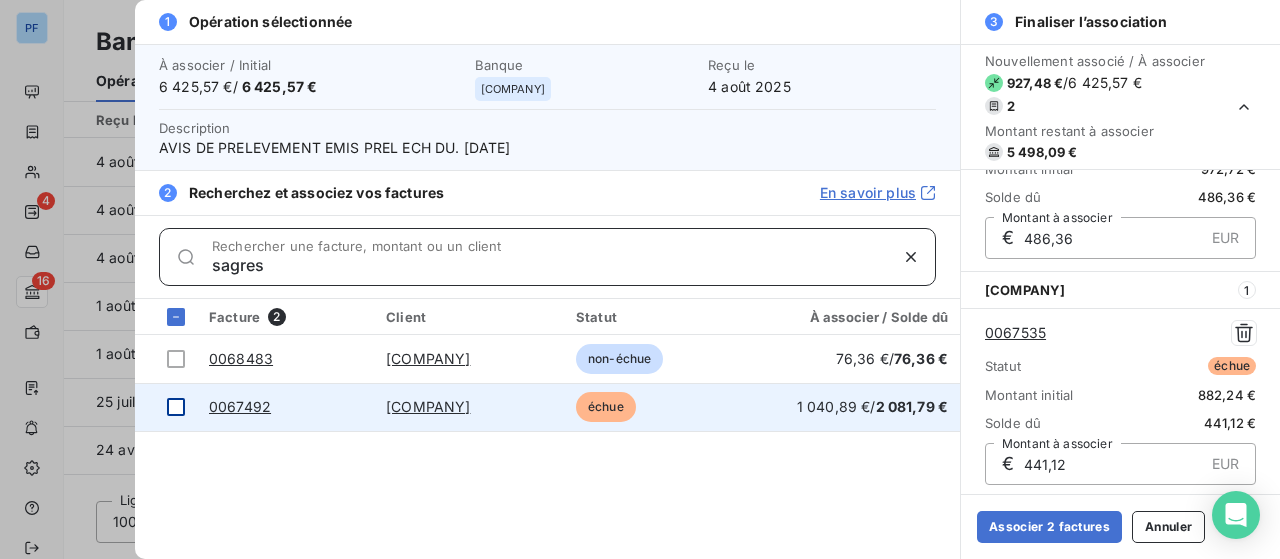 type on "sagres" 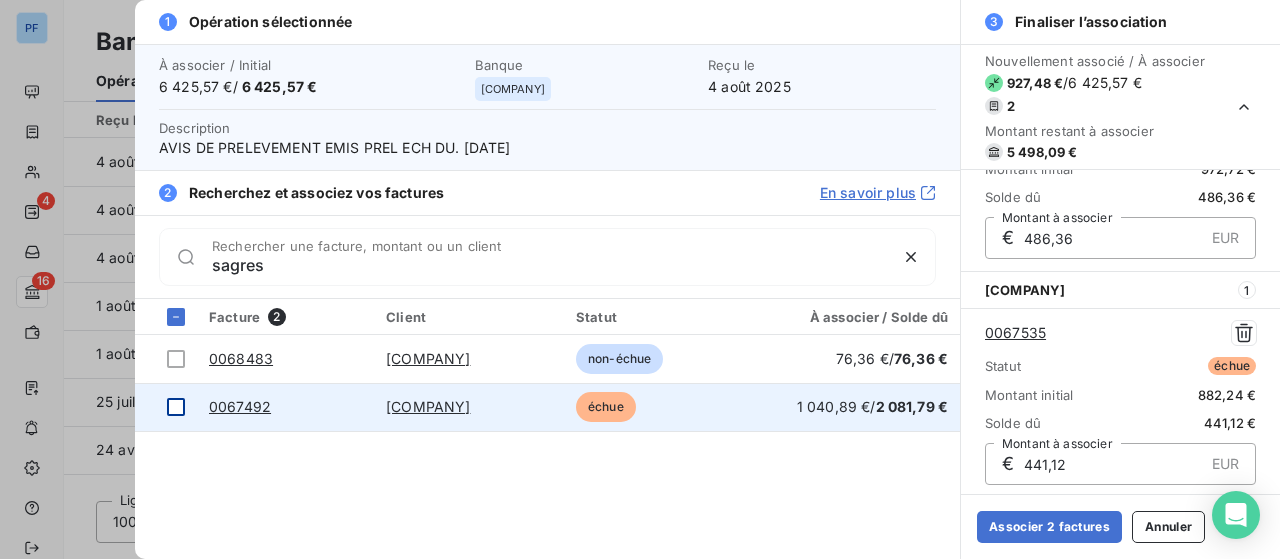 click at bounding box center [176, 407] 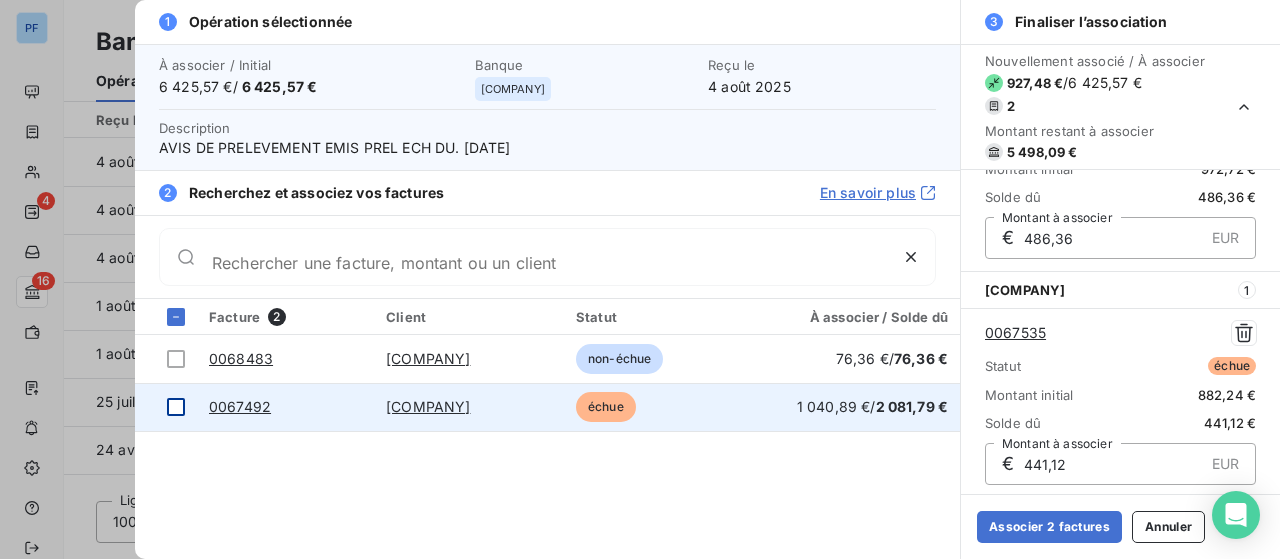 scroll, scrollTop: 350, scrollLeft: 0, axis: vertical 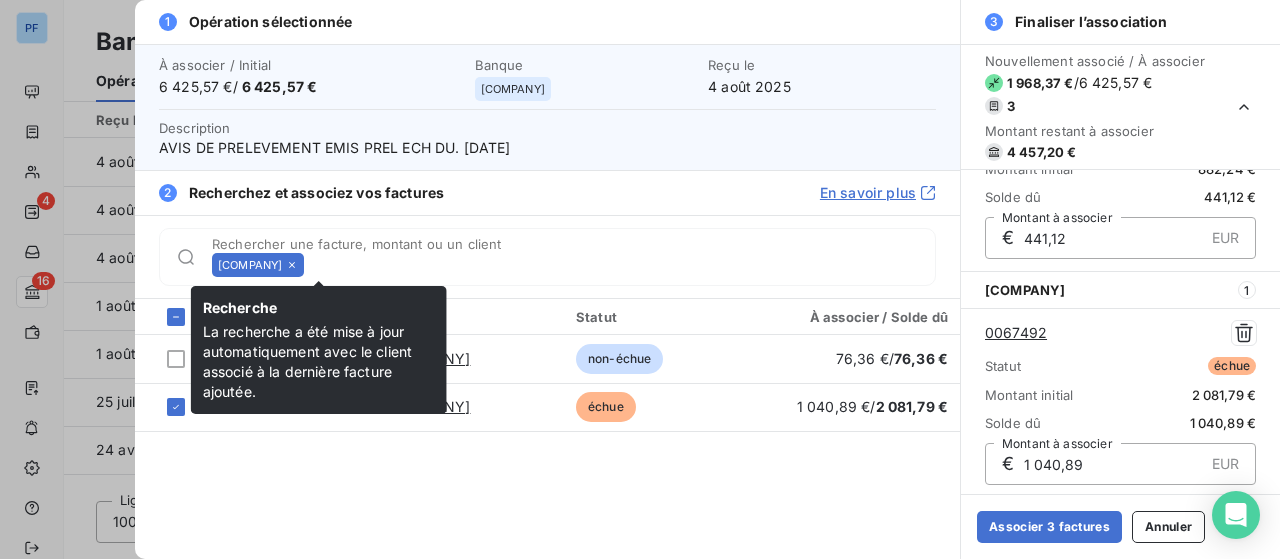 click 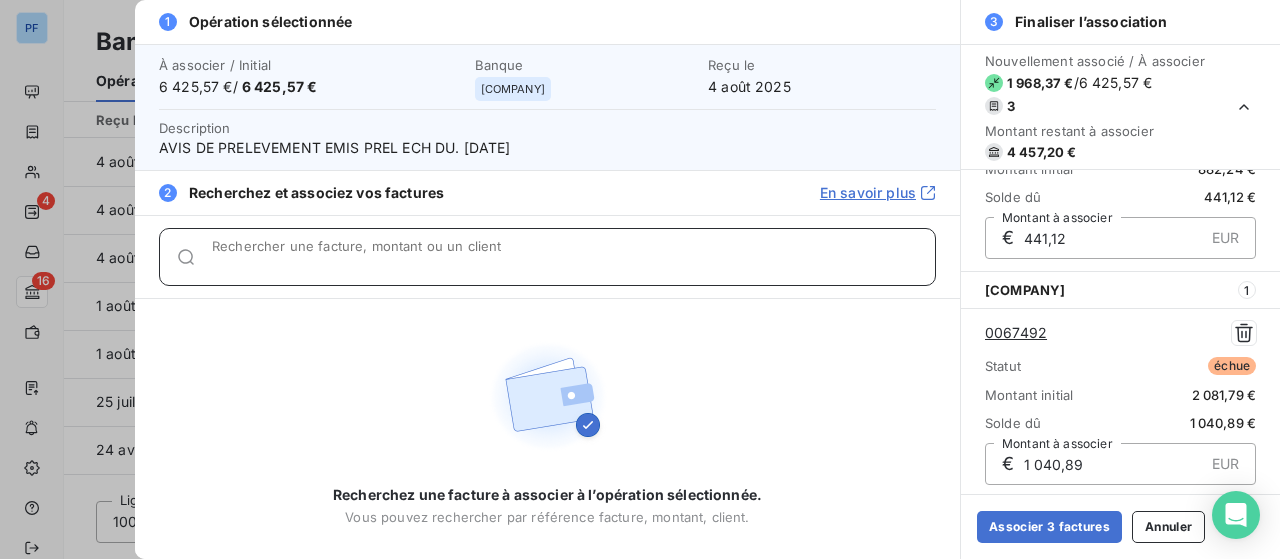 click on "Rechercher une facture, montant ou un client" at bounding box center (573, 265) 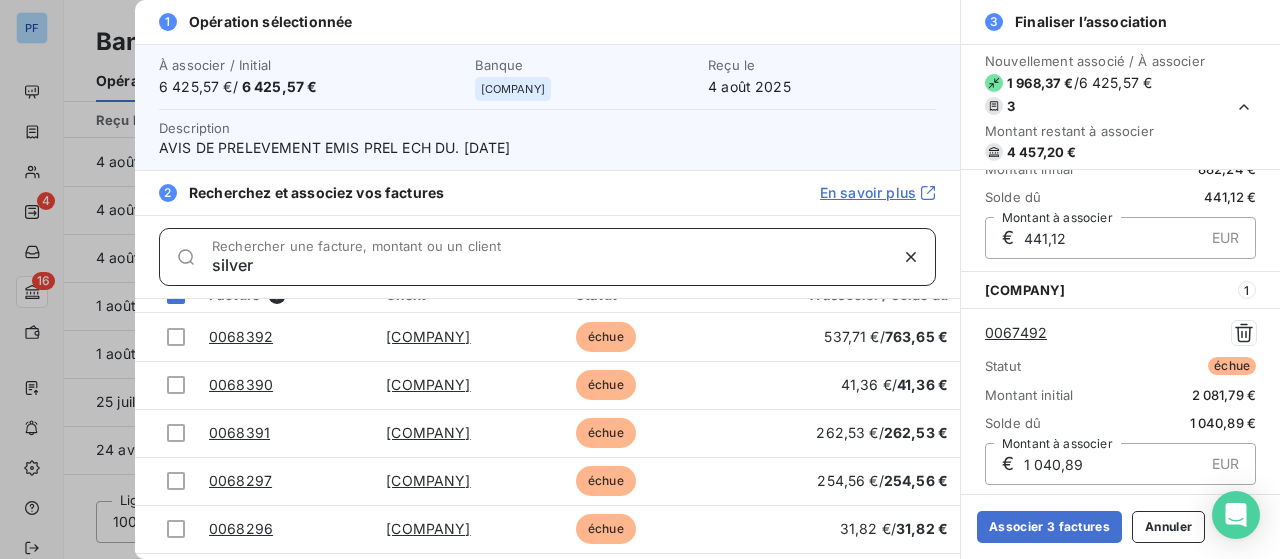 scroll, scrollTop: 0, scrollLeft: 0, axis: both 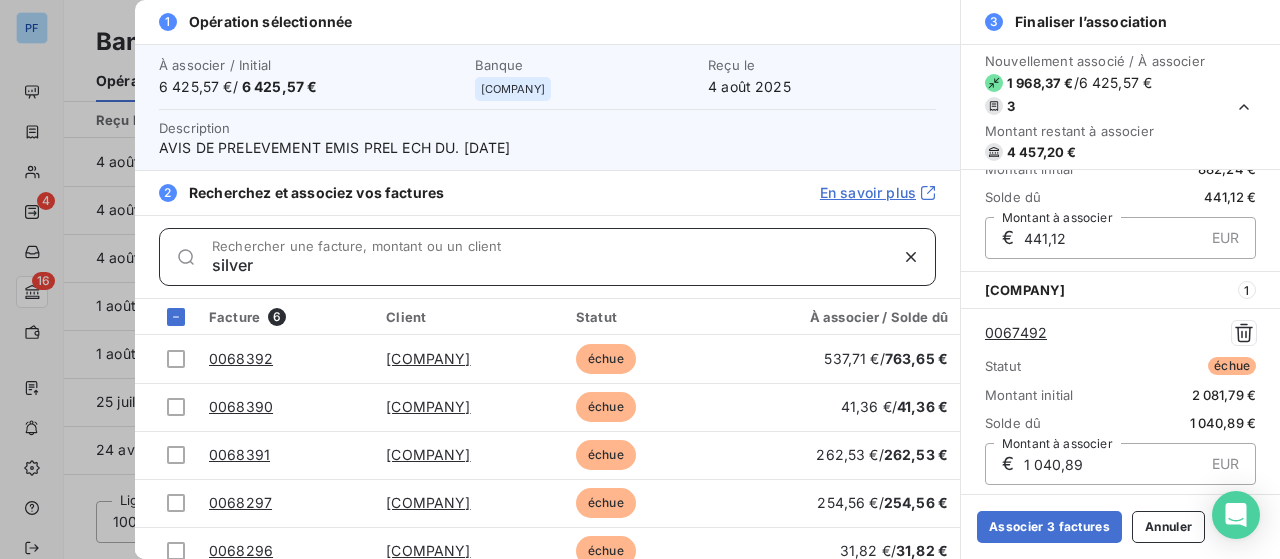 type on "silver" 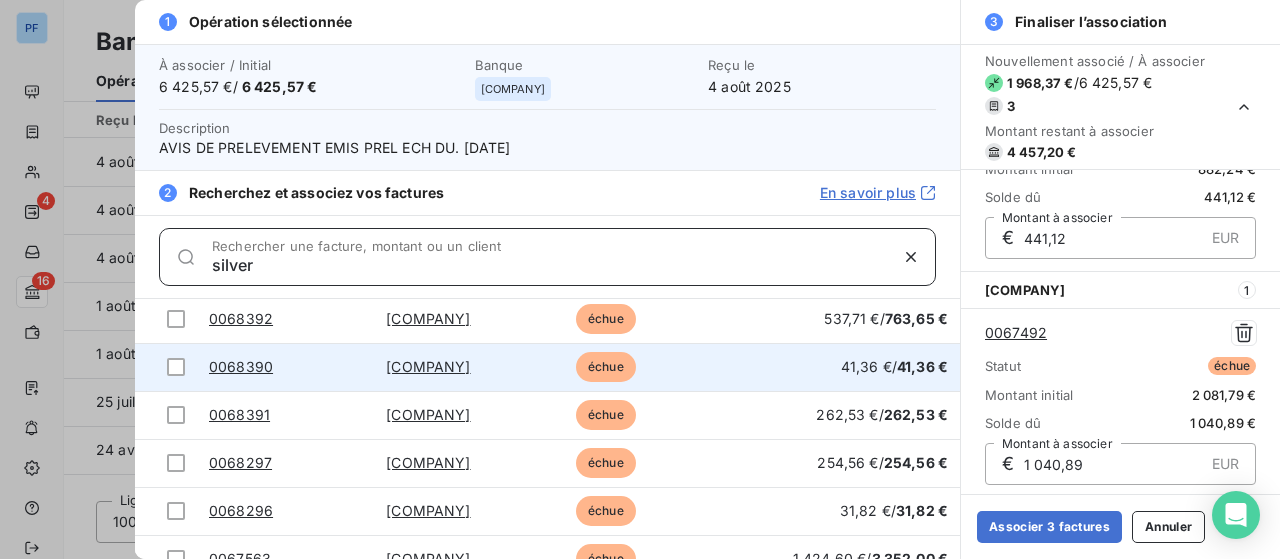 scroll, scrollTop: 62, scrollLeft: 0, axis: vertical 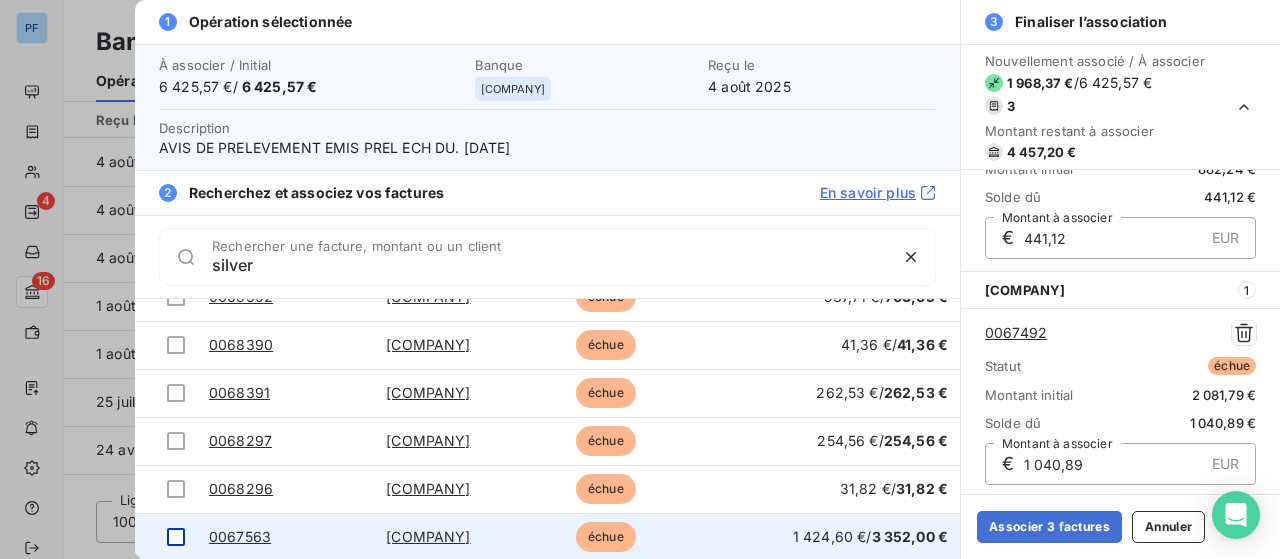 click at bounding box center (176, 537) 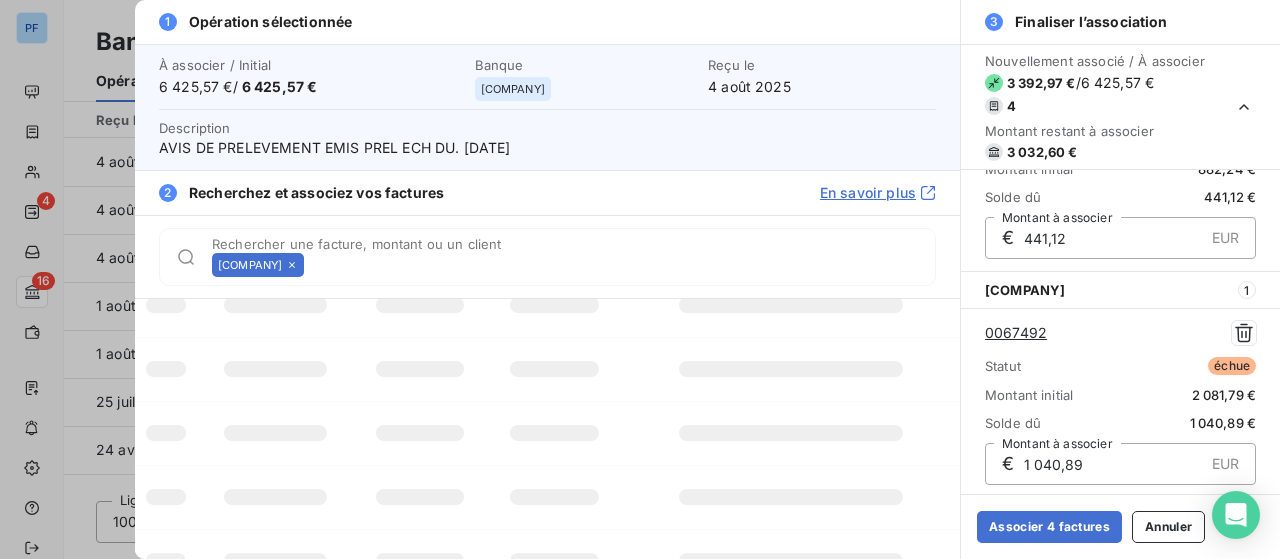 scroll, scrollTop: 575, scrollLeft: 0, axis: vertical 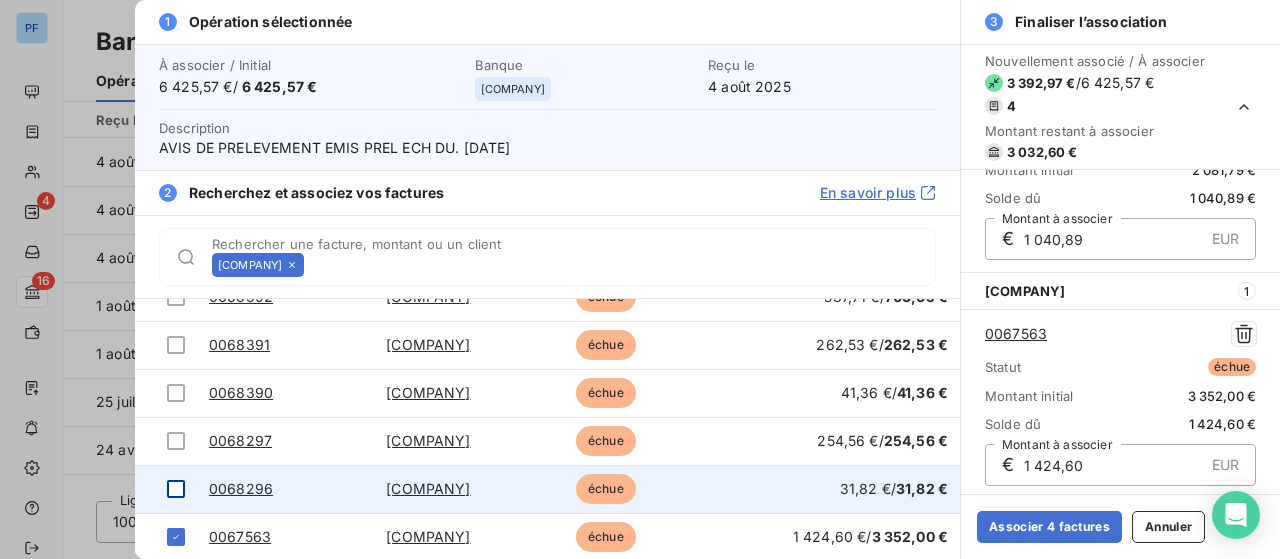 click at bounding box center (176, 489) 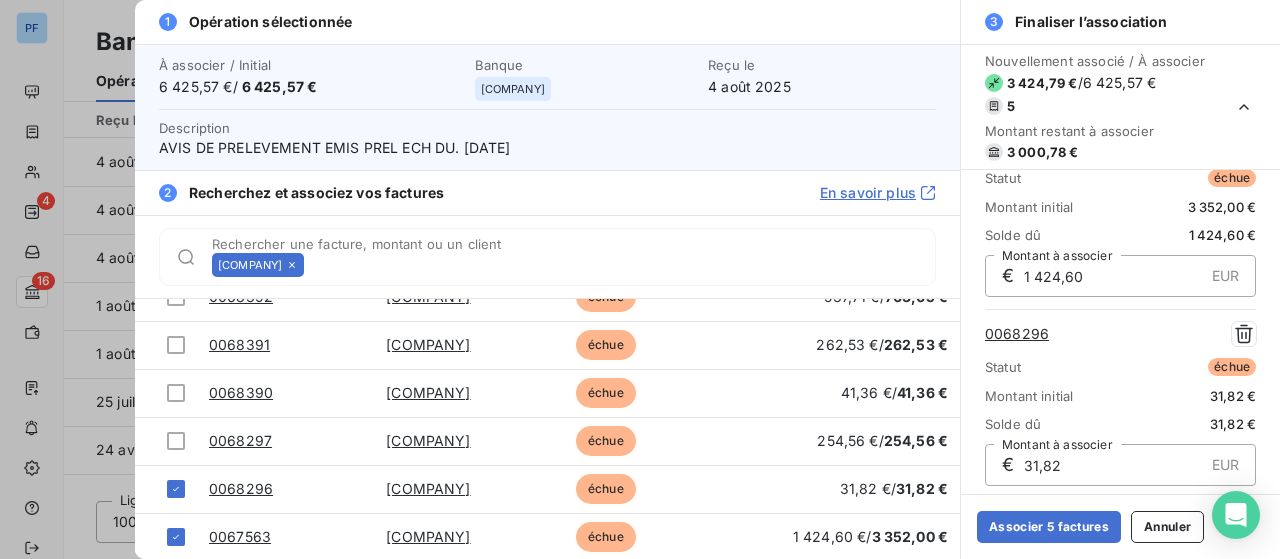 click at bounding box center [640, 279] 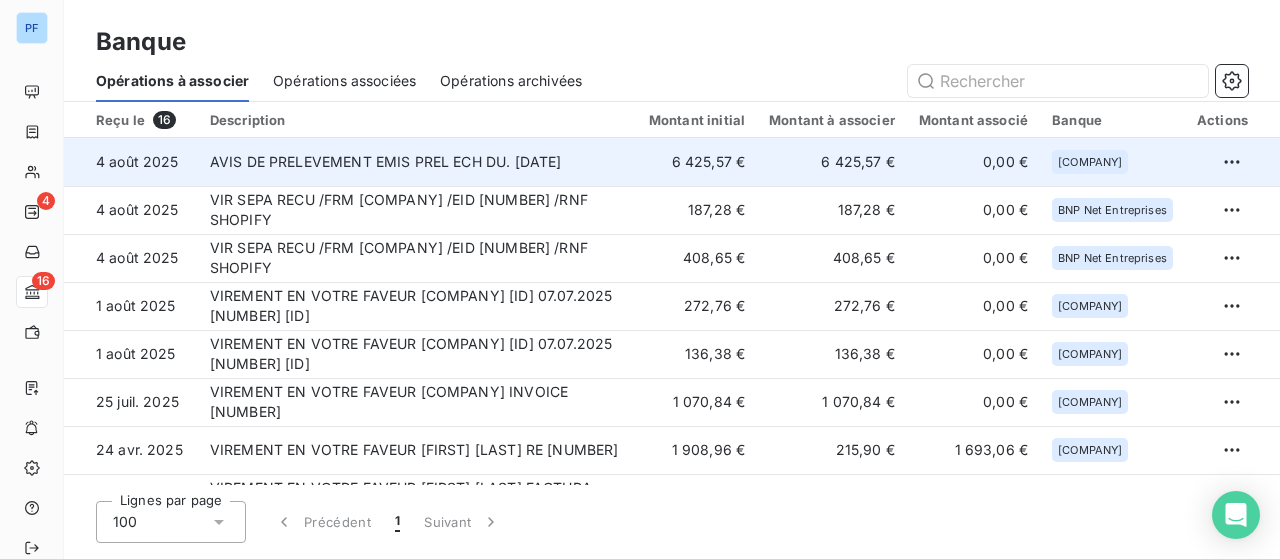 click on "AVIS DE PRELEVEMENT EMIS PREL ECH DU. 04/08/25" at bounding box center [417, 162] 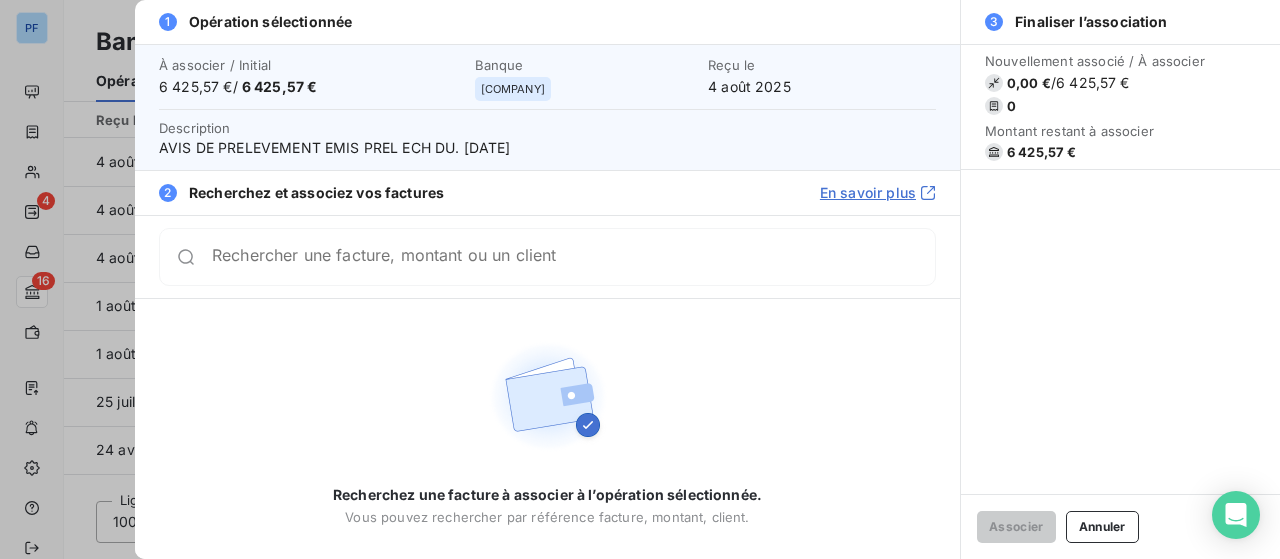 click on "Rechercher une facture, montant ou un client" at bounding box center (573, 257) 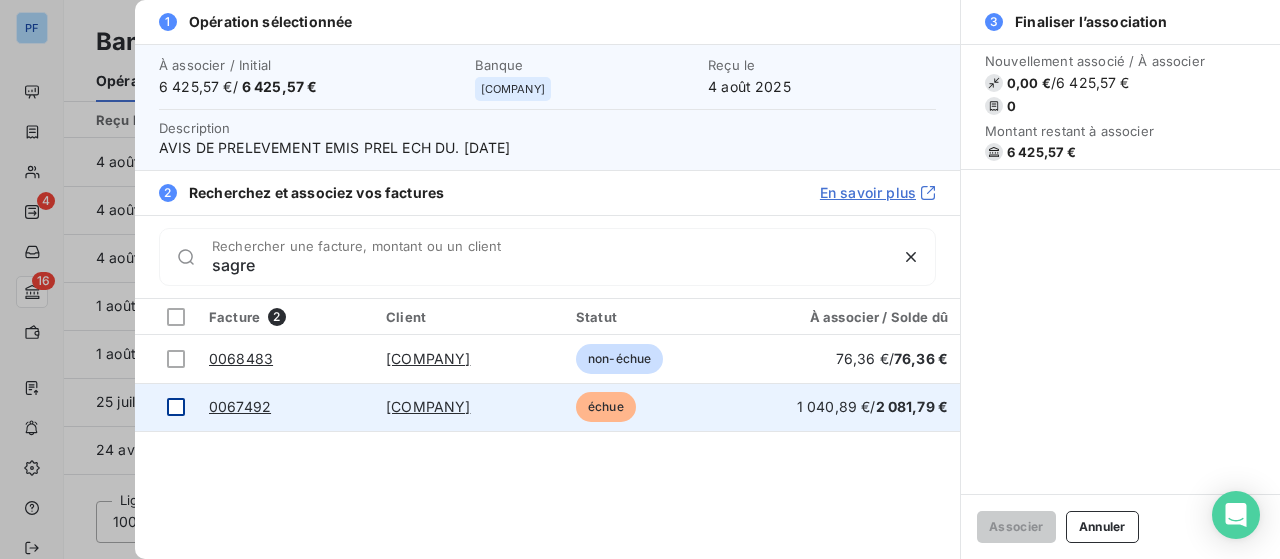 type on "sagre" 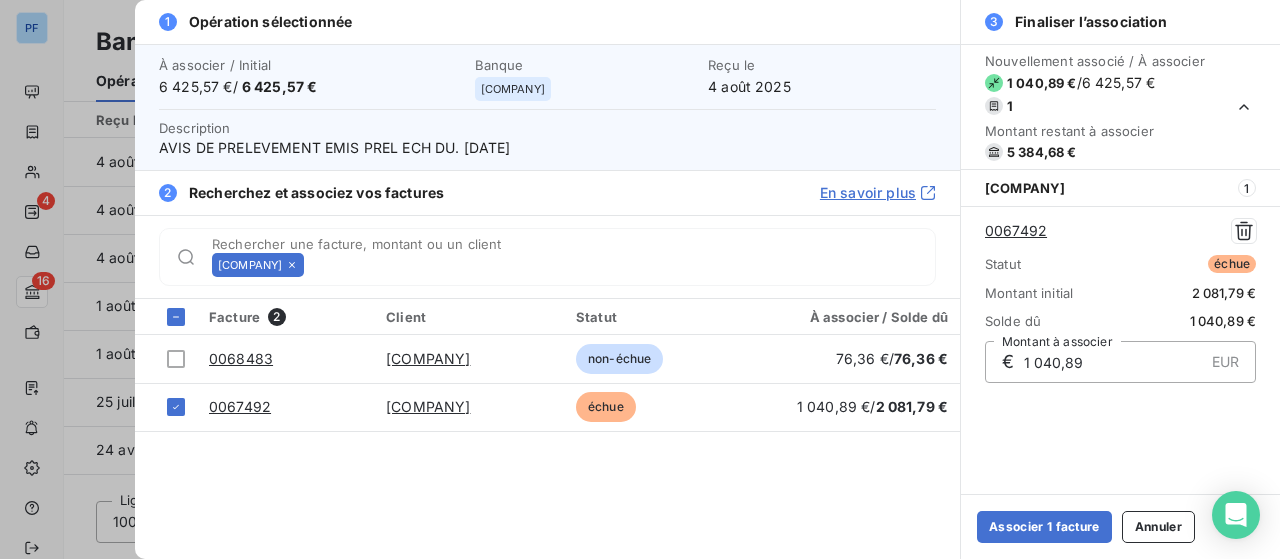 click 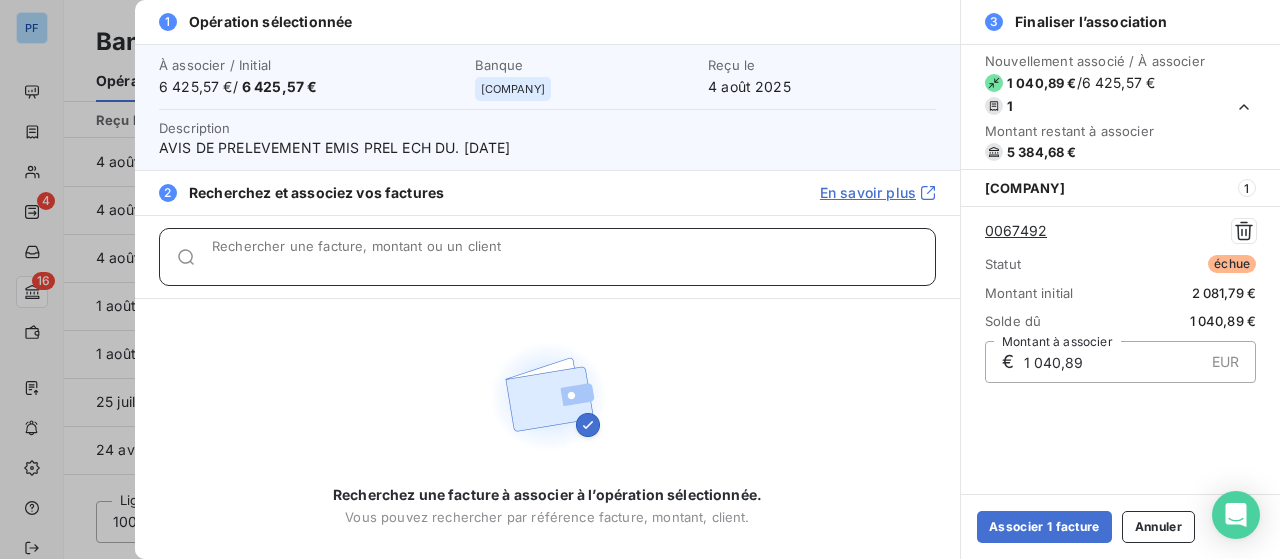 click on "Rechercher une facture, montant ou un client" at bounding box center (573, 265) 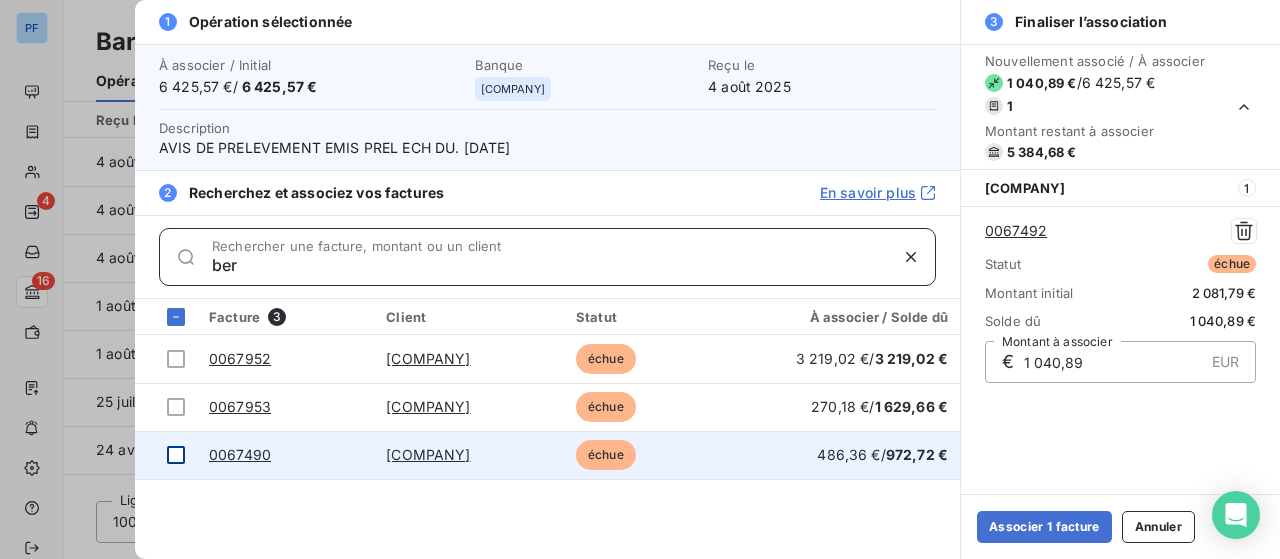 type on "ber" 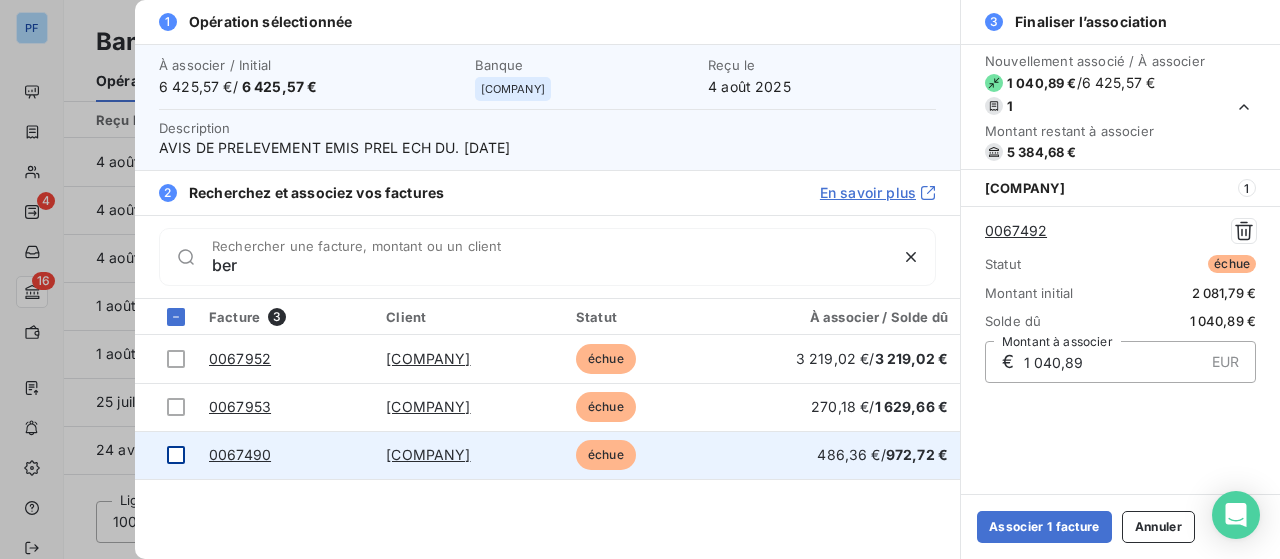 click at bounding box center [166, 455] 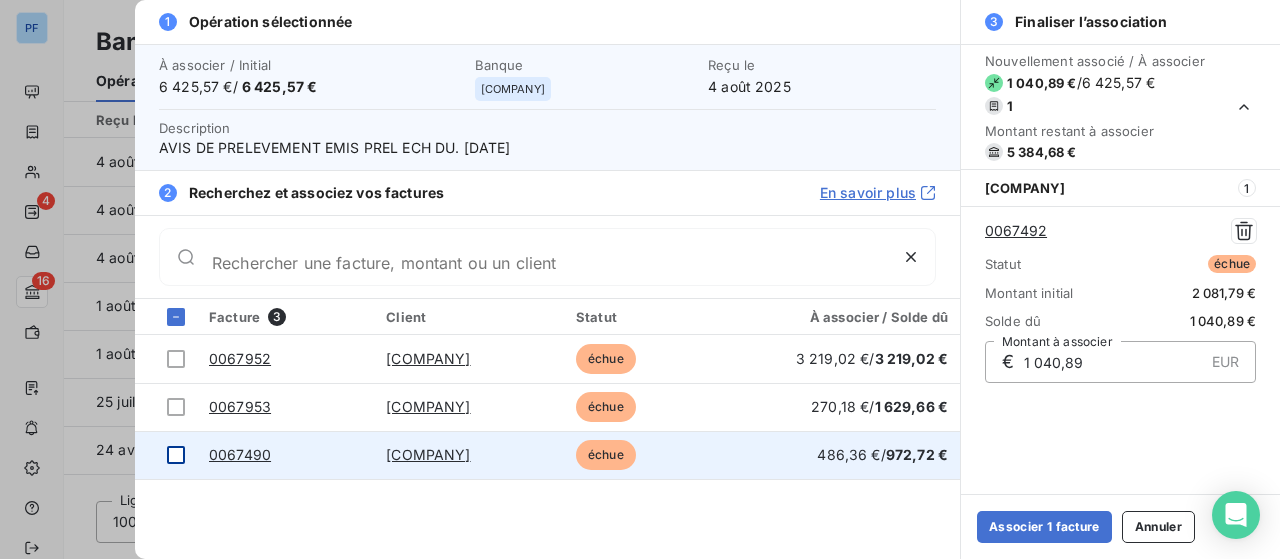 scroll, scrollTop: 124, scrollLeft: 0, axis: vertical 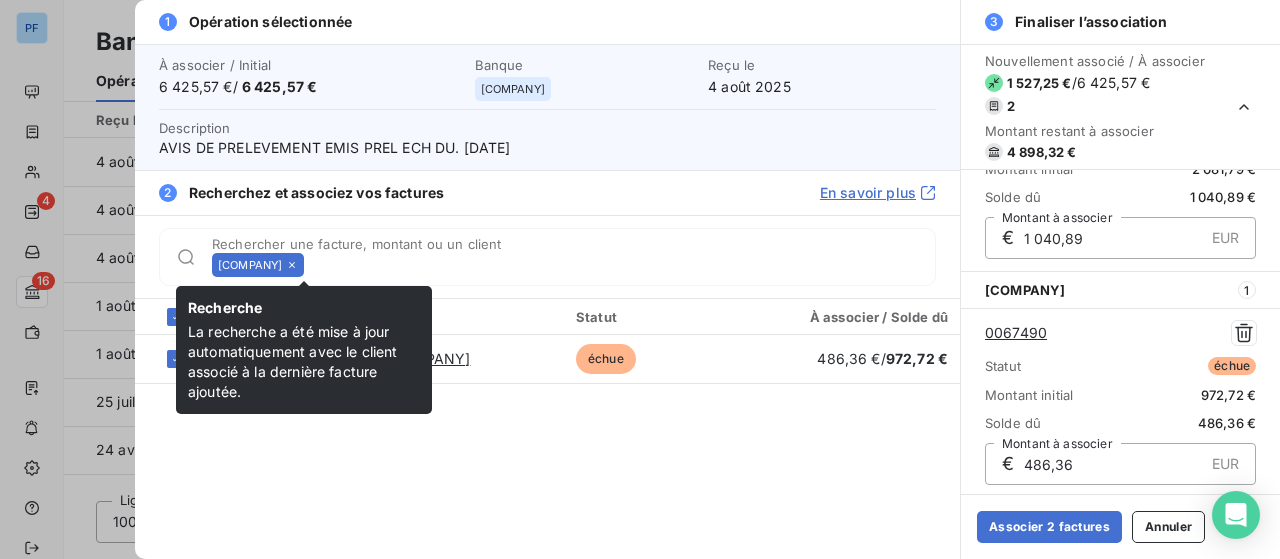 click 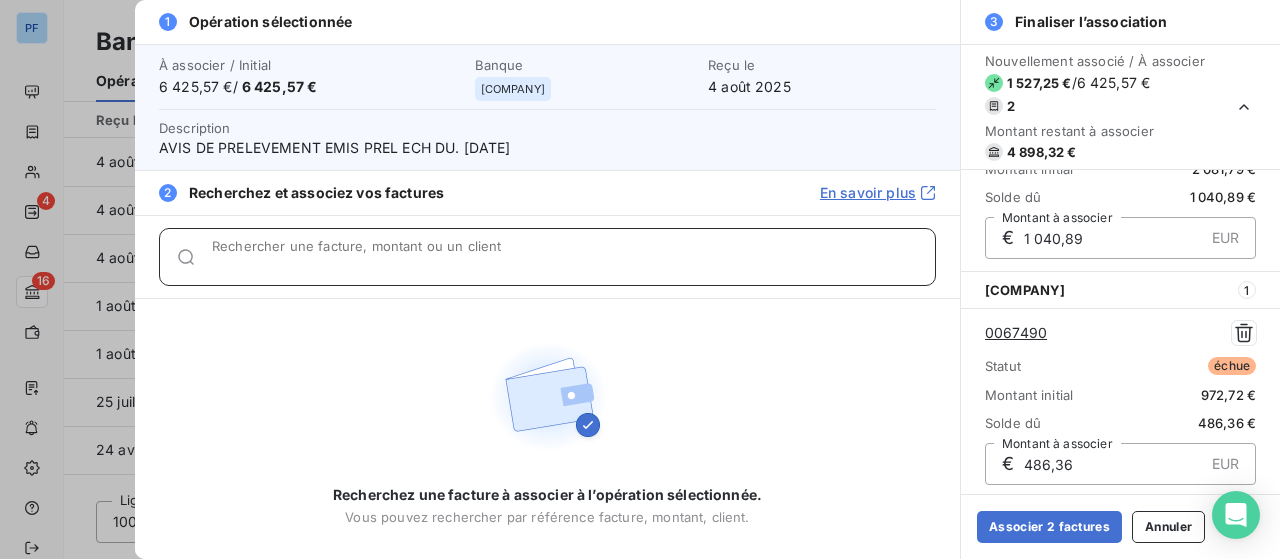 click on "Rechercher une facture, montant ou un client" at bounding box center [573, 265] 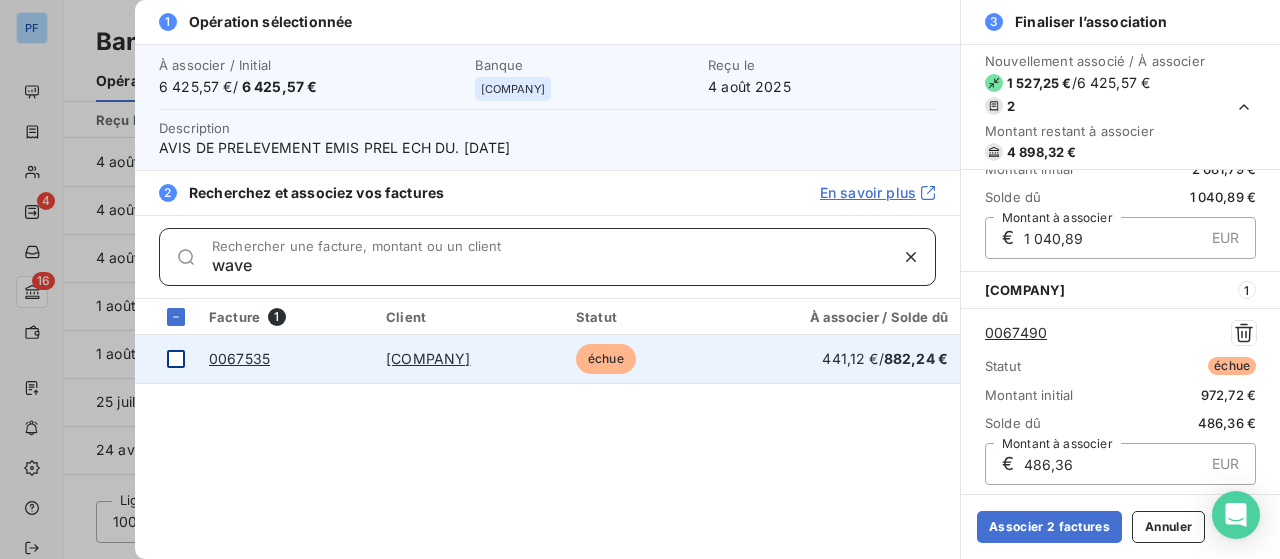 type on "wave" 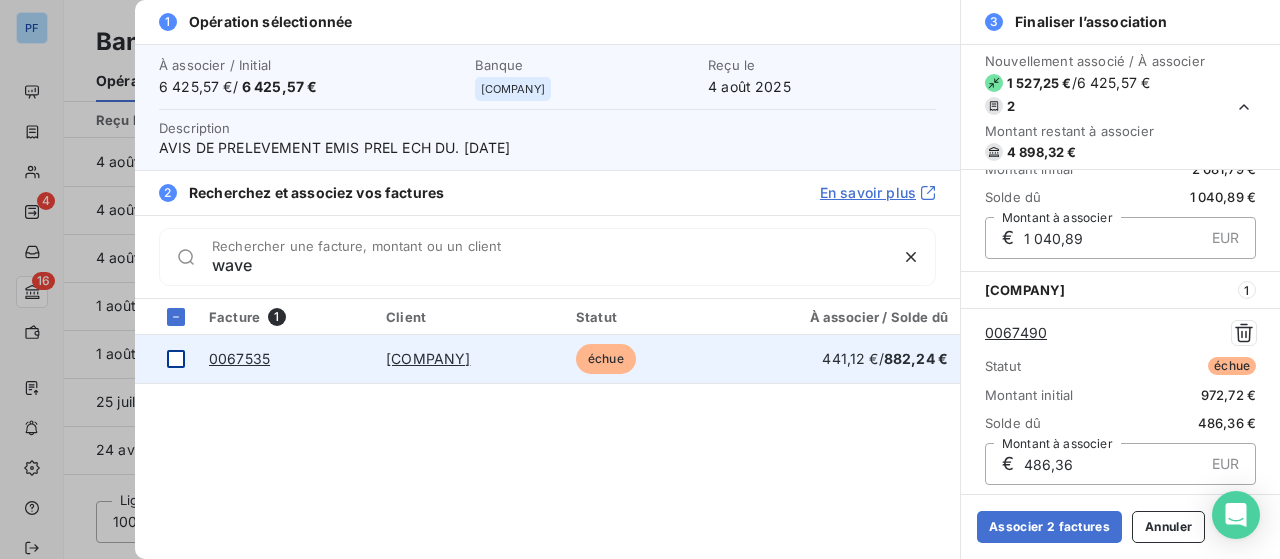 click at bounding box center [166, 359] 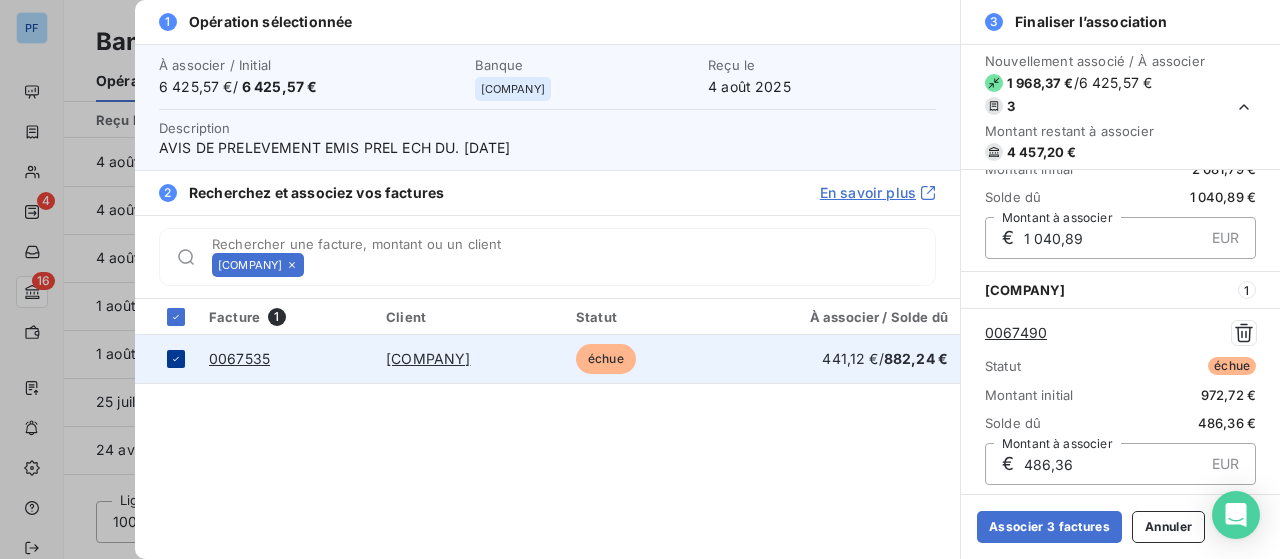 scroll, scrollTop: 350, scrollLeft: 0, axis: vertical 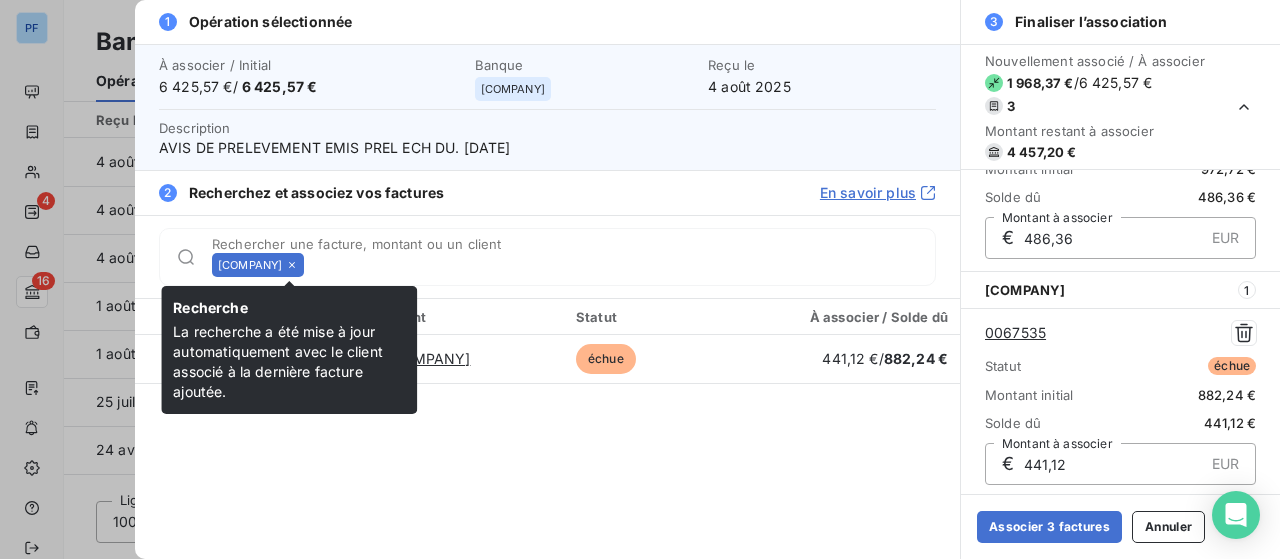click 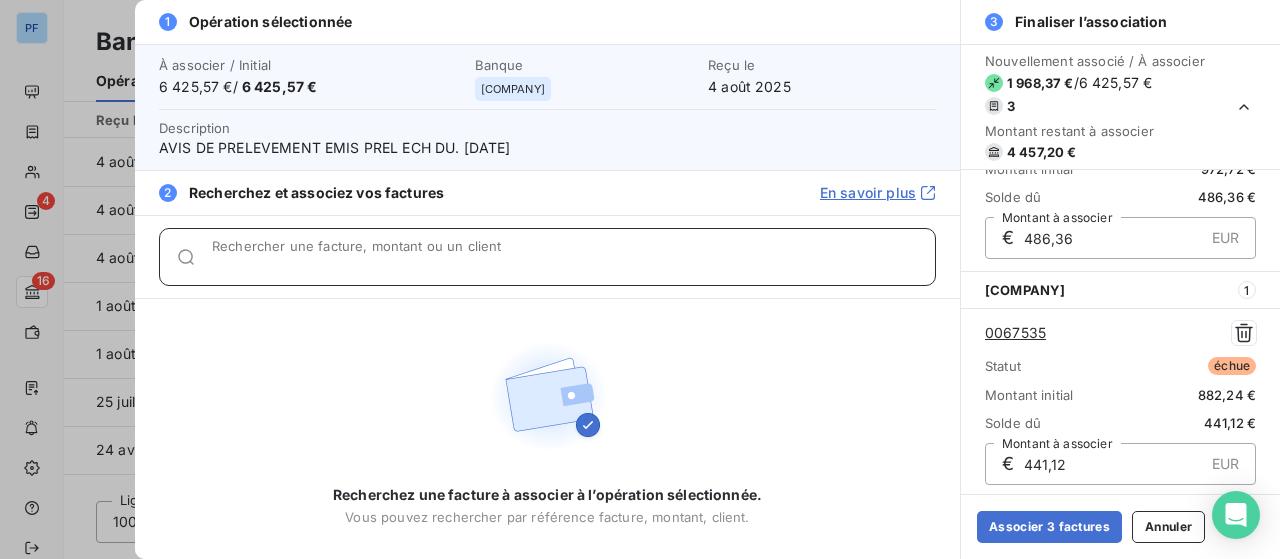 click on "Rechercher une facture, montant ou un client" at bounding box center (573, 265) 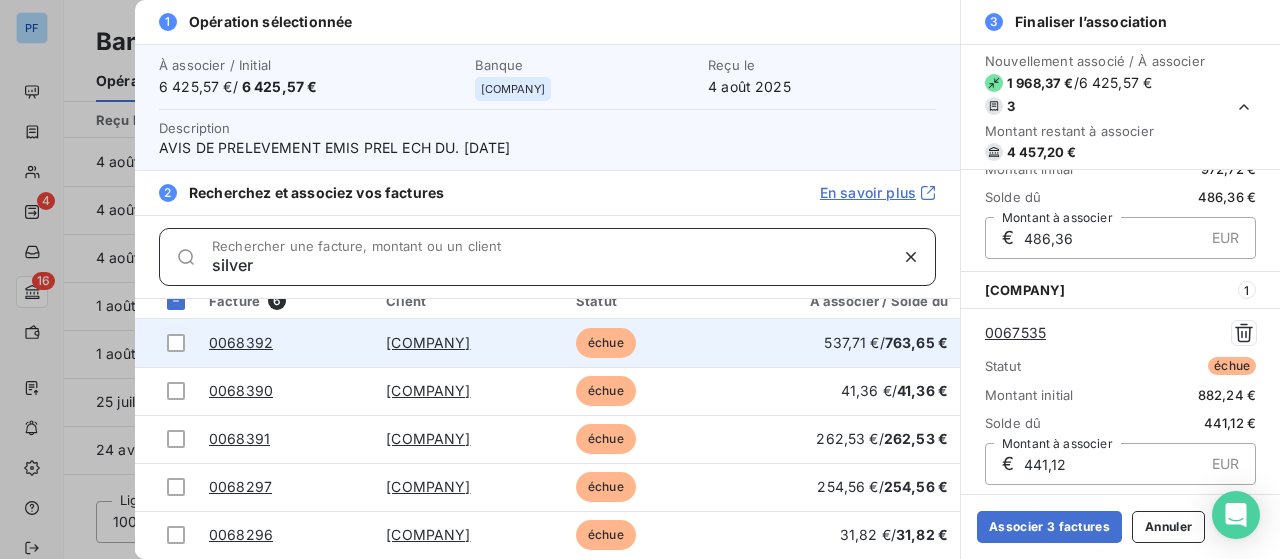 scroll, scrollTop: 62, scrollLeft: 0, axis: vertical 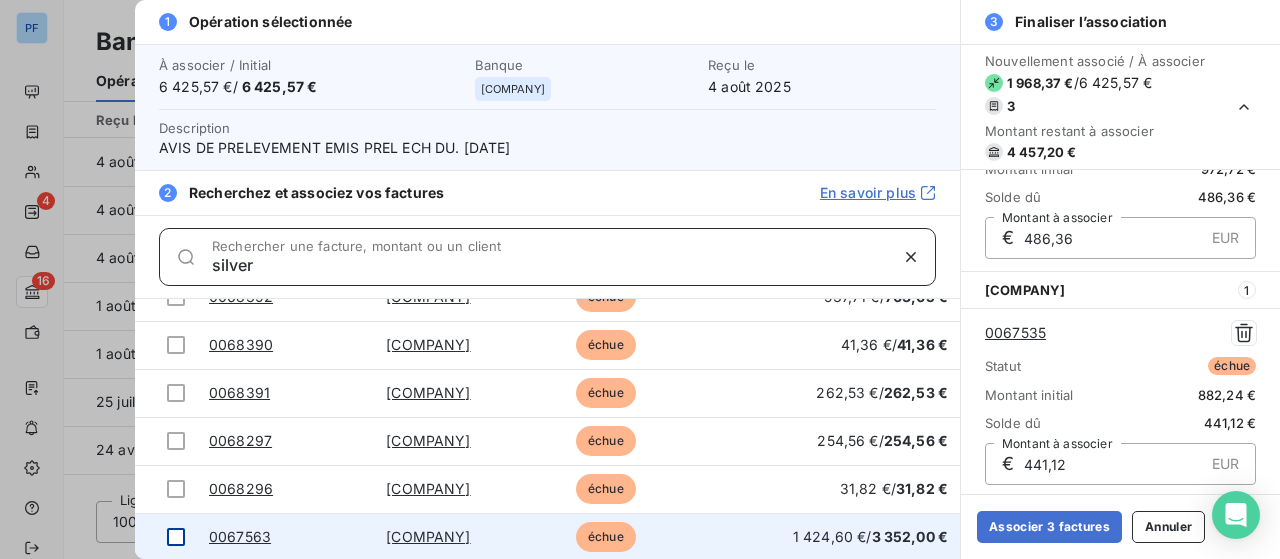 type on "silver" 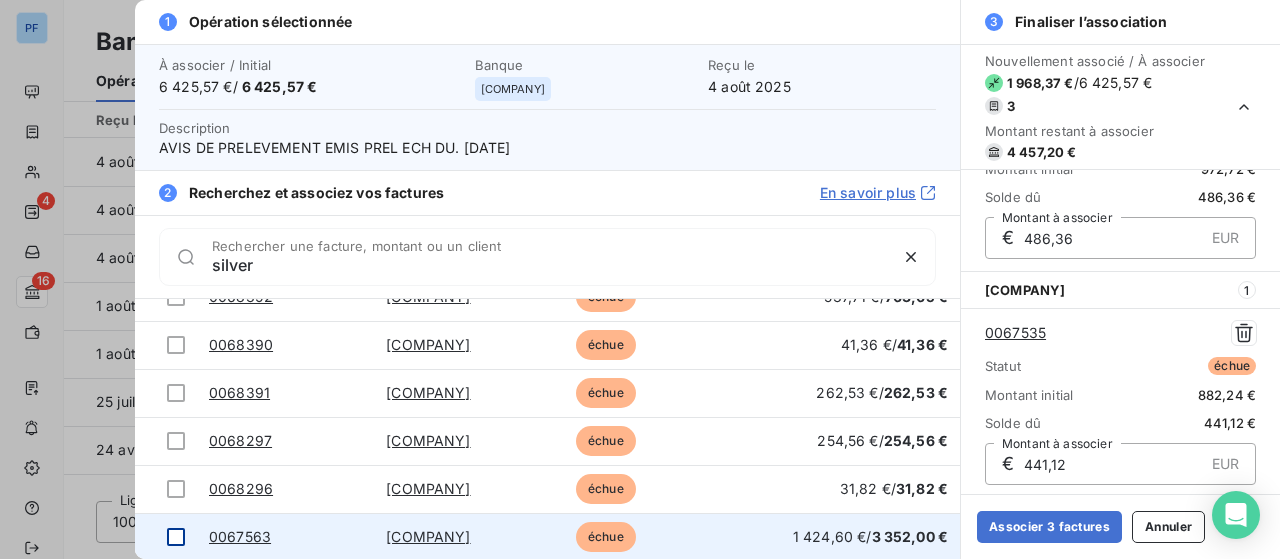 click at bounding box center (176, 537) 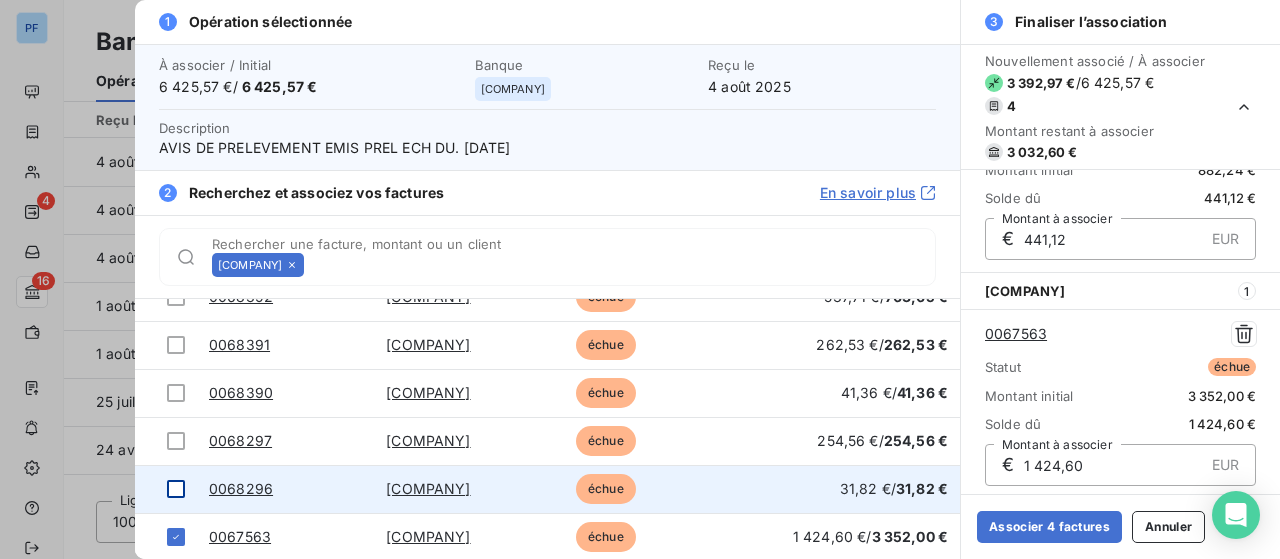 click at bounding box center [176, 489] 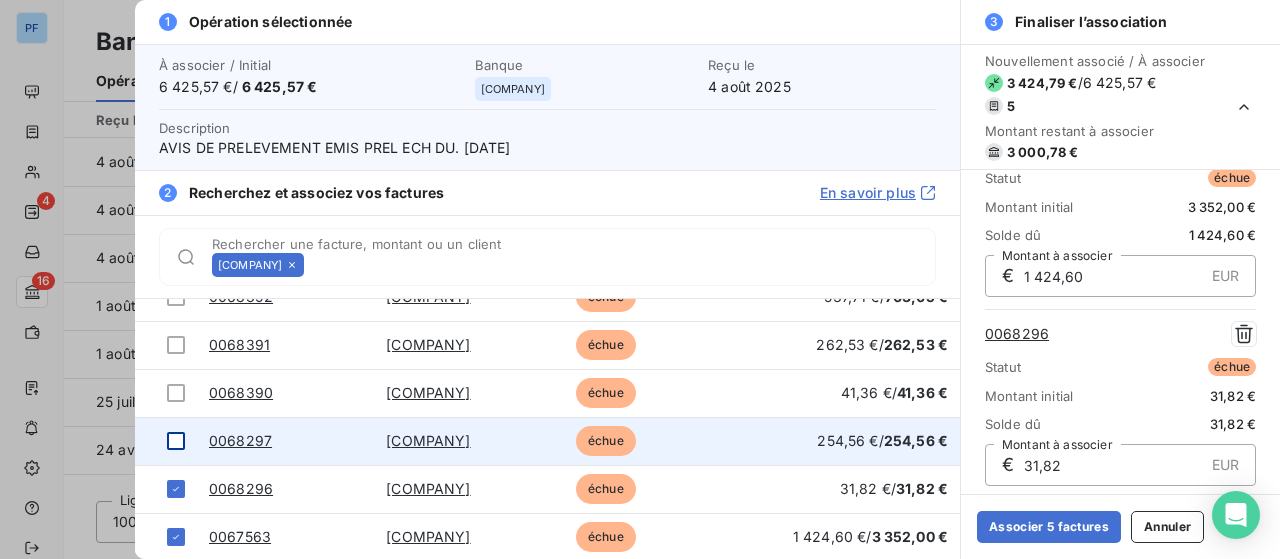 click at bounding box center [176, 441] 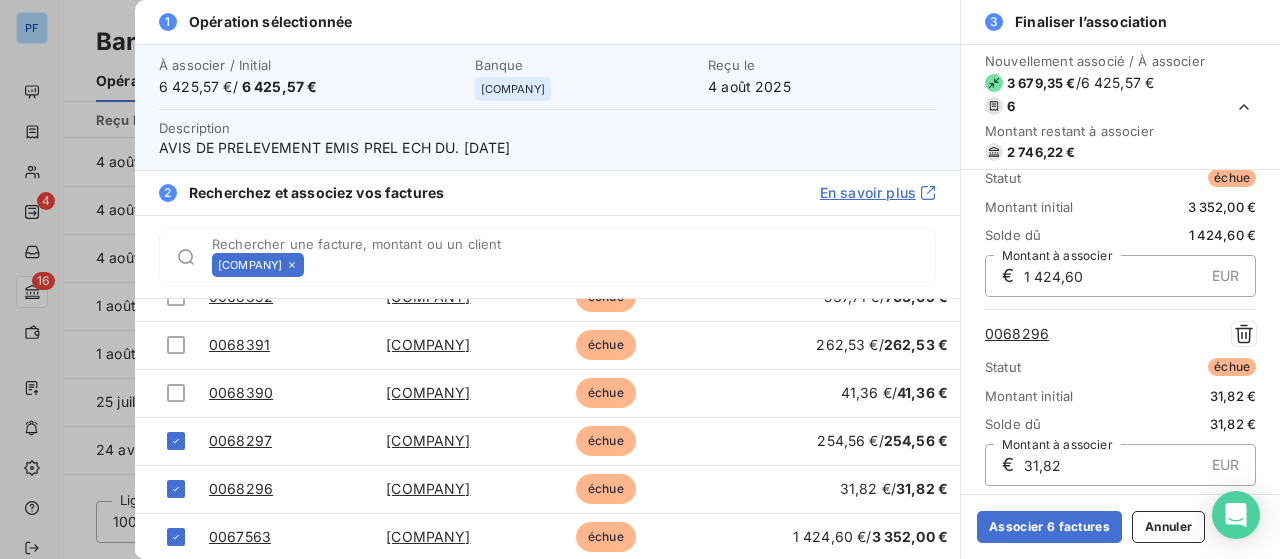 scroll, scrollTop: 952, scrollLeft: 0, axis: vertical 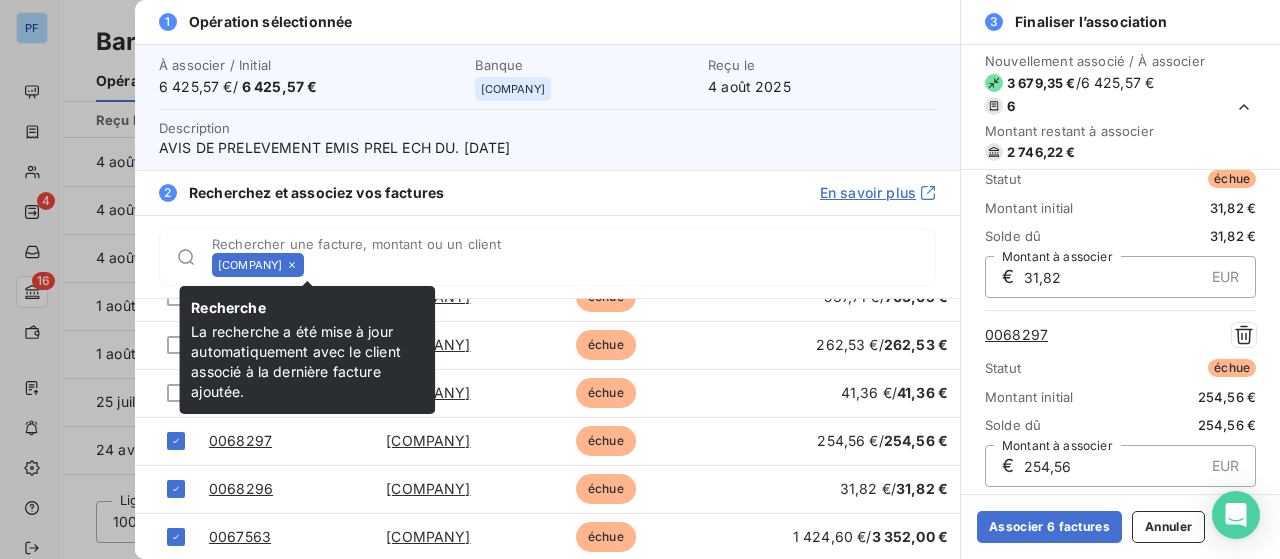 click 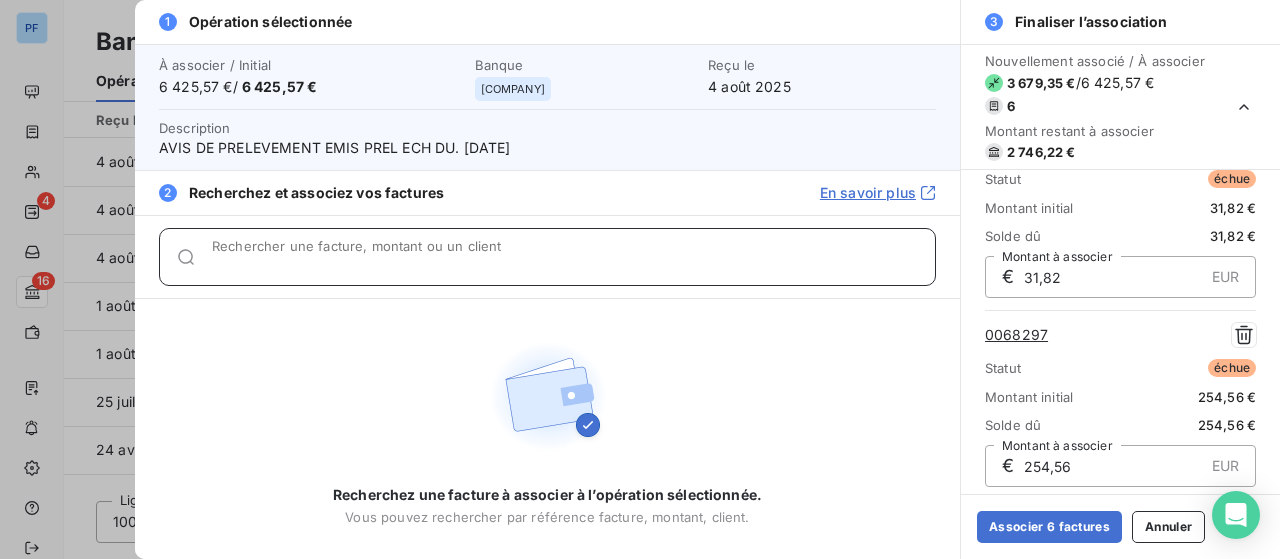 click on "Rechercher une facture, montant ou un client" at bounding box center (573, 265) 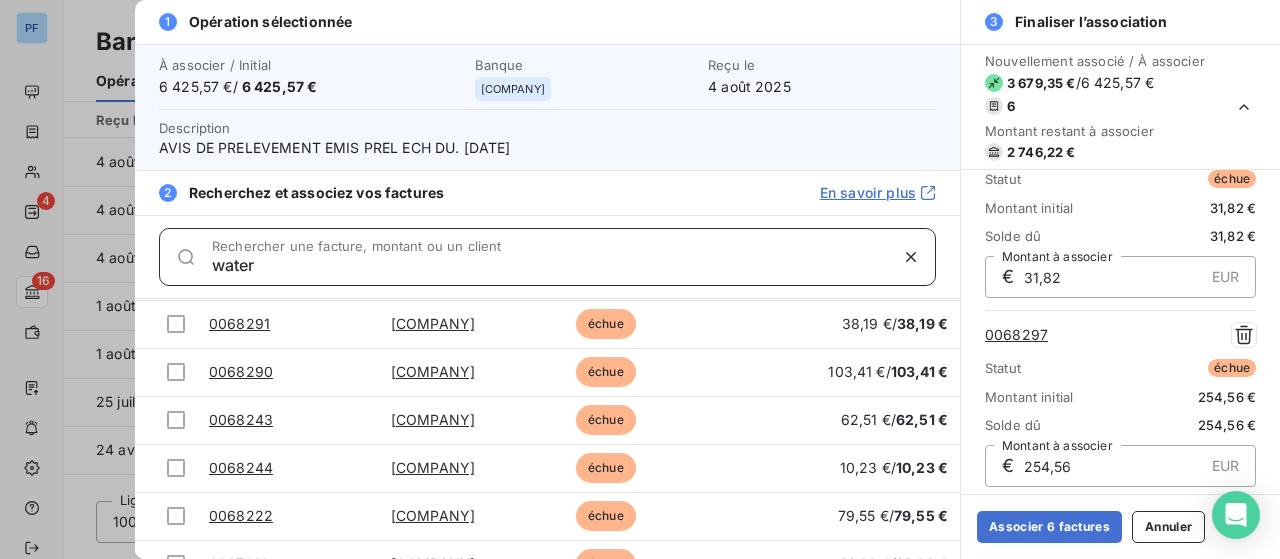 scroll, scrollTop: 0, scrollLeft: 0, axis: both 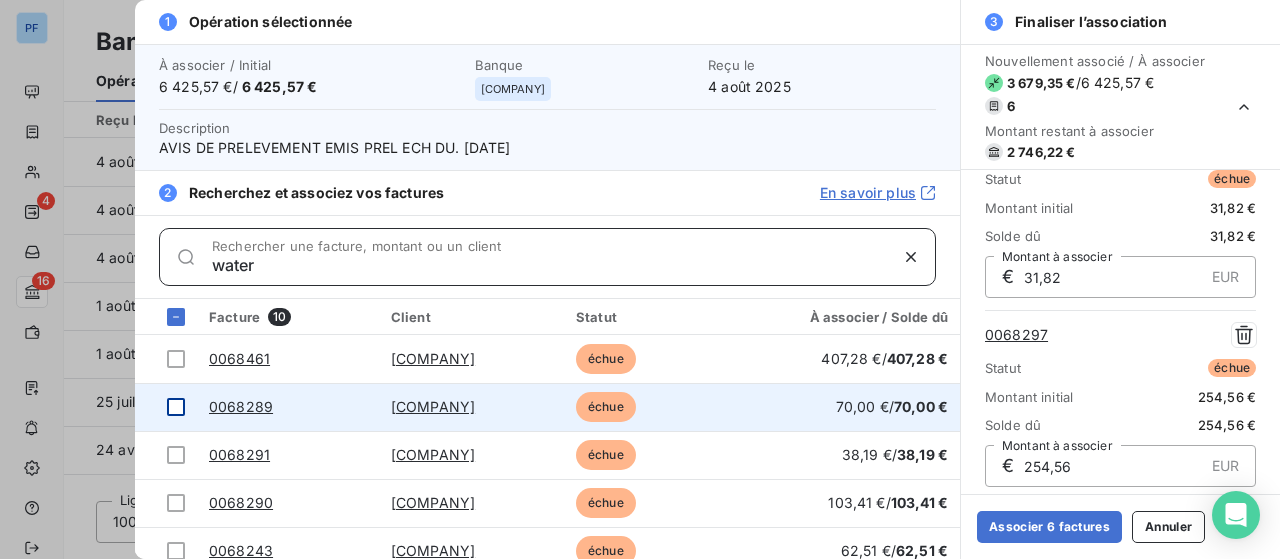 type on "water" 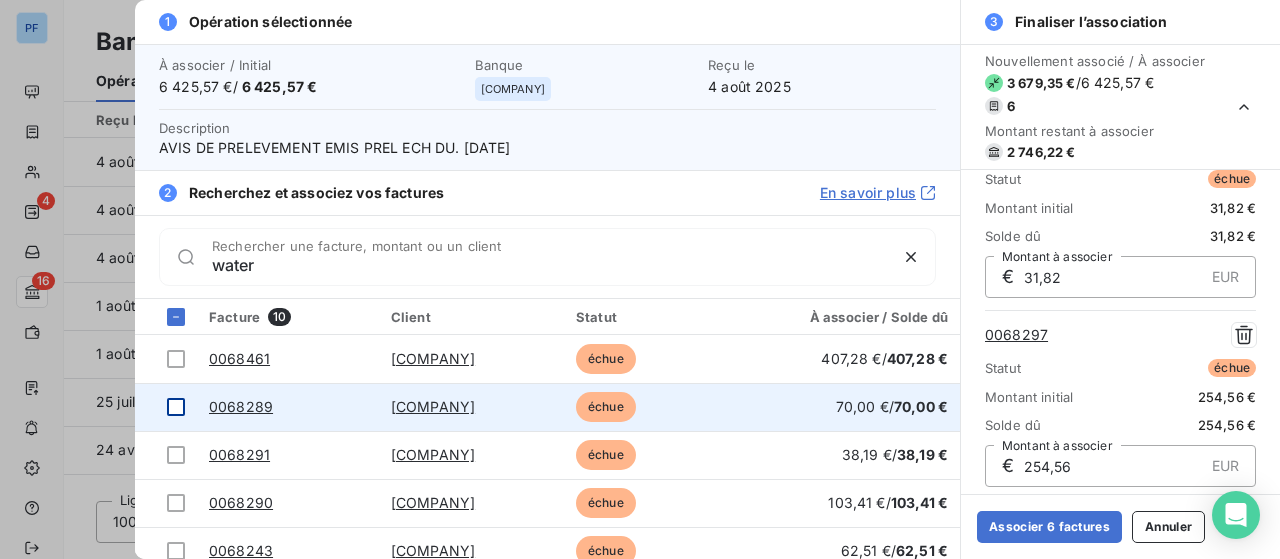 click at bounding box center [176, 407] 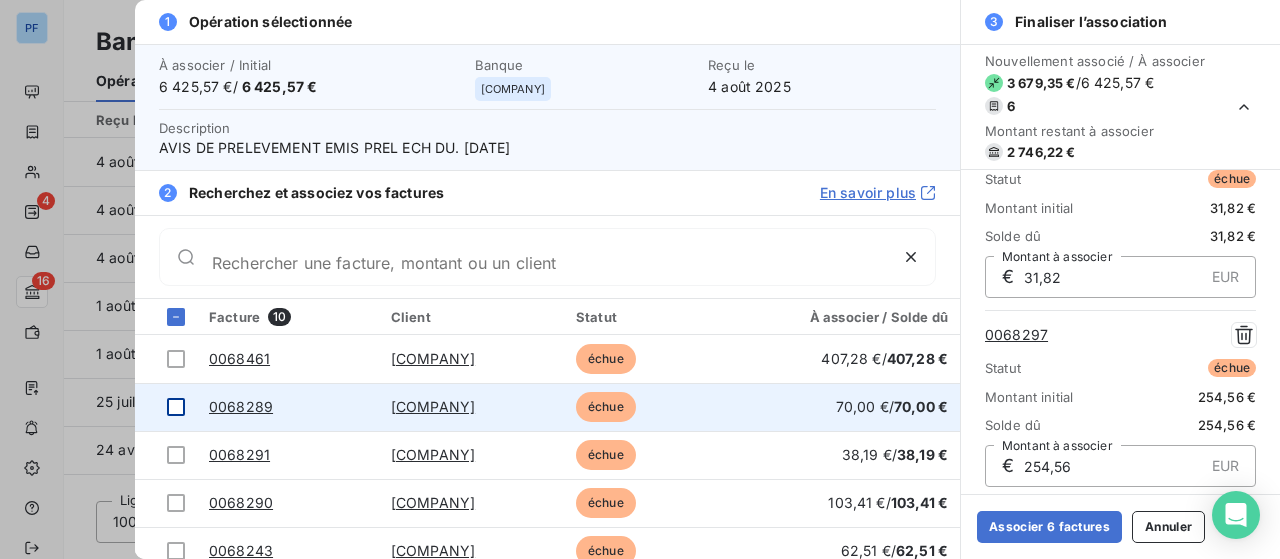 scroll, scrollTop: 1178, scrollLeft: 0, axis: vertical 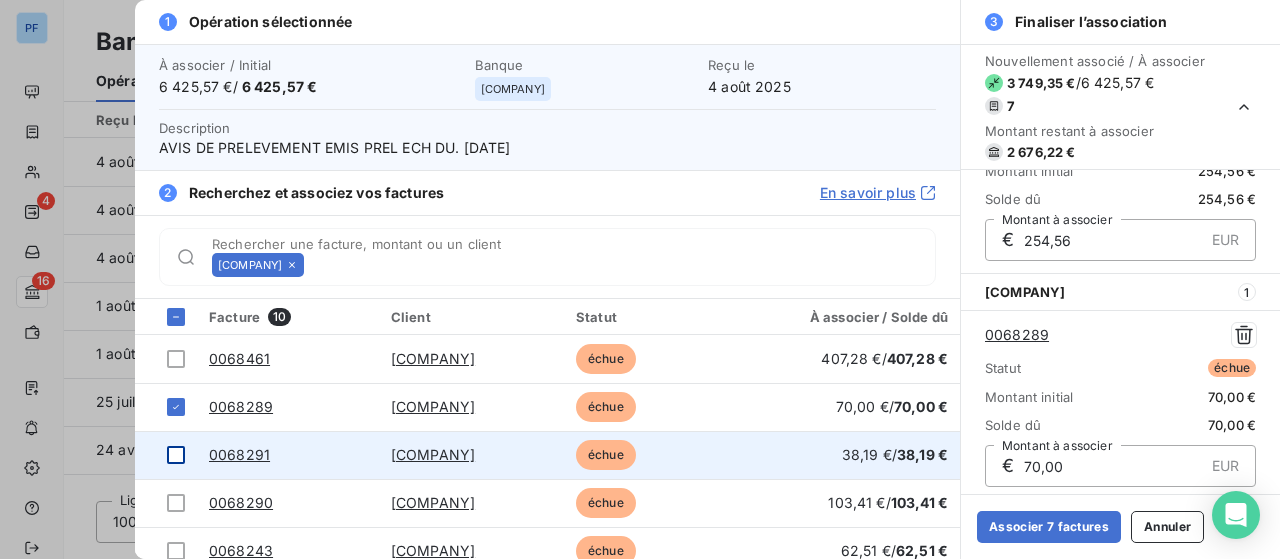 click at bounding box center [176, 455] 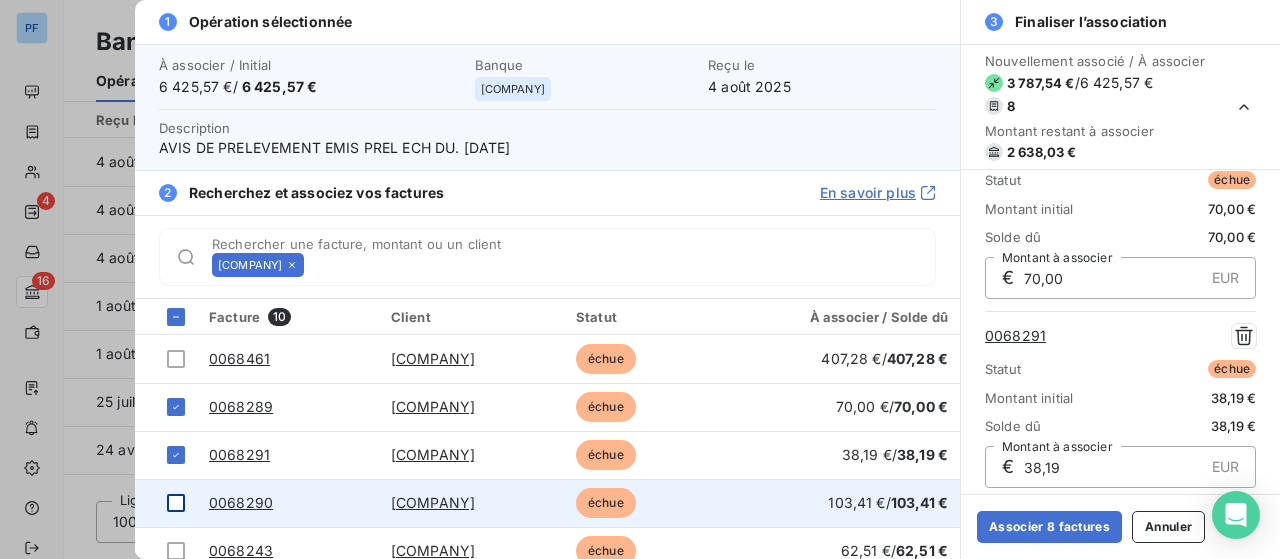 click at bounding box center (176, 503) 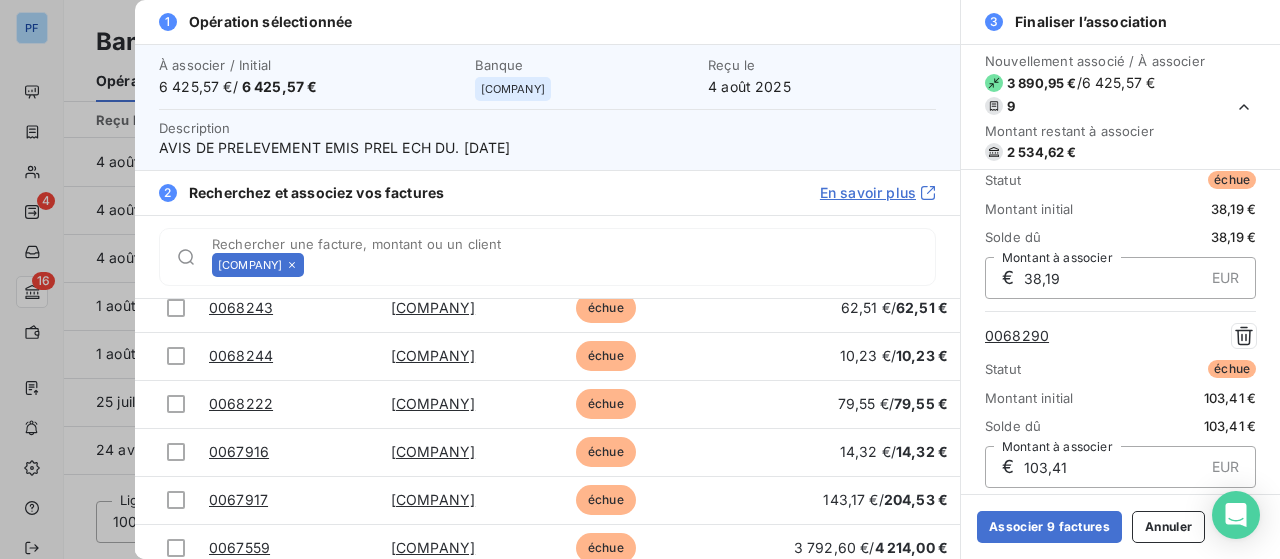 scroll, scrollTop: 254, scrollLeft: 0, axis: vertical 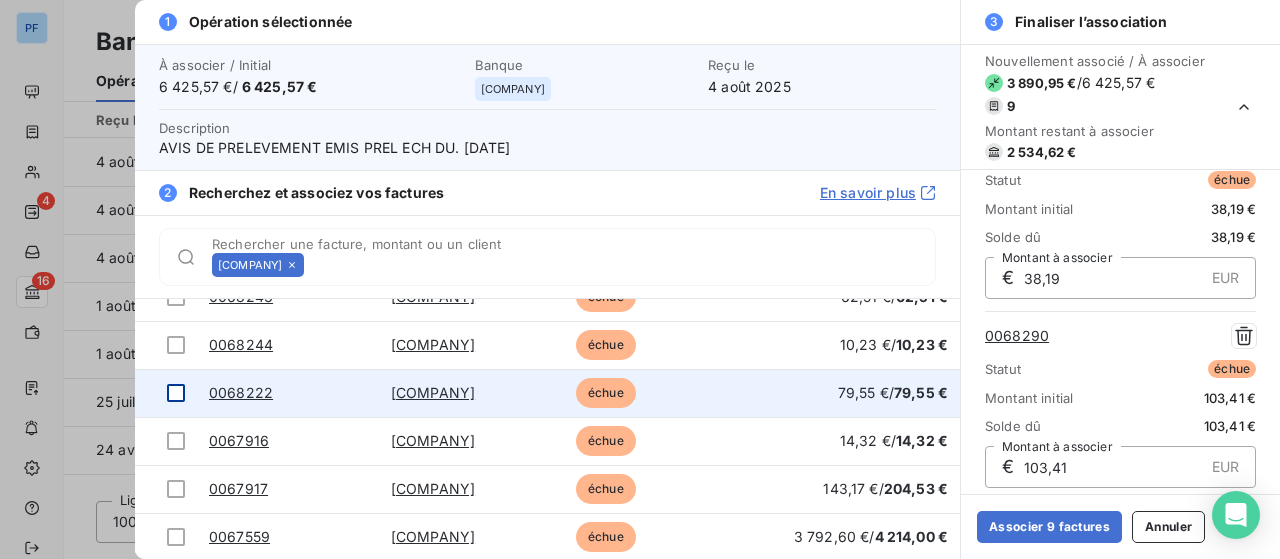 click at bounding box center (176, 393) 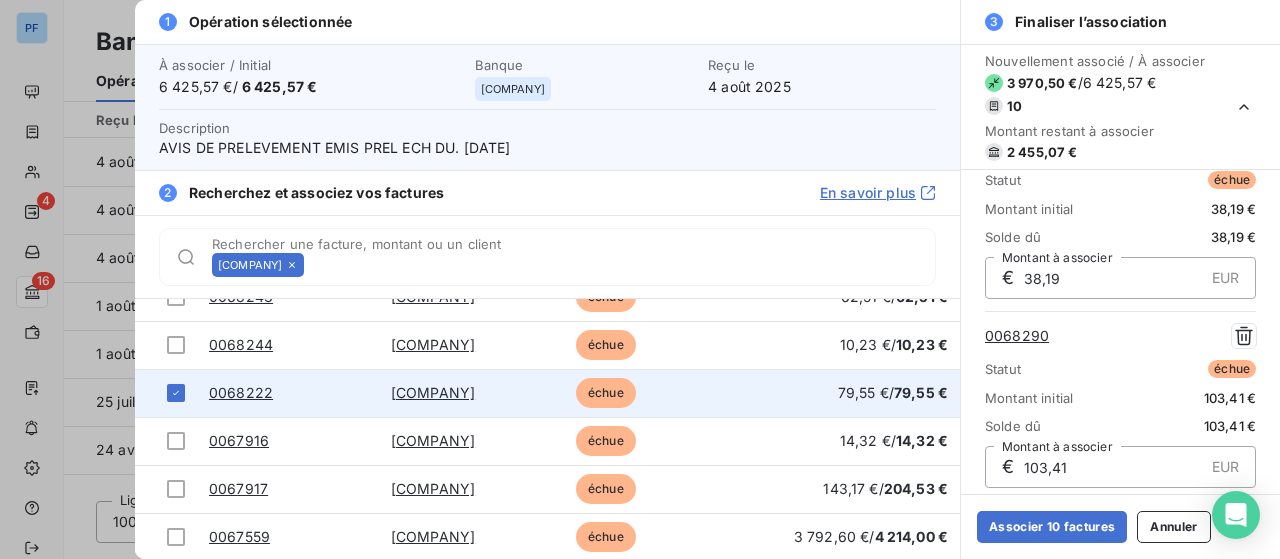 scroll, scrollTop: 1744, scrollLeft: 0, axis: vertical 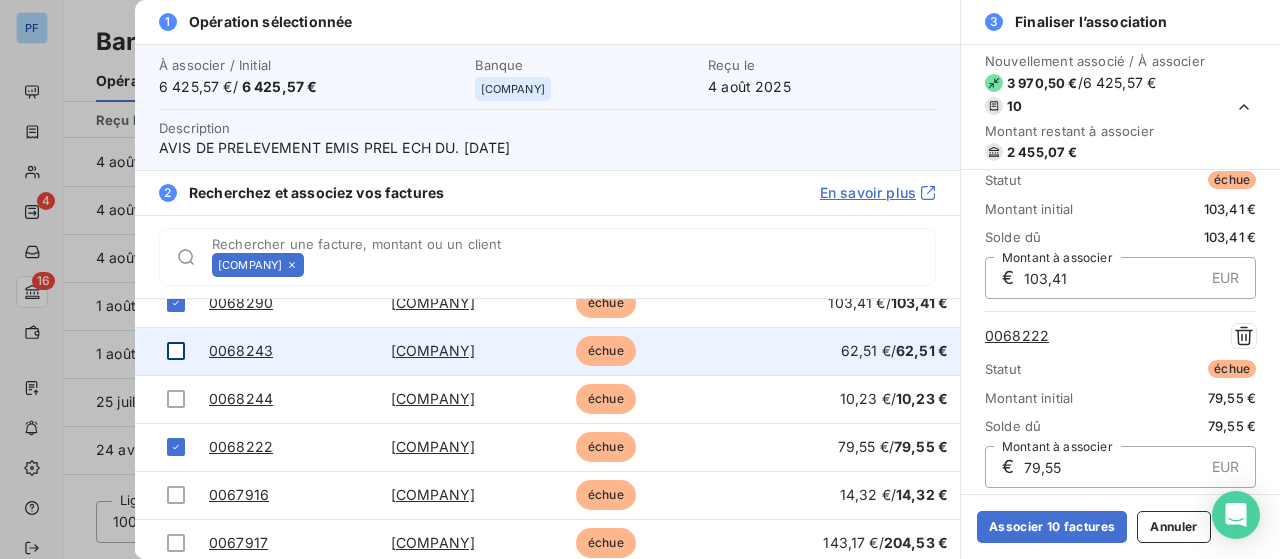 click at bounding box center (176, 351) 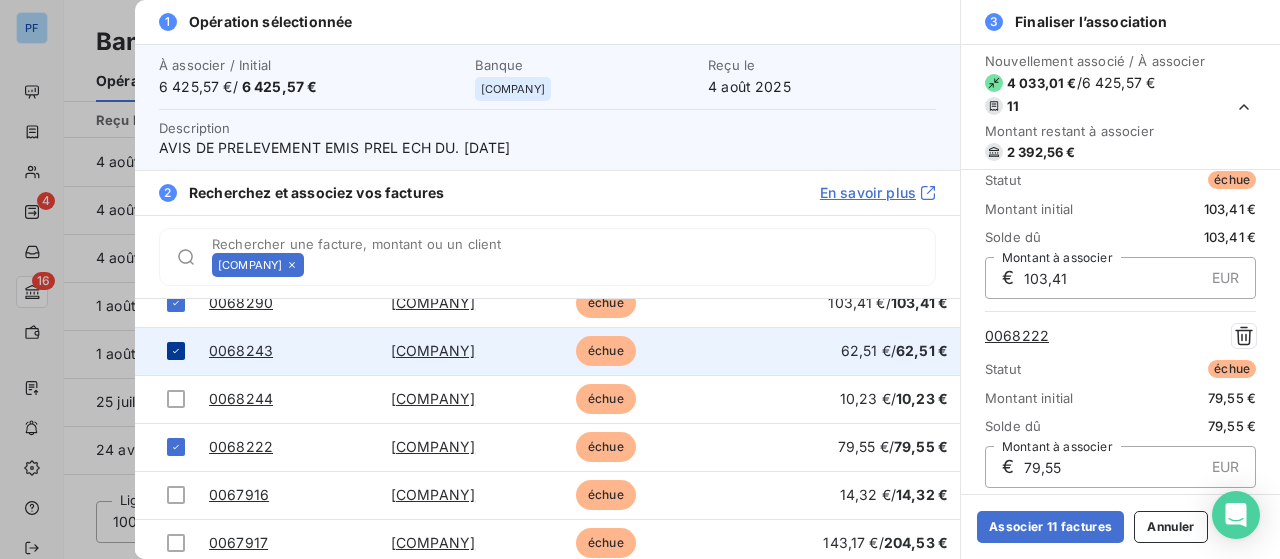 scroll, scrollTop: 1932, scrollLeft: 0, axis: vertical 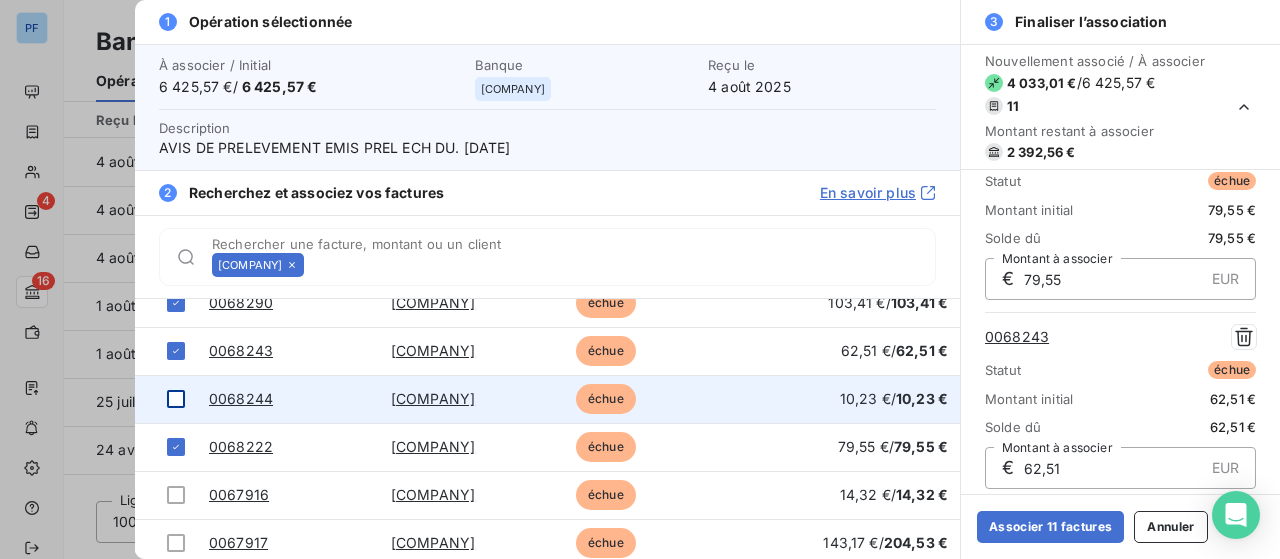 click at bounding box center [176, 399] 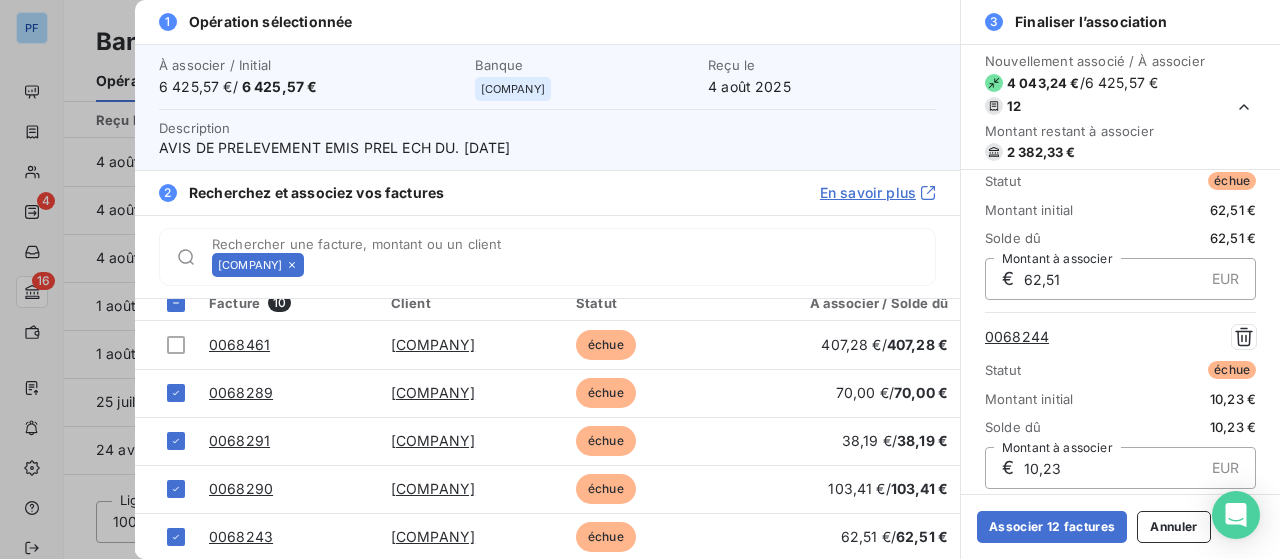 scroll, scrollTop: 0, scrollLeft: 0, axis: both 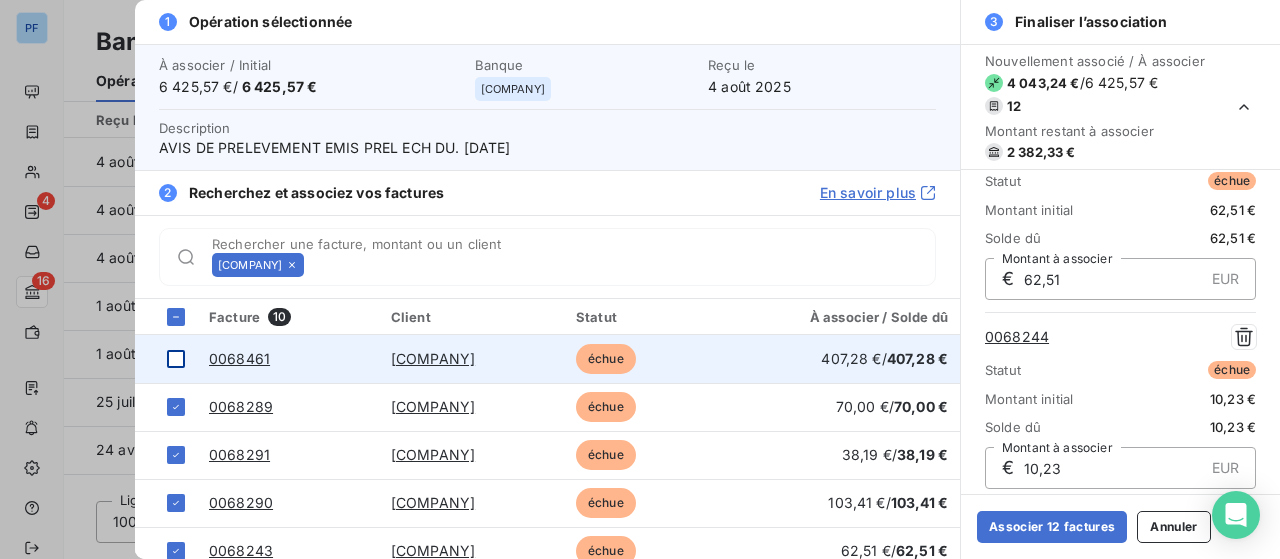 click at bounding box center [176, 359] 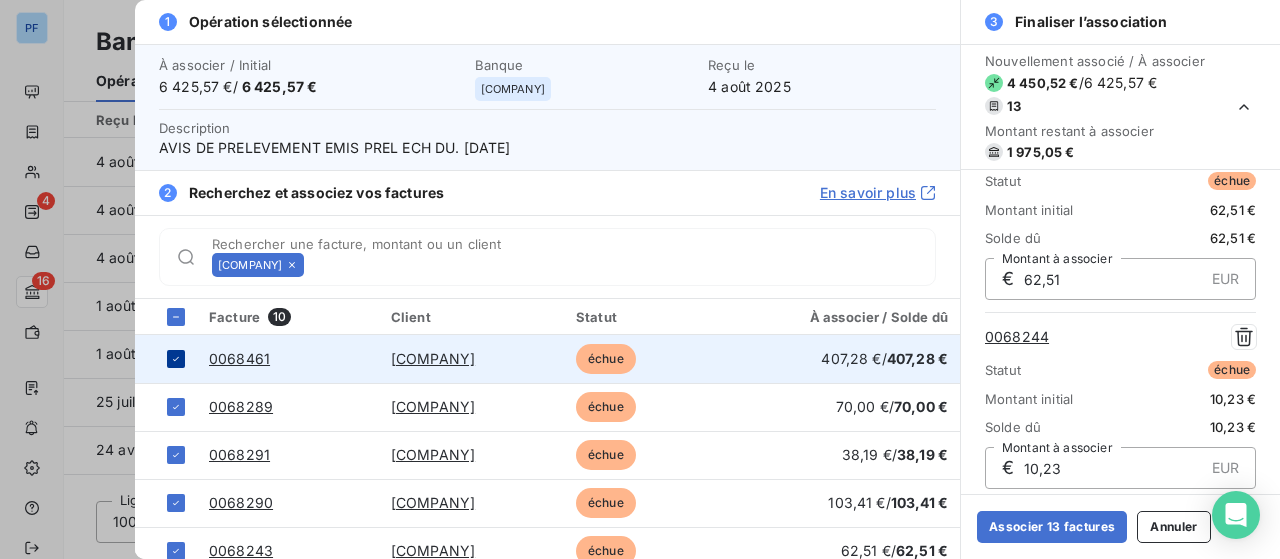 scroll, scrollTop: 2310, scrollLeft: 0, axis: vertical 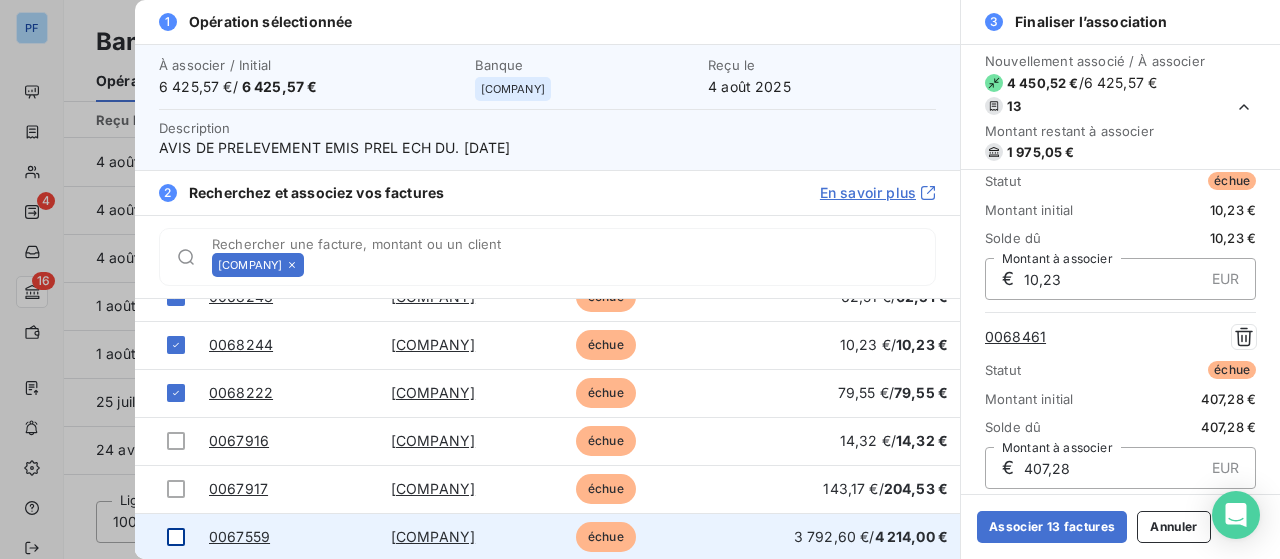 click at bounding box center [176, 537] 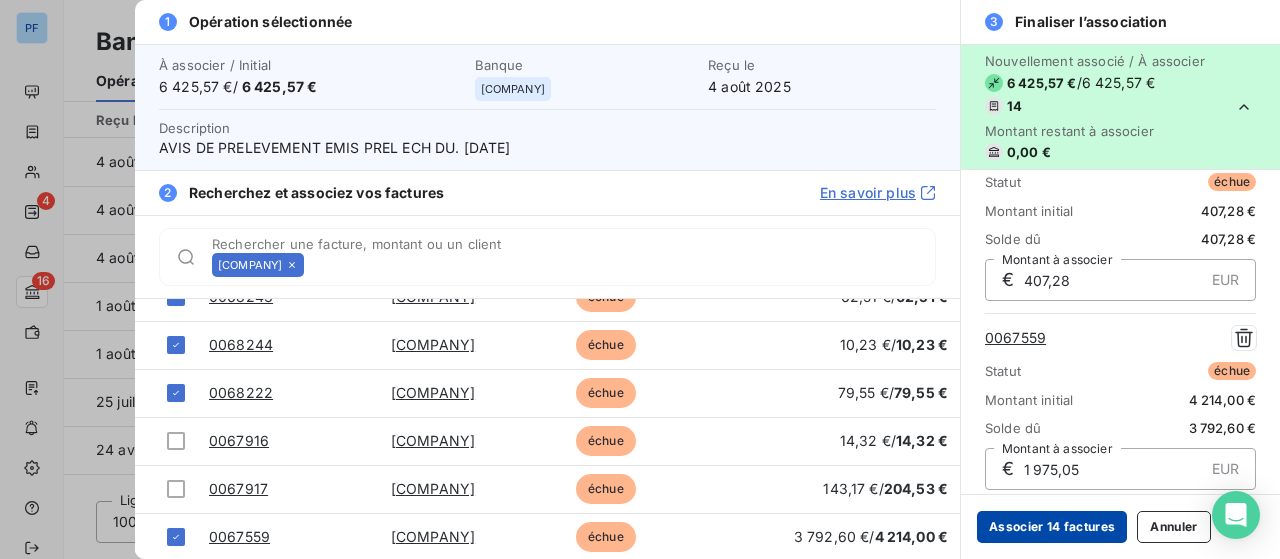 click on "Associer 14 factures" at bounding box center [1052, 527] 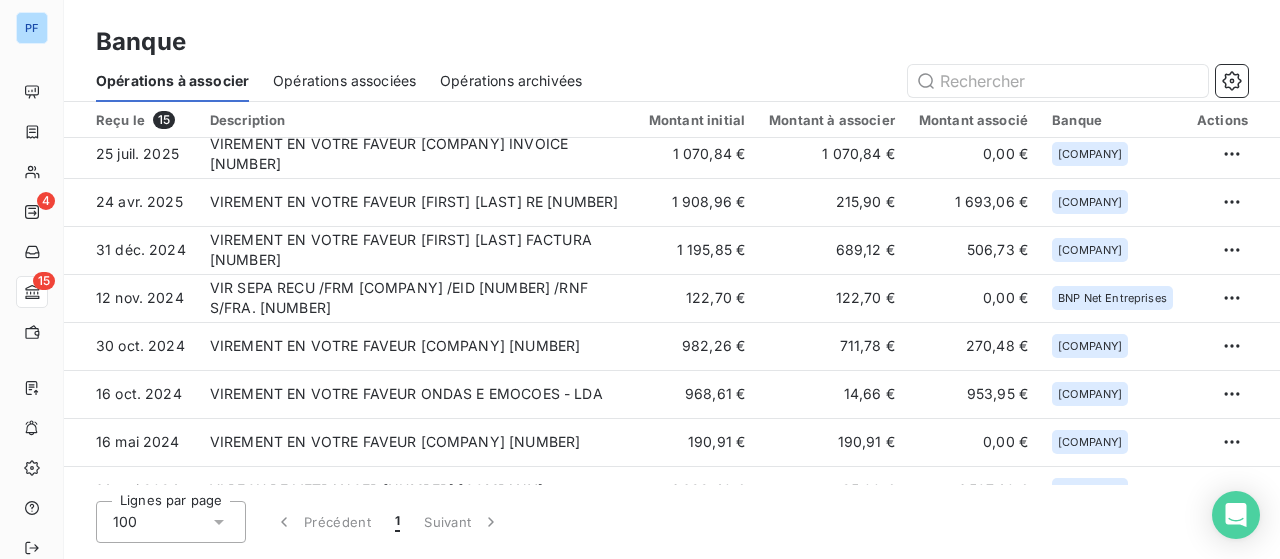 scroll, scrollTop: 0, scrollLeft: 0, axis: both 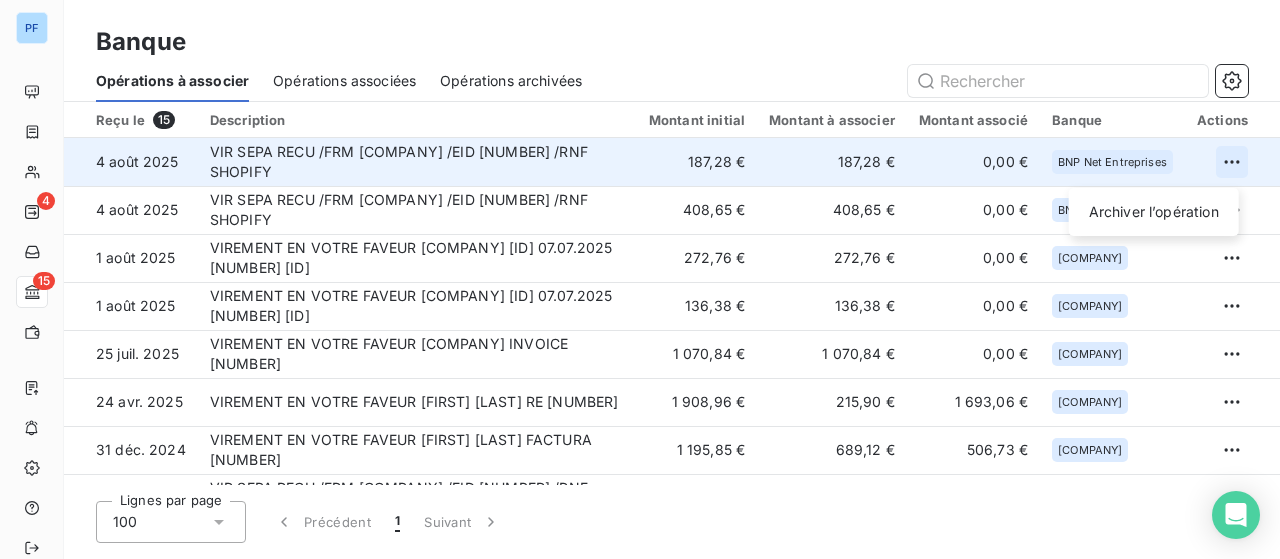 click on "PF 4 15 Banque Opérations à associer Opérations associées Opérations archivées Reçu le 15 Description Montant initial Montant à associer Montant associé Banque Actions 4 août 2025 VIR SEPA RECU /FRM PAYPAL EUROPE S.A.R.L. ET CIE S.C.A /EID YYW1043931466019 /RNF SHOPIFY 187,28 € 187,28 € 0,00 € BNP Net Entreprises Archiver l’opération 4 août 2025 VIR SEPA RECU /FRM PAYPAL EUROPE S.A.R.L. ET CIE S.C.A /EID YYW1043952327679 /RNF SHOPIFY 408,65 € 408,65 € 0,00 € BNP Net Entreprises 1 août 2025 VIREMENT EN VOTRE FAVEUR ALAIA SA bd3bed90d00349b8ba8d6f5 07.07.2025 68422 bd3bed90d00349b8ba8d6f58ac1dfc38 272,76 € 272,76 € 0,00 € Crédit Agricole Pyrénées Gascogne 1 août 2025 VIREMENT EN VOTRE FAVEUR ALAIA SA 64e7540801e04e1dbd96d61 07.07.2025 68423 64e7540801e04e1dbd96d61ff0a7b833 136,38 € 136,38 € 0,00 € Crédit Agricole Pyrénées Gascogne 25 juil. 2025 VIREMENT EN VOTRE FAVEUR SURF LAGOS COMERCIO ARTIGOS SURF INVOICE 0067524 1 070,84 € 100 1" at bounding box center [640, 279] 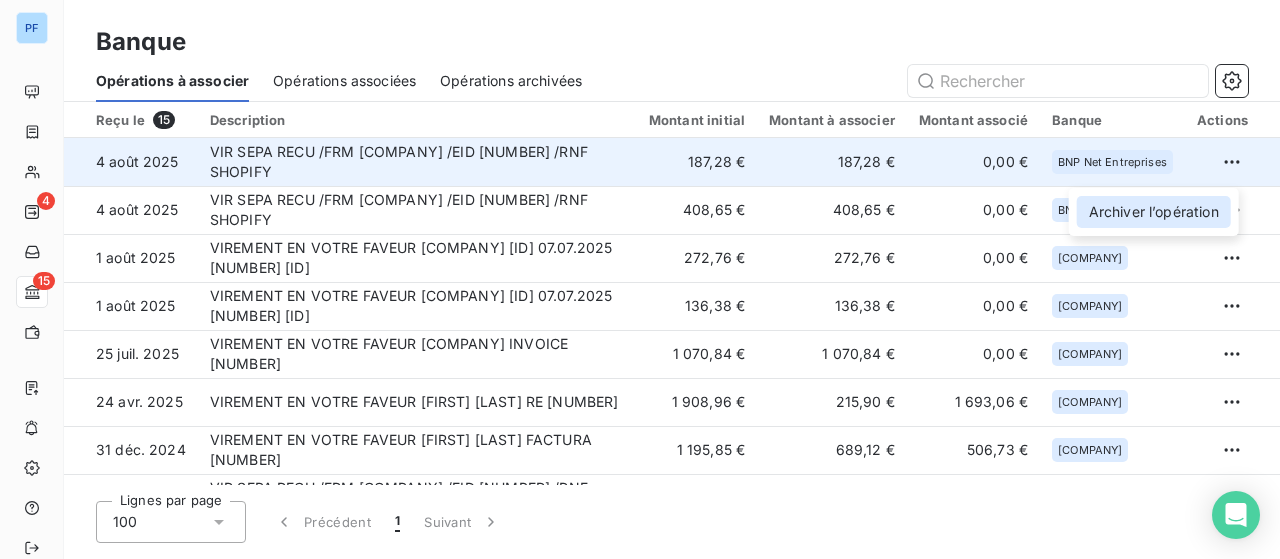 click on "Archiver l’opération" at bounding box center (1154, 212) 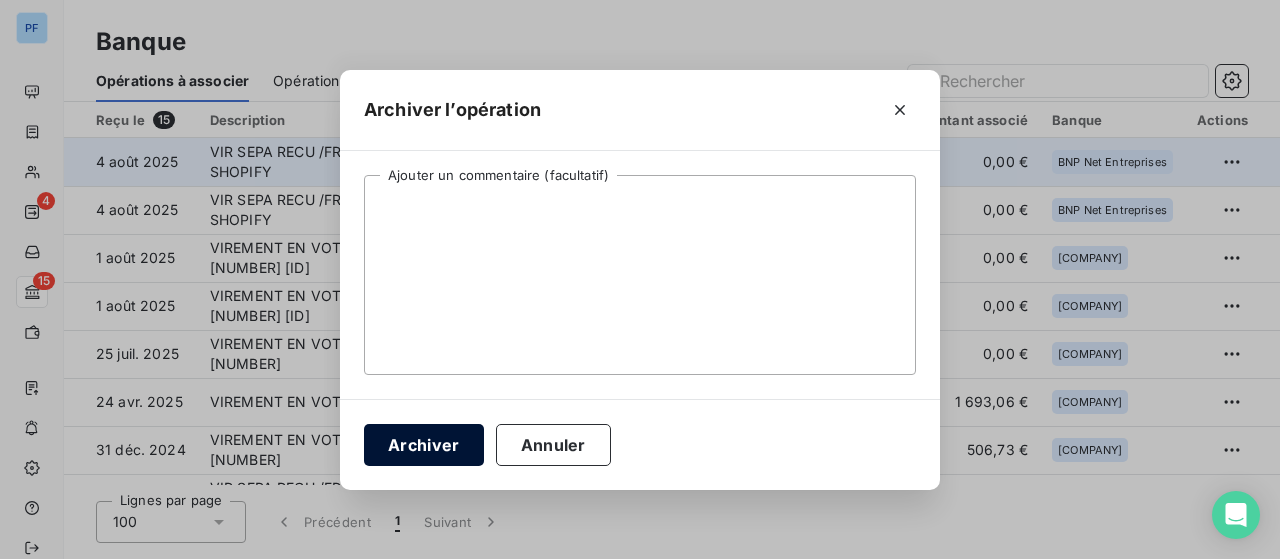 click on "Archiver" at bounding box center [424, 445] 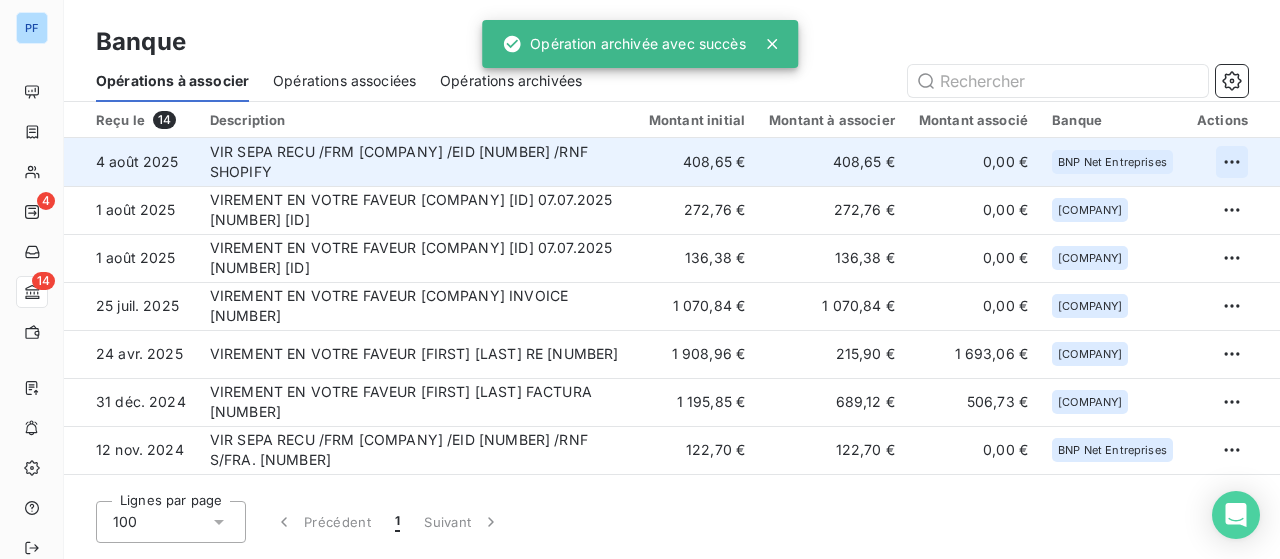 click on "PF 4 14 Banque Opérations à associer Opérations associées Opérations archivées Reçu le 14 Description Montant initial Montant à associer Montant associé Banque Actions 4 août 2025 VIR SEPA RECU /FRM PAYPAL EUROPE S.A.R.L. ET CIE S.C.A /EID YYW1043952327679 /RNF SHOPIFY 408,65 € 408,65 € 0,00 € BNP Net Entreprises 1 août 2025 VIREMENT EN VOTRE FAVEUR ALAIA SA bd3bed90d00349b8ba8d6f5 07.07.2025 68422 bd3bed90d00349b8ba8d6f58ac1dfc38 272,76 € 272,76 € 0,00 € Crédit Agricole Pyrénées Gascogne 1 août 2025 VIREMENT EN VOTRE FAVEUR ALAIA SA 64e7540801e04e1dbd96d61 07.07.2025 68423 64e7540801e04e1dbd96d61ff0a7b833 136,38 € 136,38 € 0,00 € Crédit Agricole Pyrénées Gascogne 25 juil. 2025 VIREMENT EN VOTRE FAVEUR SURF LAGOS COMERCIO ARTIGOS SURF INVOICE 0067524 1 070,84 € 1 070,84 € 0,00 € Crédit Agricole Pyrénées Gascogne 24 avr. 2025 VIREMENT EN VOTRE FAVEUR Fatima Schlegel RE 0065560 1 908,96 € 215,90 € 1 693,06 € 31 déc. 2024 100" at bounding box center [640, 279] 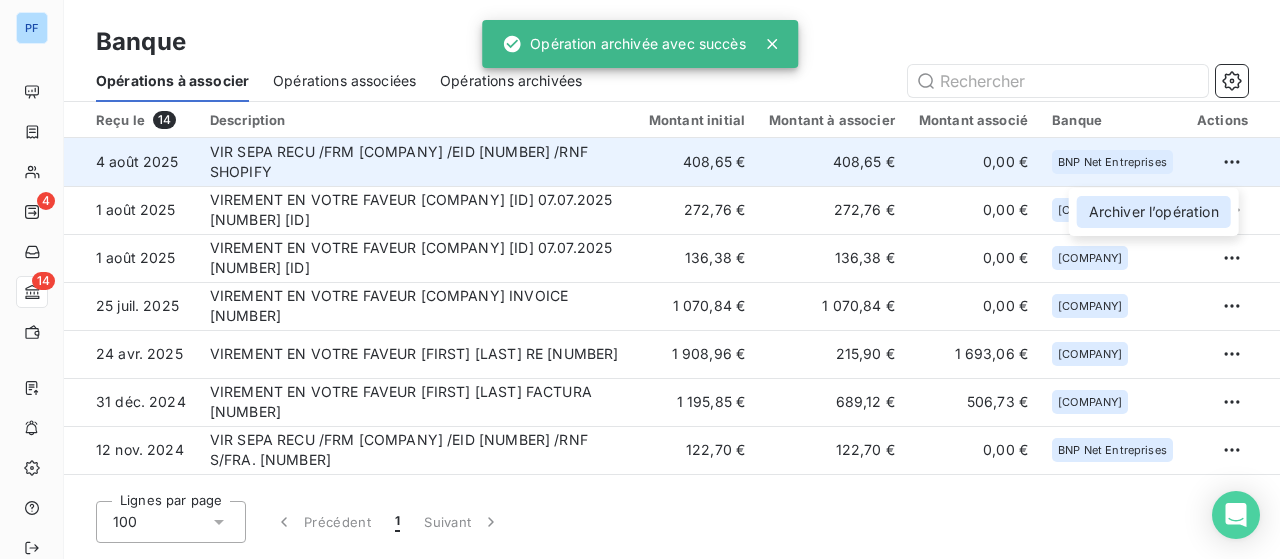 click on "Archiver l’opération" at bounding box center (1154, 212) 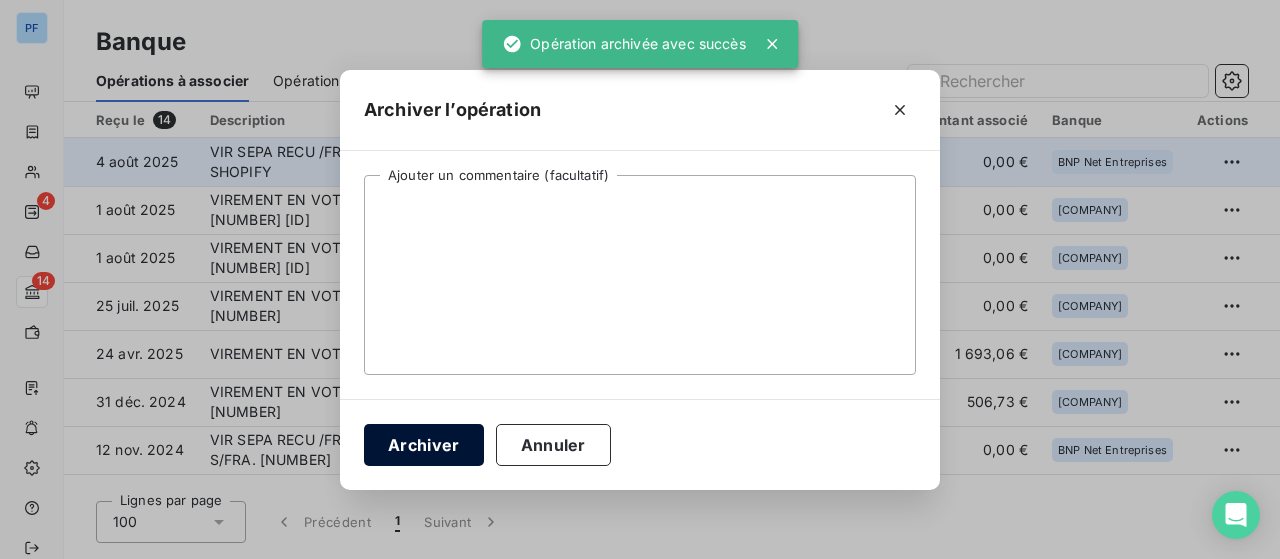click on "Archiver" at bounding box center (424, 445) 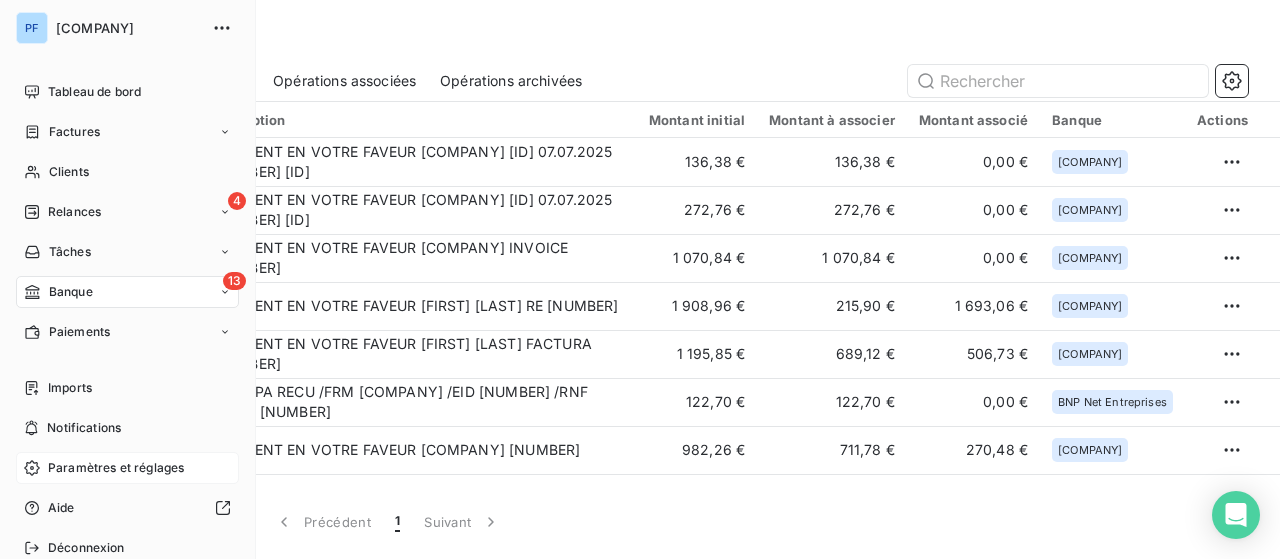 click on "Paramètres et réglages" at bounding box center (116, 468) 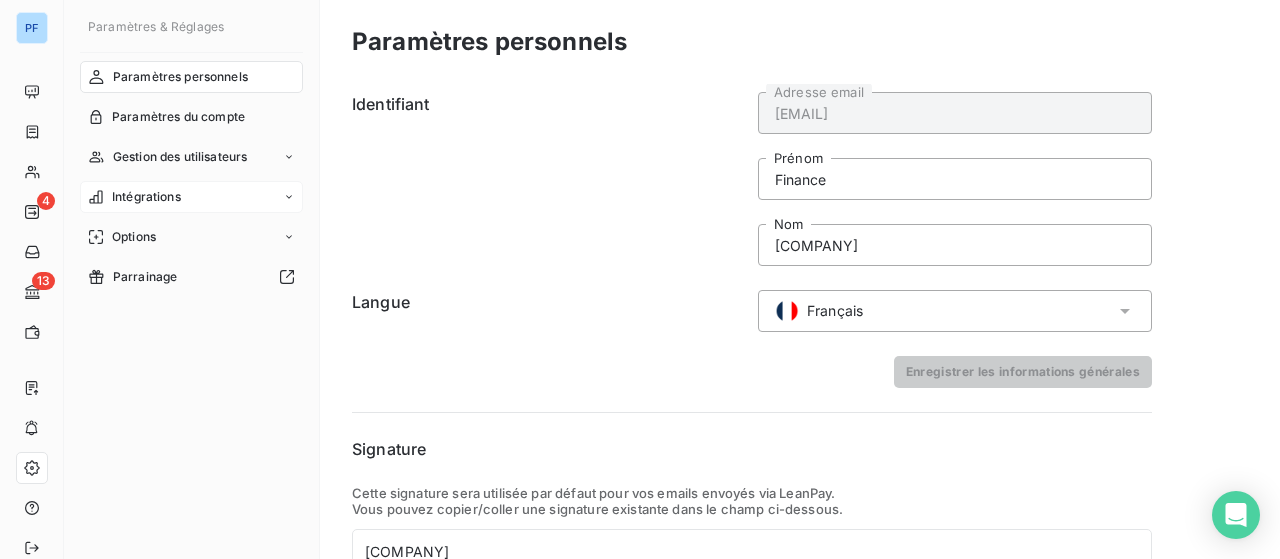 click on "Intégrations" at bounding box center (191, 197) 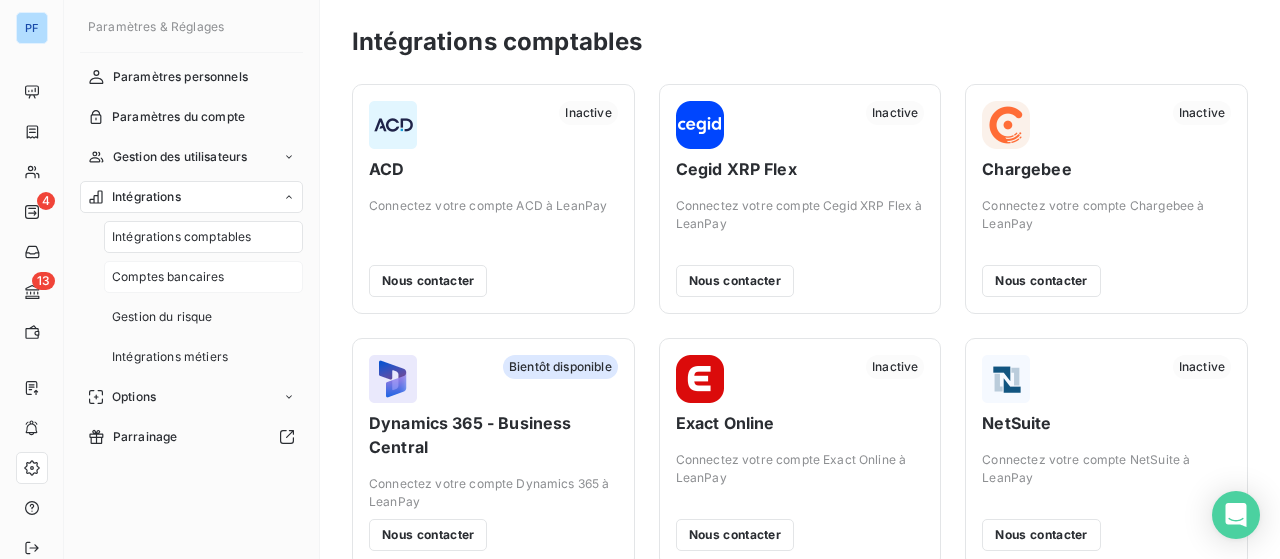click on "Comptes bancaires" at bounding box center [168, 277] 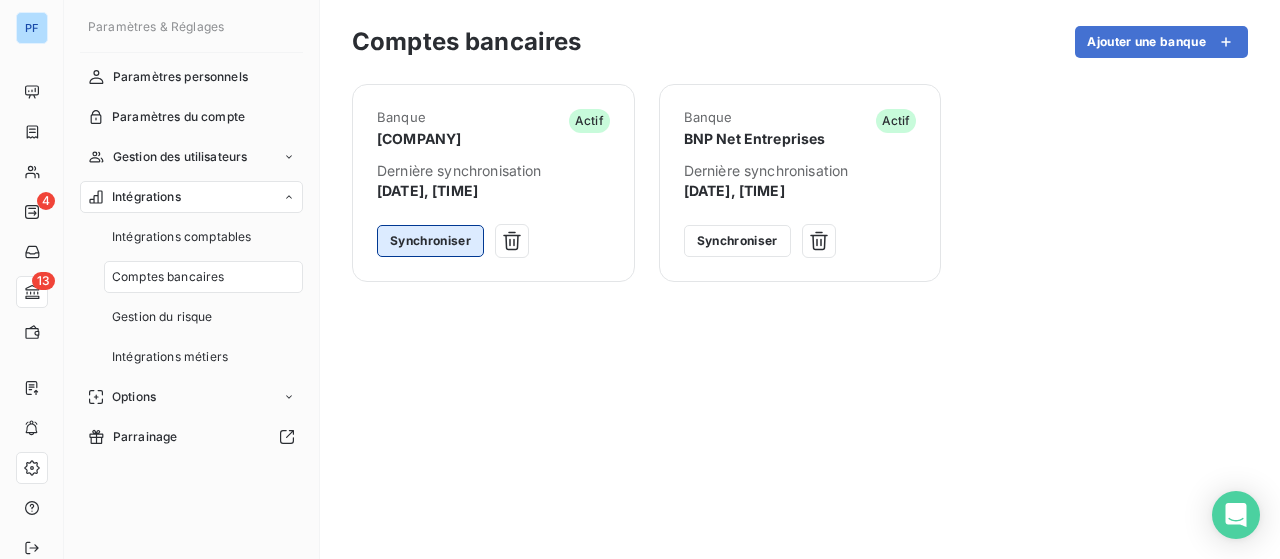 click on "Synchroniser" at bounding box center (430, 241) 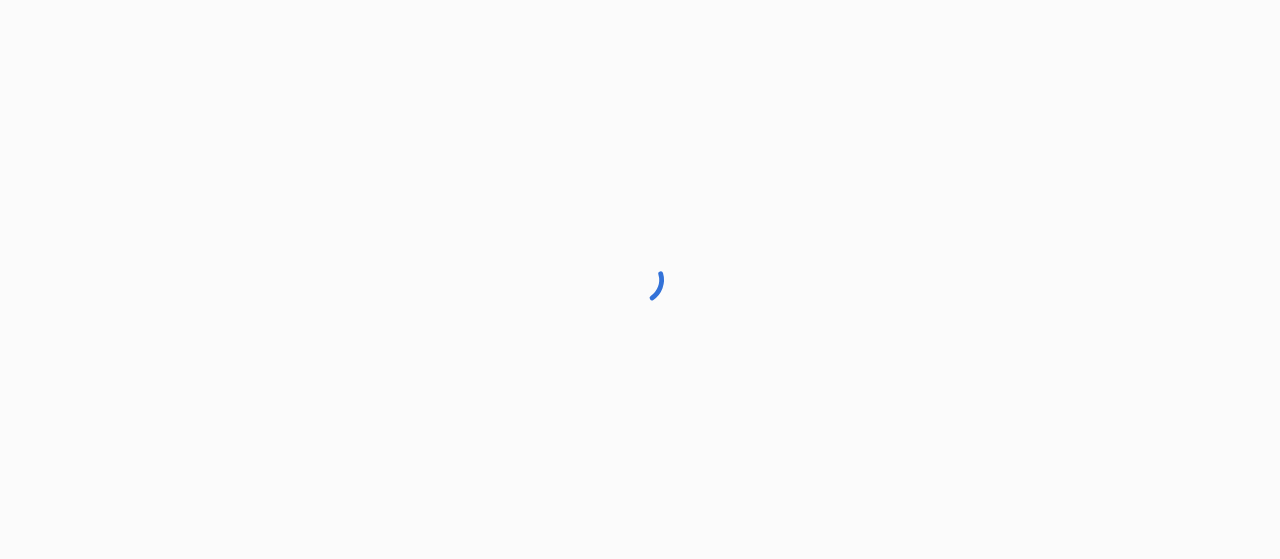 scroll, scrollTop: 0, scrollLeft: 0, axis: both 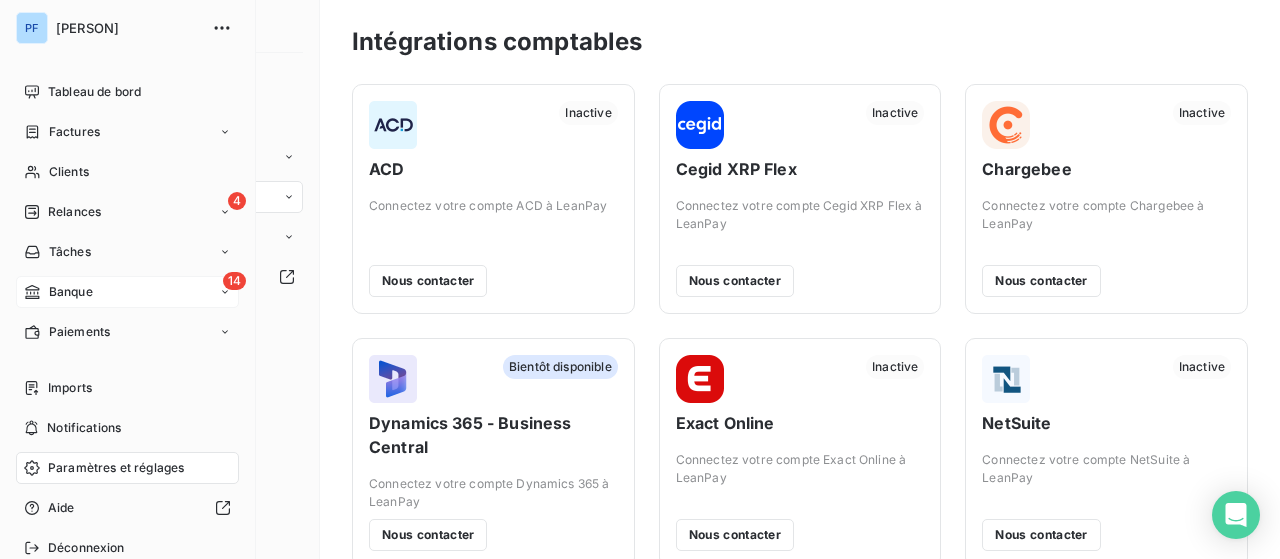 click on "[NUMBER] Banque" at bounding box center [127, 292] 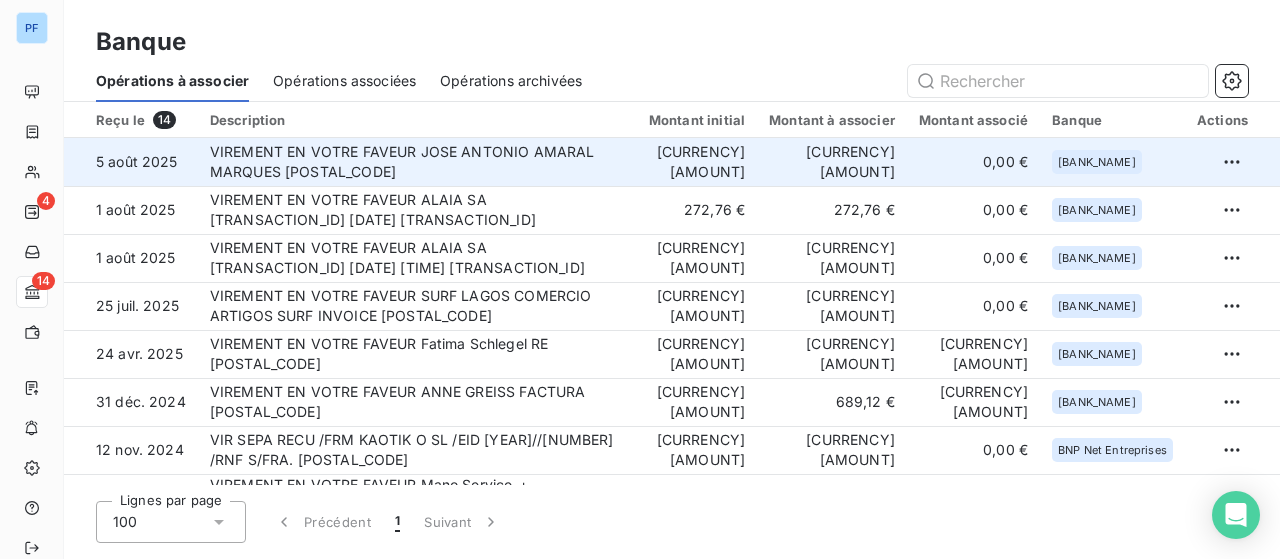 click on "VIREMENT EN VOTRE FAVEUR JOSE ANTONIO AMARAL MARQUES [POSTAL_CODE]" at bounding box center [417, 162] 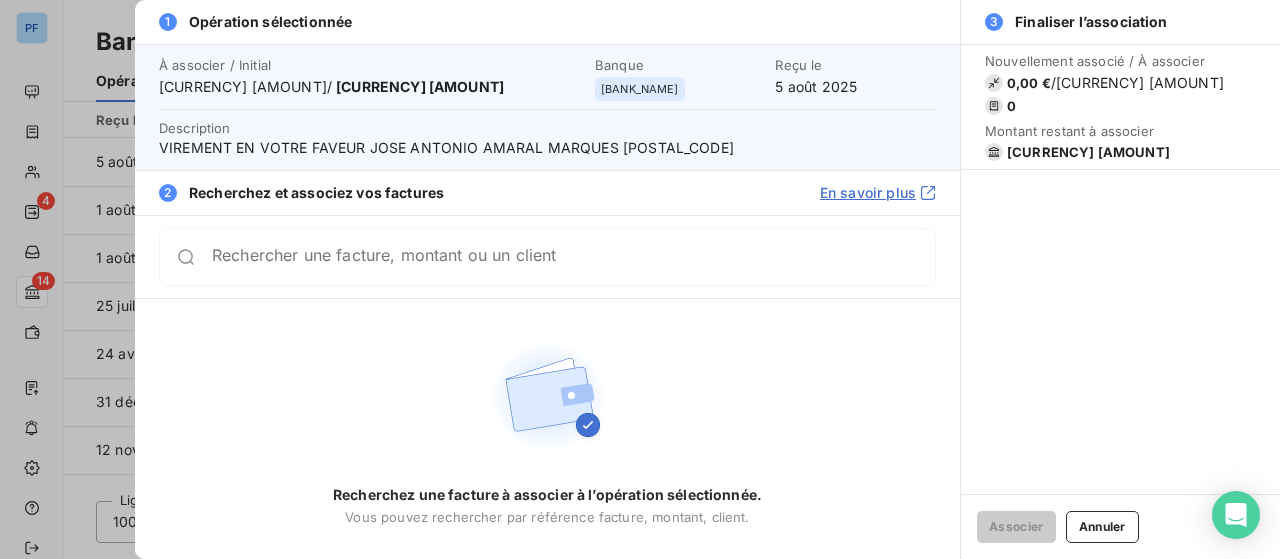 click on "Rechercher une facture, montant ou un client" at bounding box center (573, 257) 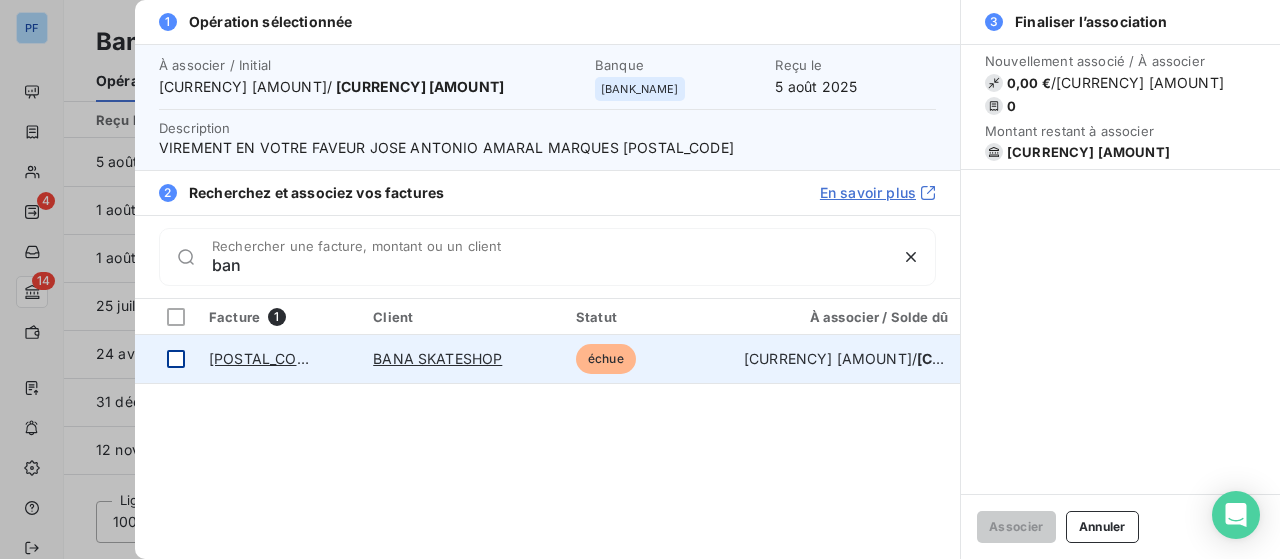 type on "ban" 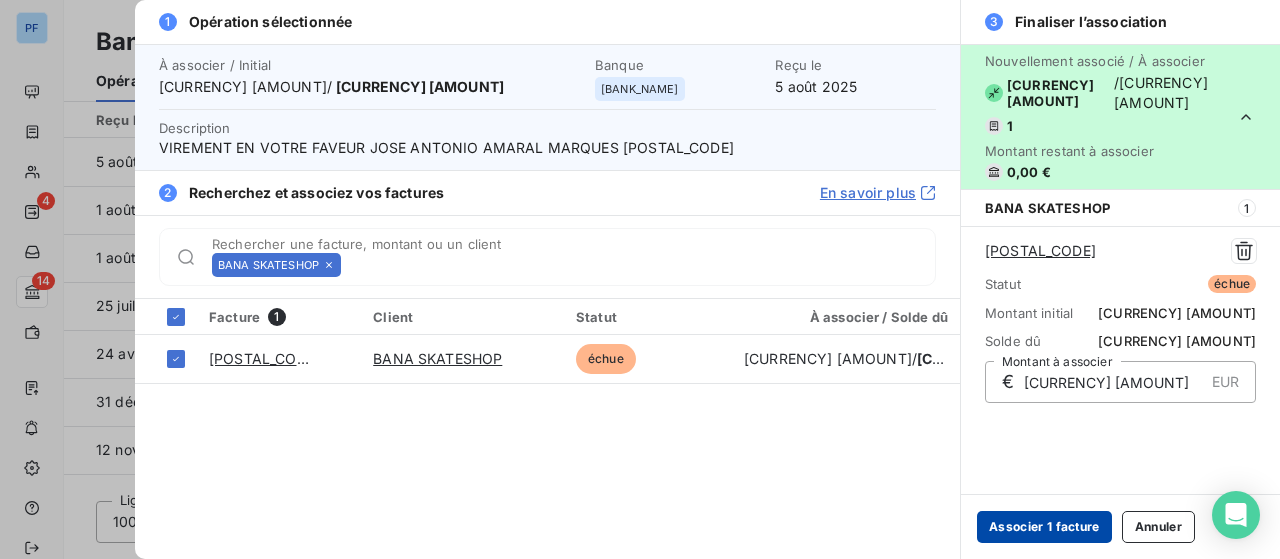 click on "Associer 1 facture" at bounding box center (1044, 527) 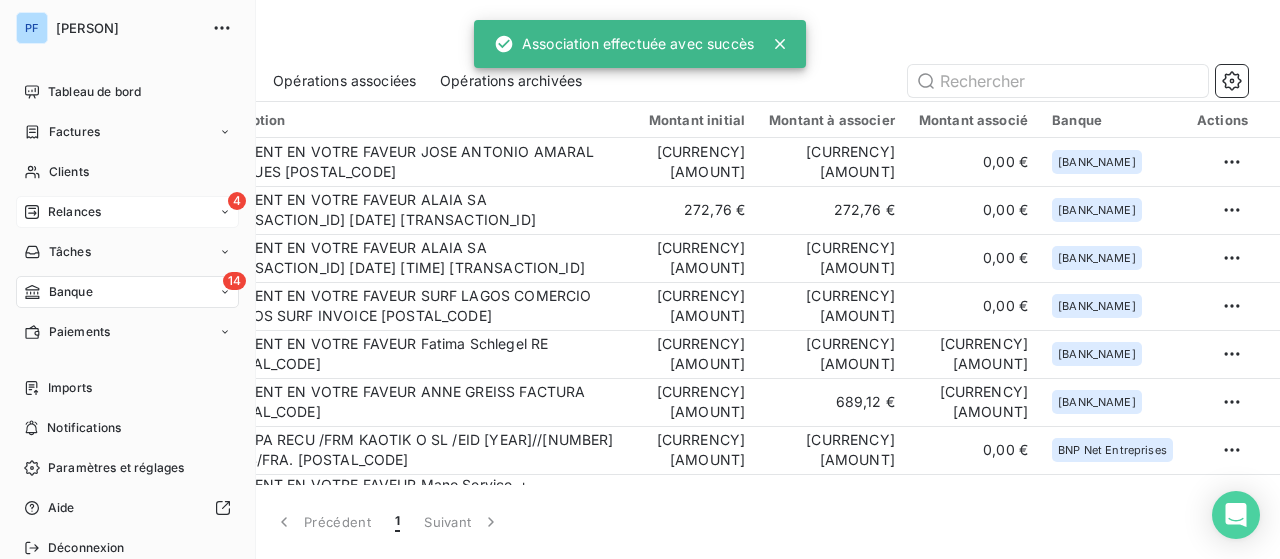 click on "Relances" at bounding box center (74, 212) 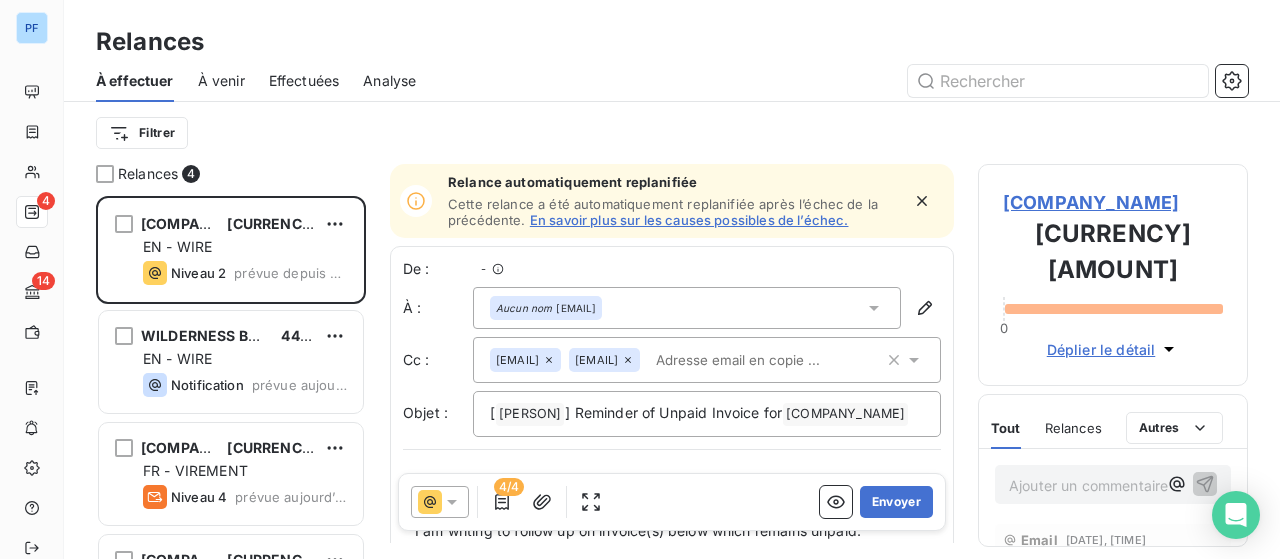 scroll, scrollTop: 16, scrollLeft: 16, axis: both 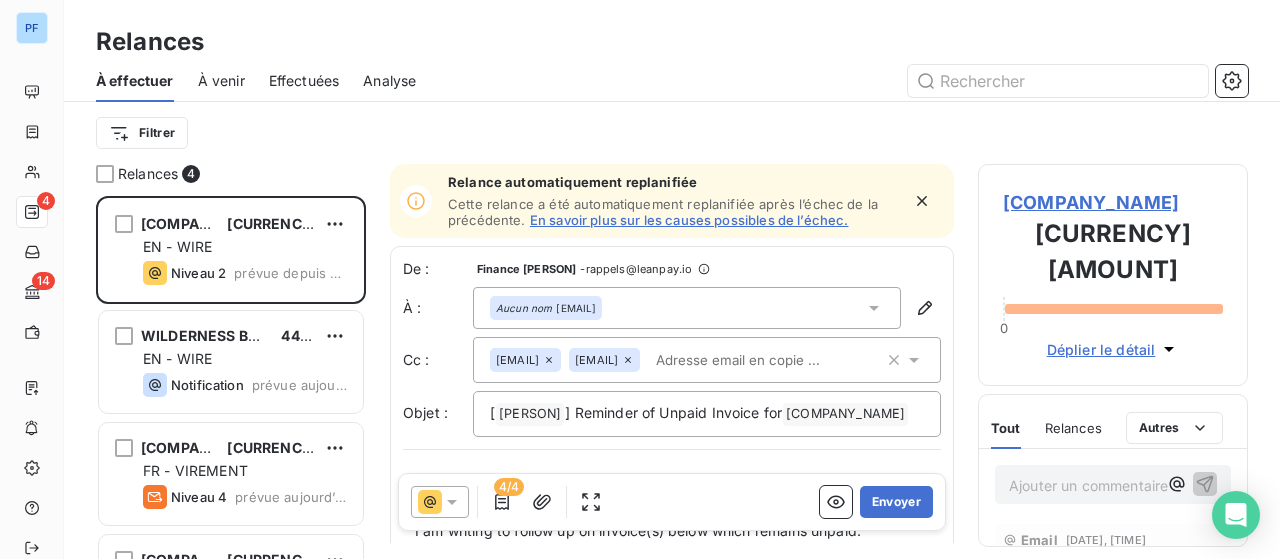 click 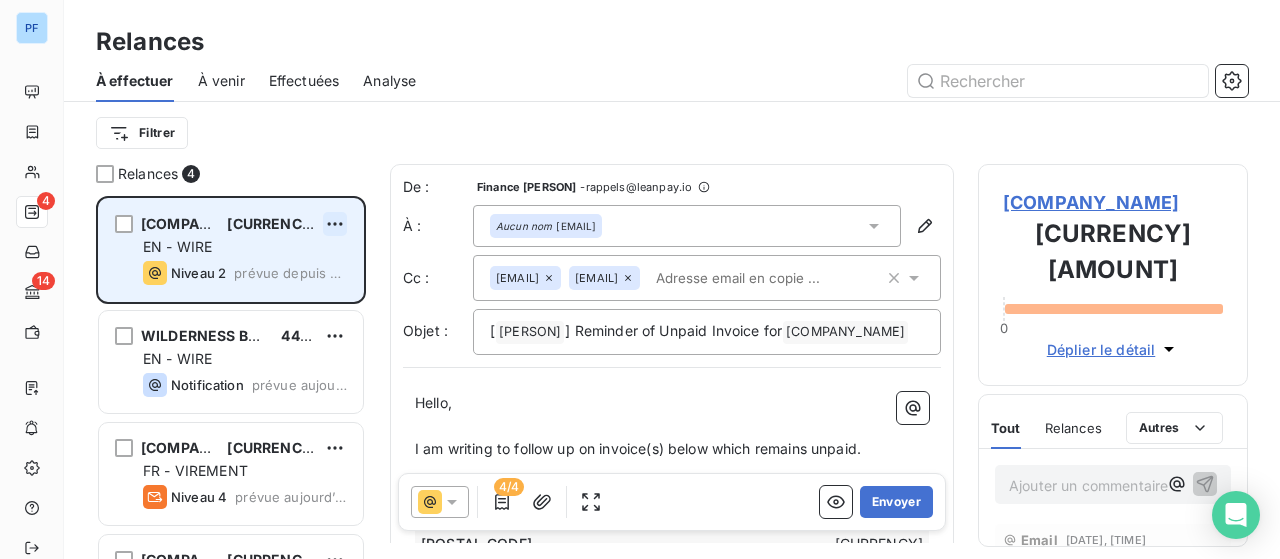 click on "PF 4 14 Relances À effectuer À venir Effectuées Analyse Filtrer Relances 4 FOOTLOOSE UNIPESSOAL LDA 3 455,87 € EN - WIRE Niveau 2 prévue depuis 23 jours WILDERNESS BROTHERS LDA 44,55 € EN - WIRE Notification prévue aujourd’hui WASTED TALENT 18 637,74 € FR - VIREMENT Niveau 4 prévue aujourd’hui SARL PATA 27,29 € FR - SEPA Notification prévue aujourd’hui De : Finance Pilot-Fish -  rappels@leanpay.io À : Aucun nom   <shop@backdoor.com.pt> Cc : finance@pilot-fish.fr brito.wildernessbrothersac@gmail.com Objet : [ Pilot Fish ﻿ ] Reminder of Unpaid Invoice for  FOOTLOOSE UNIPESSOAL LDA ﻿ ﻿ Hello, ﻿ I am writing to follow up on invoice(s) below which remains unpaid. ﻿ Total TTC to be paid:   4 323,37 € Overdue invoices Delay Balance including tax 0067782 30 days   109,08 € 0067813 30 days   41,36 € 0067812 30 days   3 305,43 € 0067791 0 days   867,50 € View   the invoices ﻿ ﻿ ﻿ Attached is a copy of the invoice for your reference. ﻿ ﻿" at bounding box center (640, 279) 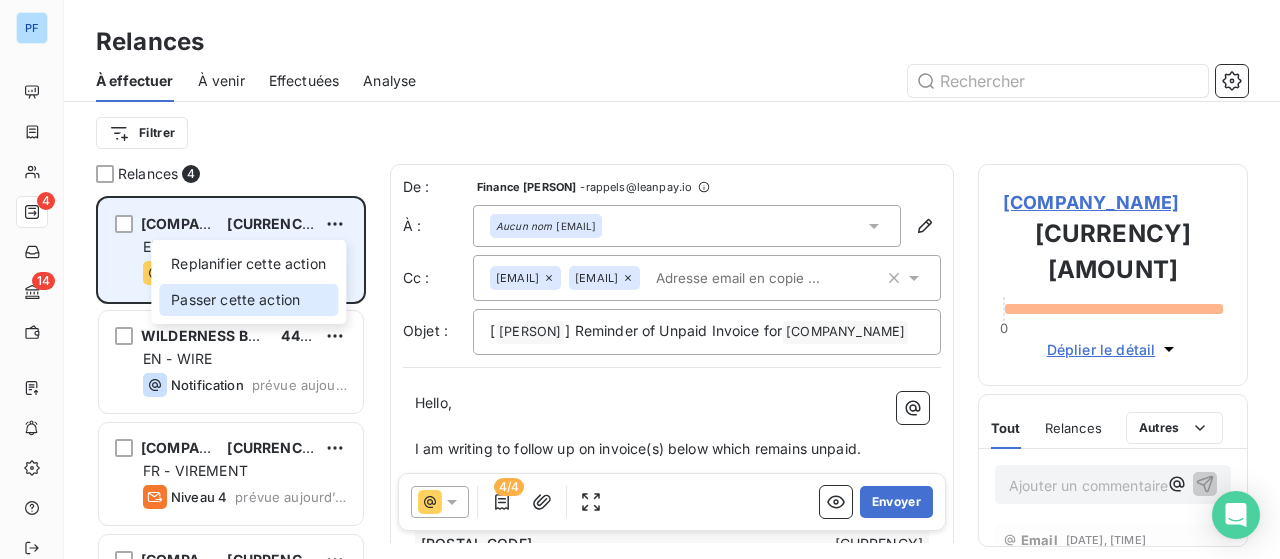 click on "Passer cette action" at bounding box center (248, 300) 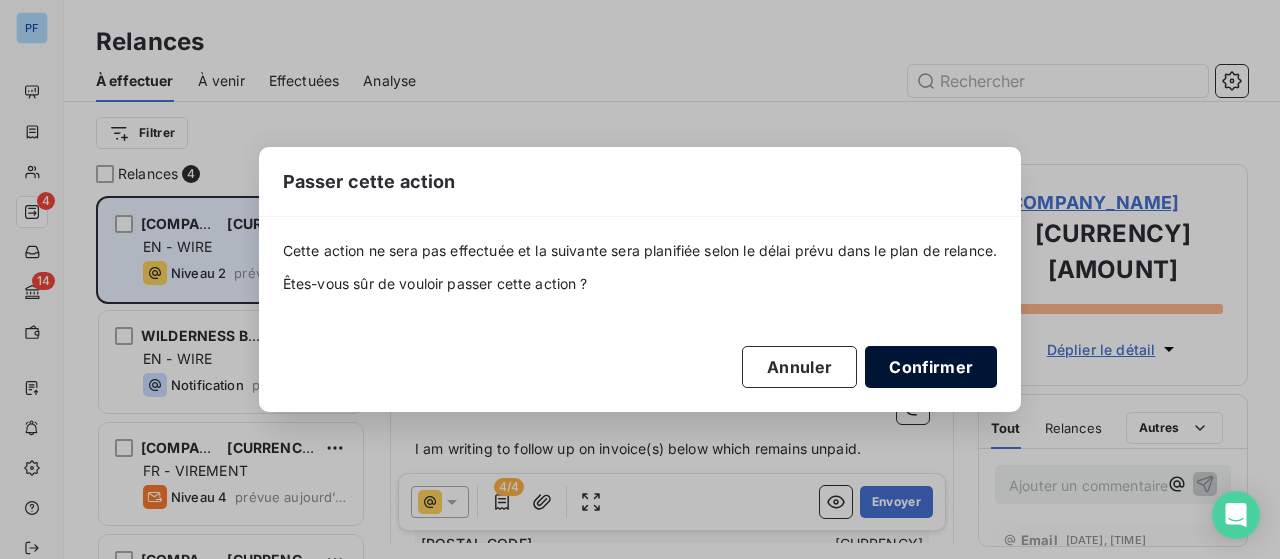 click on "Confirmer" at bounding box center (931, 367) 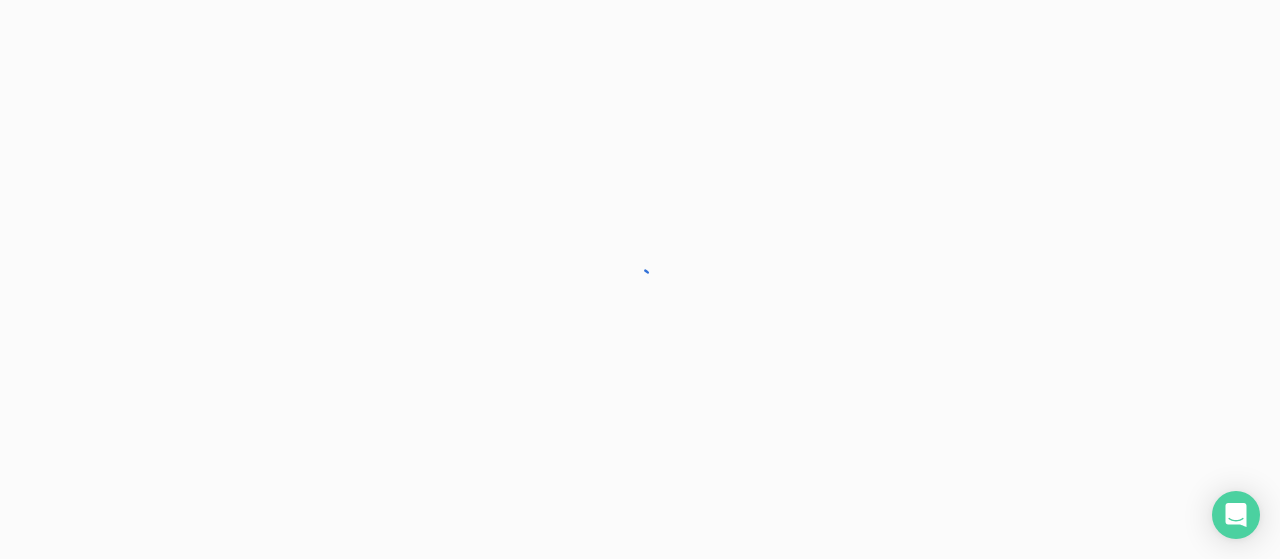 scroll, scrollTop: 0, scrollLeft: 0, axis: both 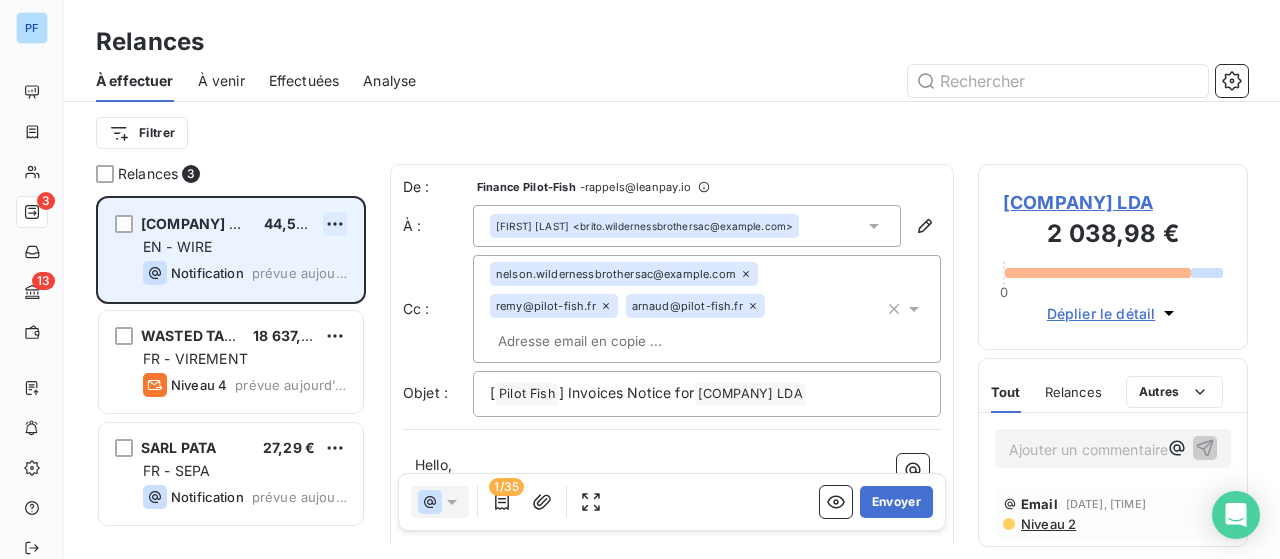 click on "PF 3 13 Relances À effectuer À venir Effectuées Analyse Filtrer Relances 3 [COMPANY] LDA 44,55 € EN - WIRE Notification prévue aujourd’hui [COMPANY] 18 637,74 € FR - VIREMENT Niveau 4 prévue aujourd’hui SARL PATA 27,29 € FR - SEPA Notification prévue aujourd’hui De : Finance Pilot-Fish - rappels@example.com À : [FIRST] [LAST] <brito.wildernessbrothersac@example.com> Cc : nelson.wildernessbrothersac@example.com remy@pilot-fish.fr arnaud@pilot-fish.fr Objet : [ Pilot Fish ﻿ ] Invoices Notice for [COMPANY] ﻿ ﻿ Hello, ﻿ We would like to inform you that the following invoice(s) are due in 7 days. ﻿ Please find the details below: ﻿ Invoices due in 7 days: Invoices Due Date Including Tax Balance Due 0067966 -7 days 44,55 € View the invoice ﻿ ﻿ We thank you in advance for settling these invoices at due date. ﻿ IBAN : FR76 1690 6000 4287 0162 0477 182 BIC : AGRIFRPP869 ﻿ ﻿ Best Regards, ﻿ ﻿ Pilot-Fish Ekaina - Lot 27 France" at bounding box center [640, 279] 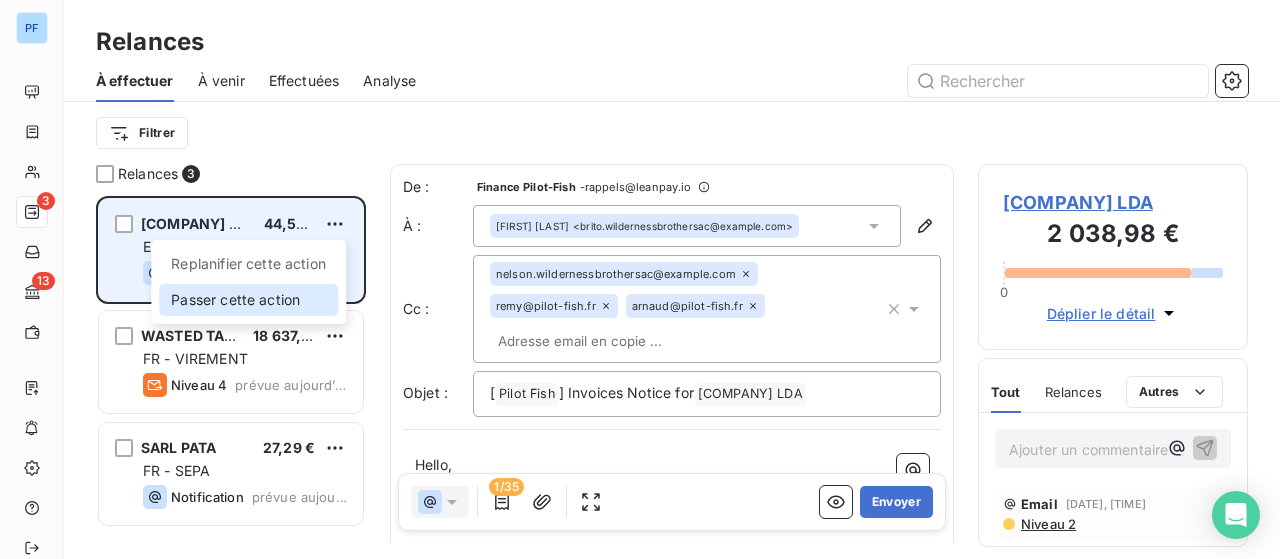 click on "Passer cette action" at bounding box center [248, 300] 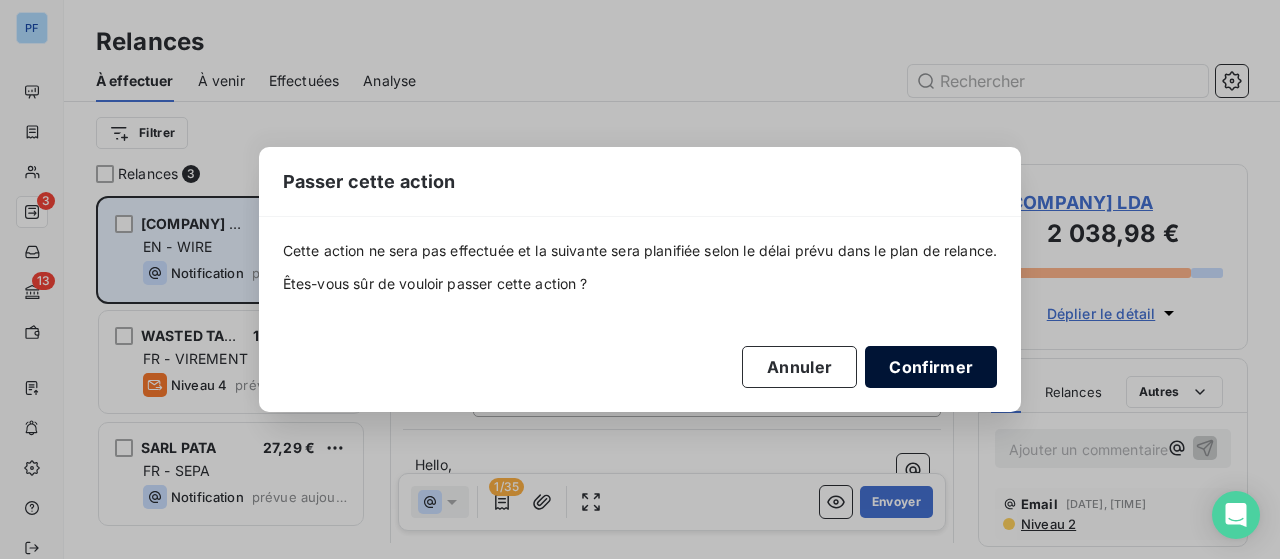 click on "Confirmer" at bounding box center [931, 367] 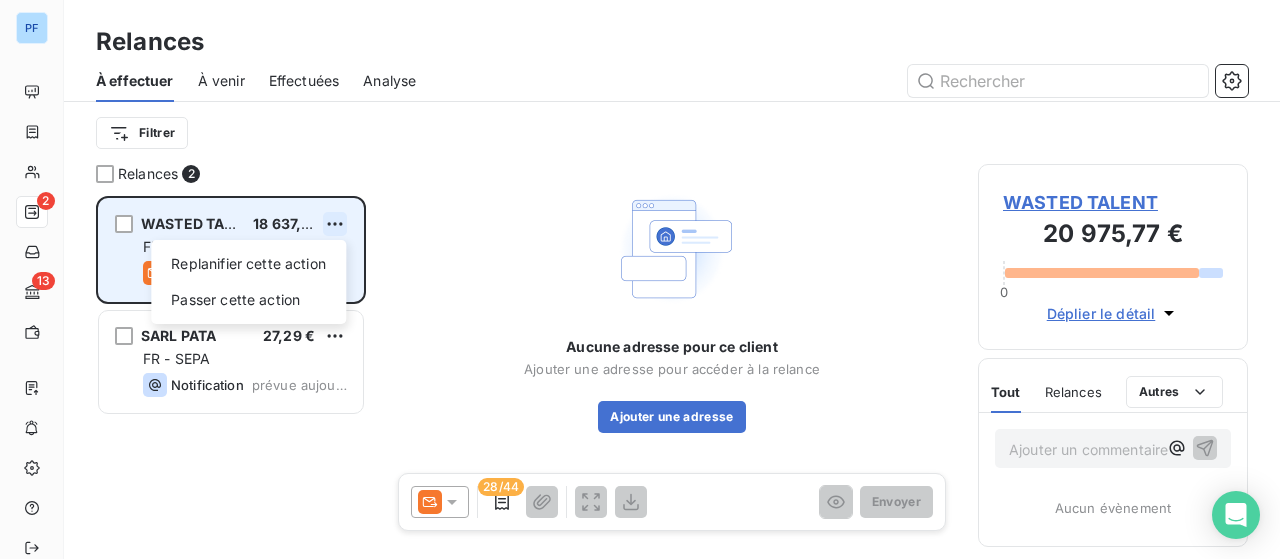click on "PF 2 13 Relances À effectuer À venir Effectuées Analyse Filtrer Relances 2 [COMPANY] 18 637,74 € Replanifier cette action Passer cette action FR - VIREMENT Niveau 4 prévue aujourd’hui SARL PATA 27,29 € FR - SEPA Notification prévue aujourd’hui Aucune adresse pour ce client Ajouter une adresse pour accéder à la relance Ajouter une adresse 28/44 Envoyer [COMPANY] 20 975,77 € 0 Déplier le détail Tout Relances Commentaires Portail client Tout Relances Autres Ajouter un commentaire ﻿ Aucun évènement" at bounding box center (640, 279) 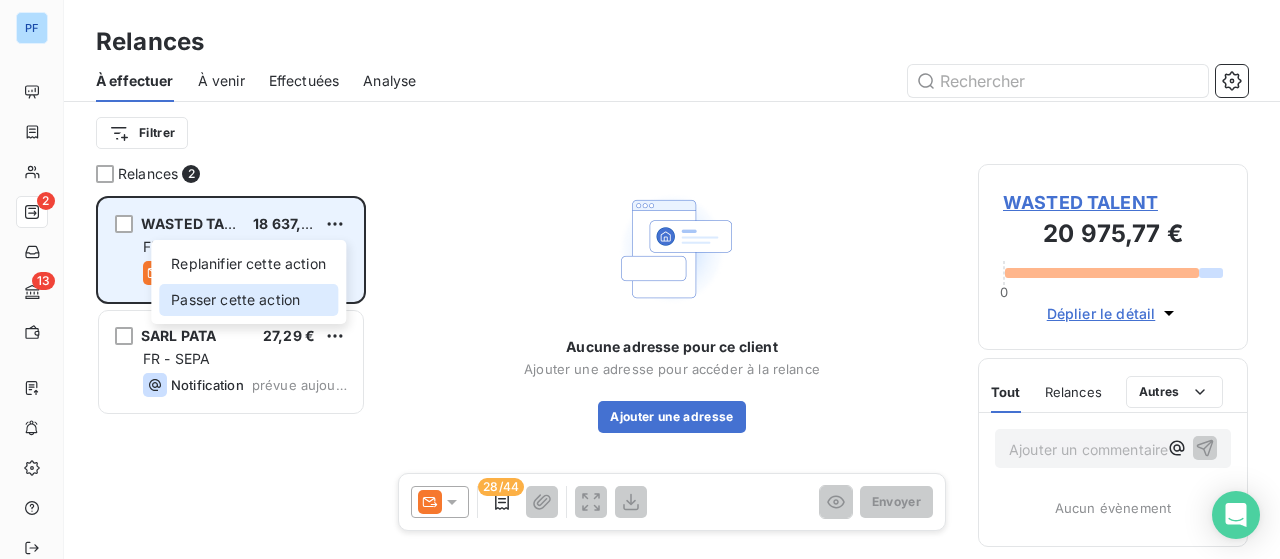 click on "Passer cette action" at bounding box center [248, 300] 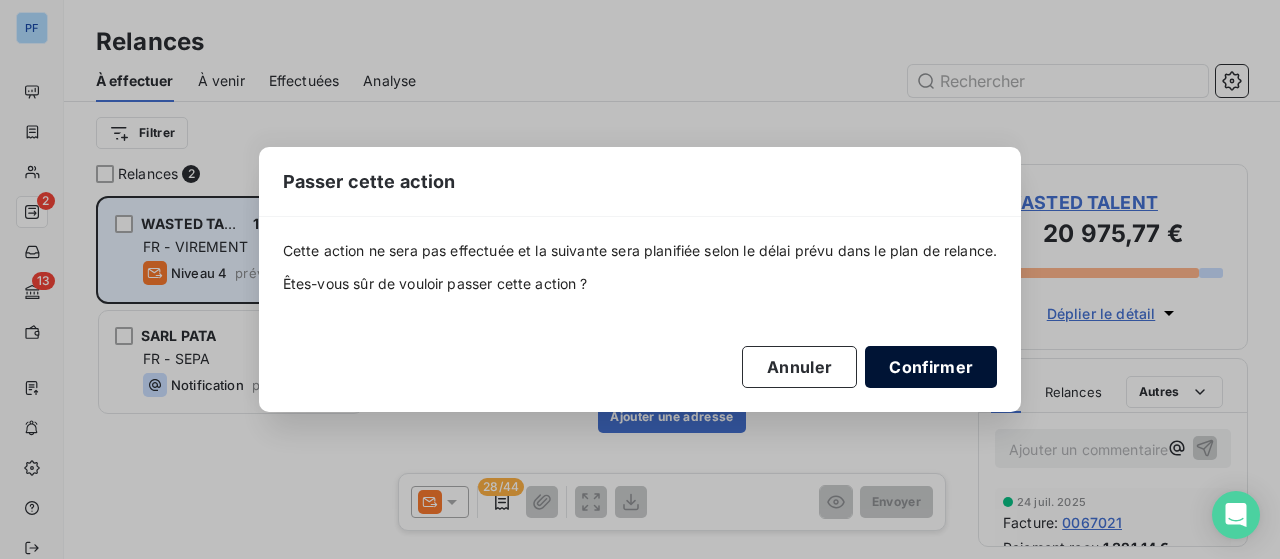 click on "Confirmer" at bounding box center (931, 367) 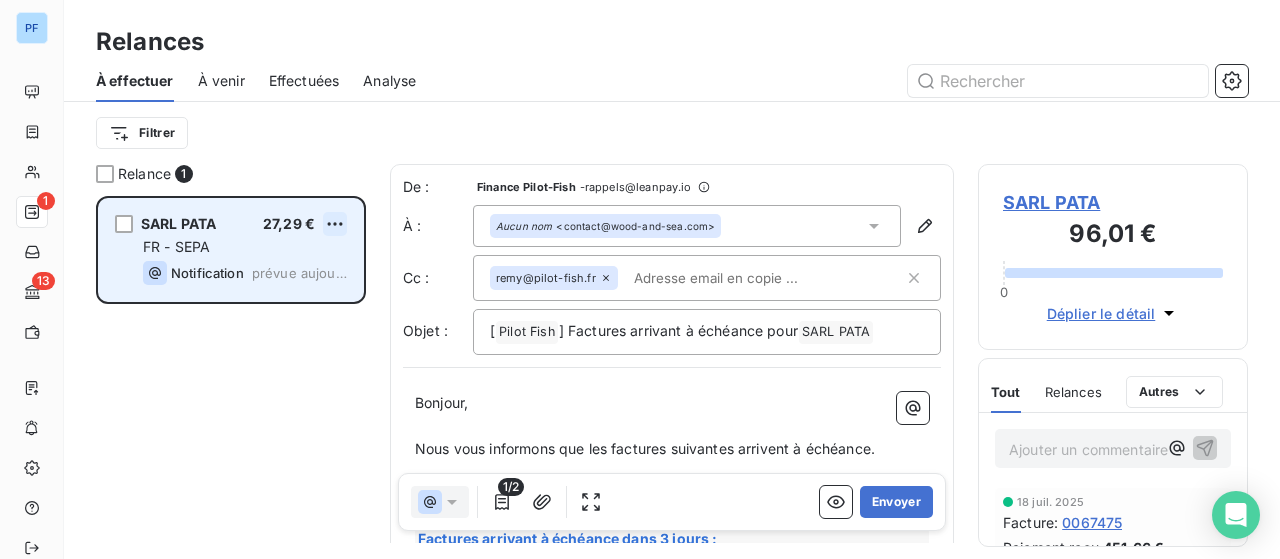 click on "PF 1 13 Relances À effectuer À venir Effectuées Analyse Filtrer Relance 1 SARL PATA 27,29 € FR - SEPA Notification prévue aujourd’hui De : Finance Pilot-Fish - rappels@example.com À : Aucun nom <contact@wood-and-sea.com> Cc : remy@pilot-fish.fr Objet : [ Pilot Fish ﻿ ] Factures arrivant à échéance pour SARL PATA ﻿ ﻿ Bonjour, ﻿ Nous vous informons que les factures suivantes arrivent à échéance. ﻿ Veuillez trouver le détail ci-dessous : ﻿ Factures arrivant à échéance dans 3 jours : Factures Échéance Solde dû TTC 0068223 -3 jours 27,29 € Voir la facture ﻿ ﻿ Le montant dû sera directement prélevé par SEPA. ﻿ Si vous avez des questions, n'hésitez pas à répondre à cet e-mail ou à nous contacter au [PHONE]. ﻿ Cordialement, ﻿ Pilot-Fish 72 Avenue du Maréchal Juin Ekaina - Lot 27 64200 Biarritz France [PHONE] 1/2 Envoyer SARL PATA 96,01 € 0 Déplier le détail Tout Relances Commentaires Portail client Tout Relances Autres ﻿ :" at bounding box center [640, 279] 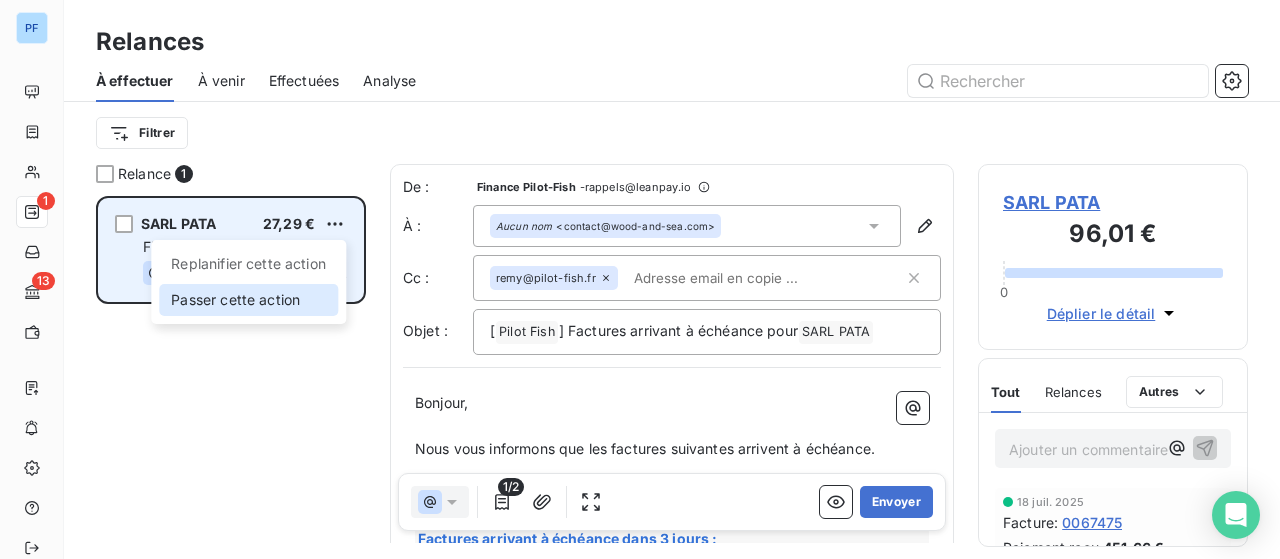 click on "Passer cette action" at bounding box center [248, 300] 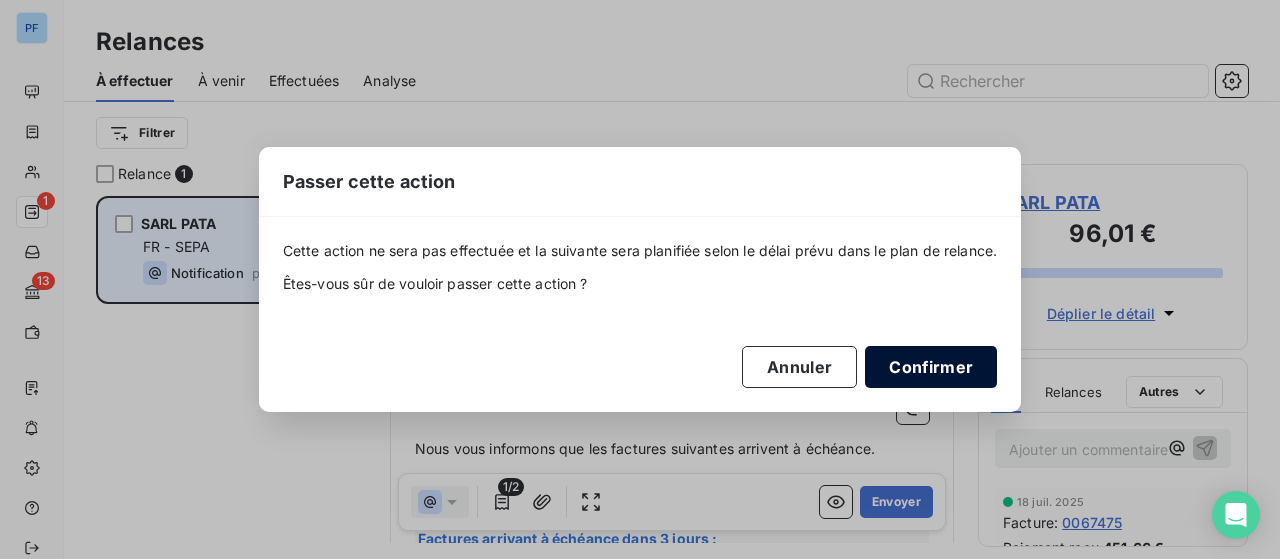 click on "Confirmer" at bounding box center [931, 367] 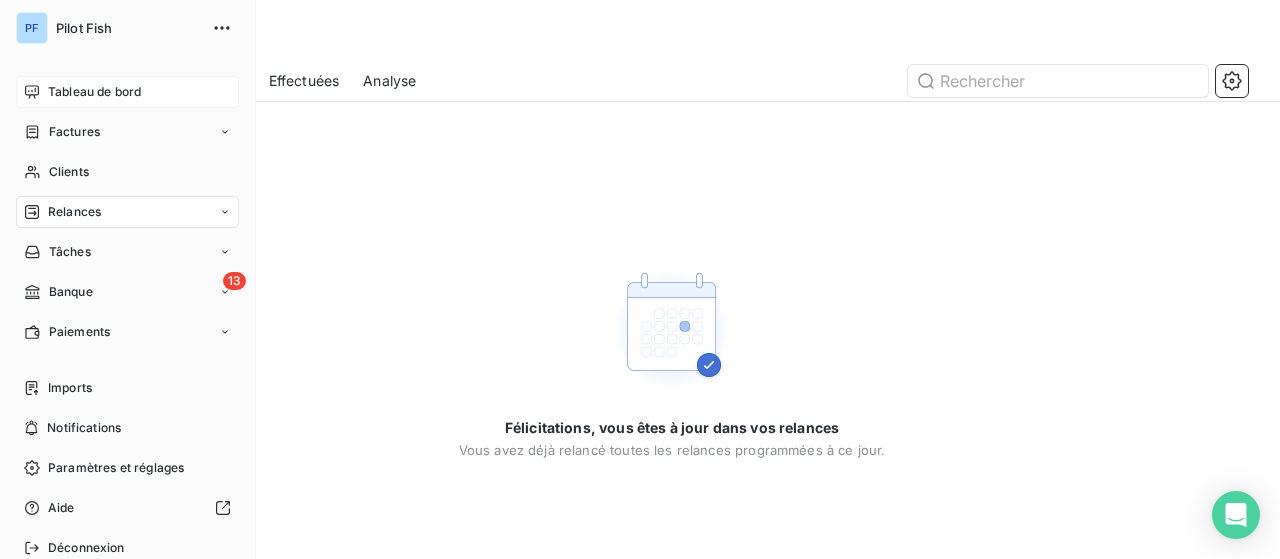 click on "Tableau de bord" at bounding box center [94, 92] 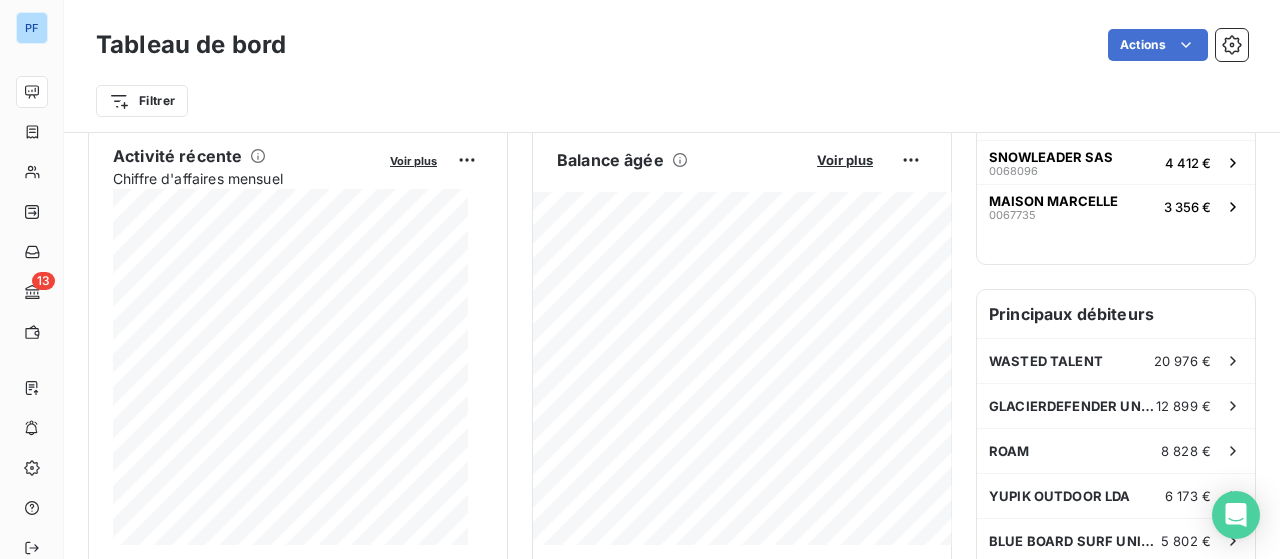 scroll, scrollTop: 502, scrollLeft: 0, axis: vertical 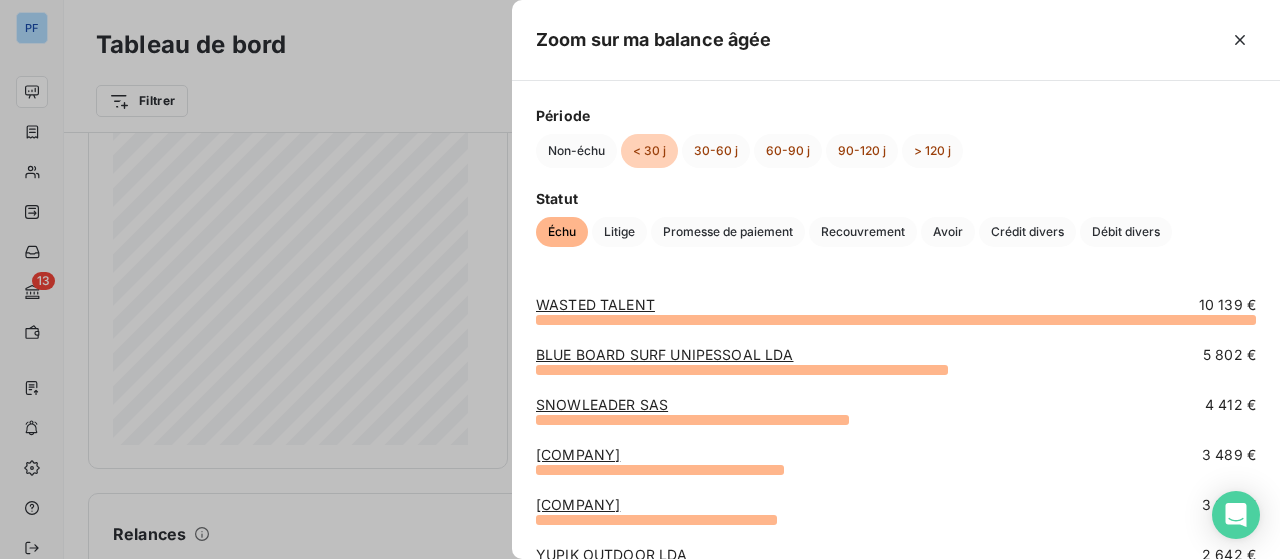 click at bounding box center [640, 279] 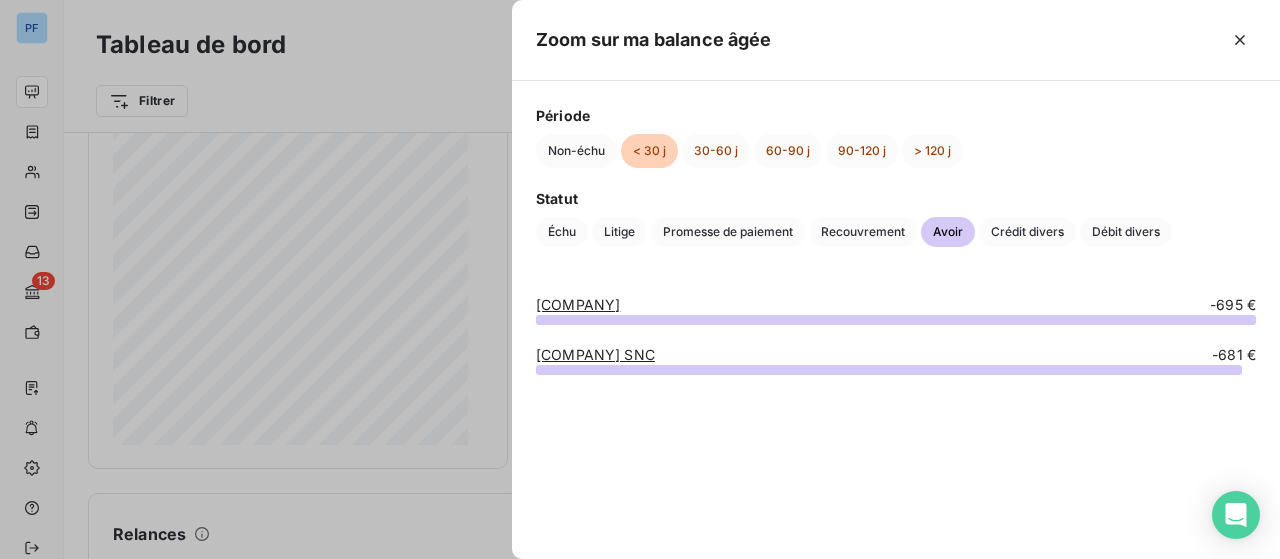 click on "[COMPANY] SNC" at bounding box center (595, 354) 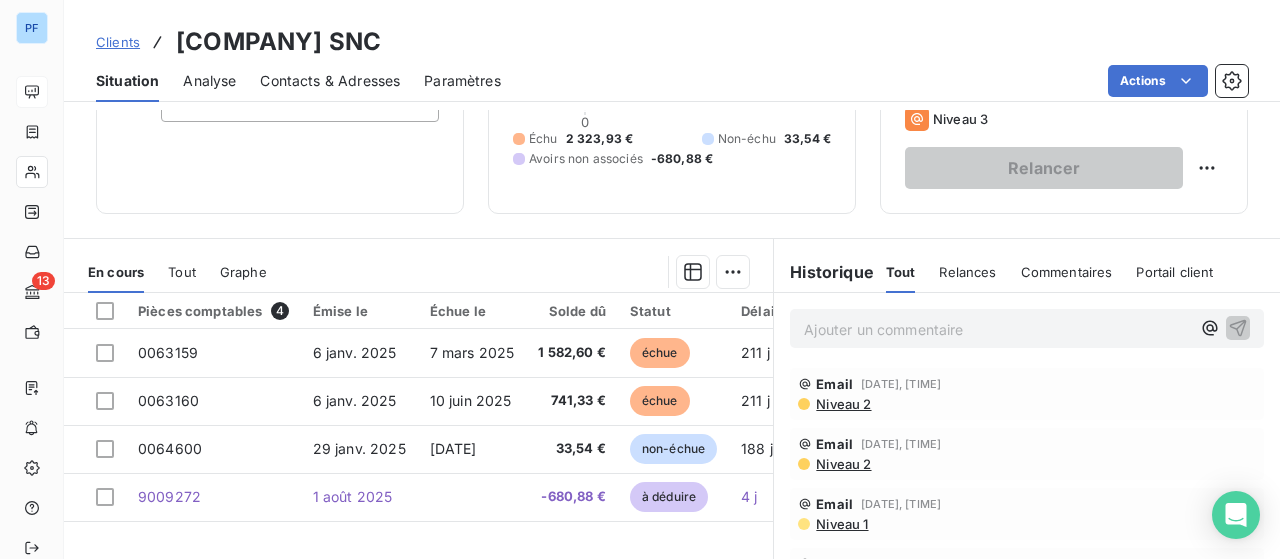 scroll, scrollTop: 200, scrollLeft: 0, axis: vertical 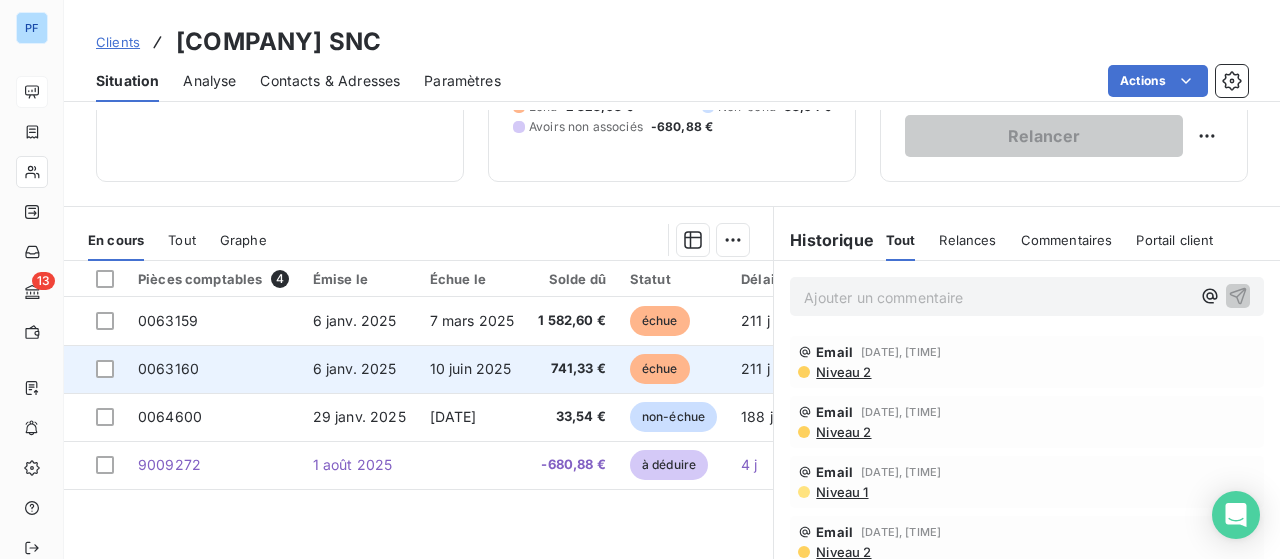 click on "6 janv. 2025" at bounding box center [359, 369] 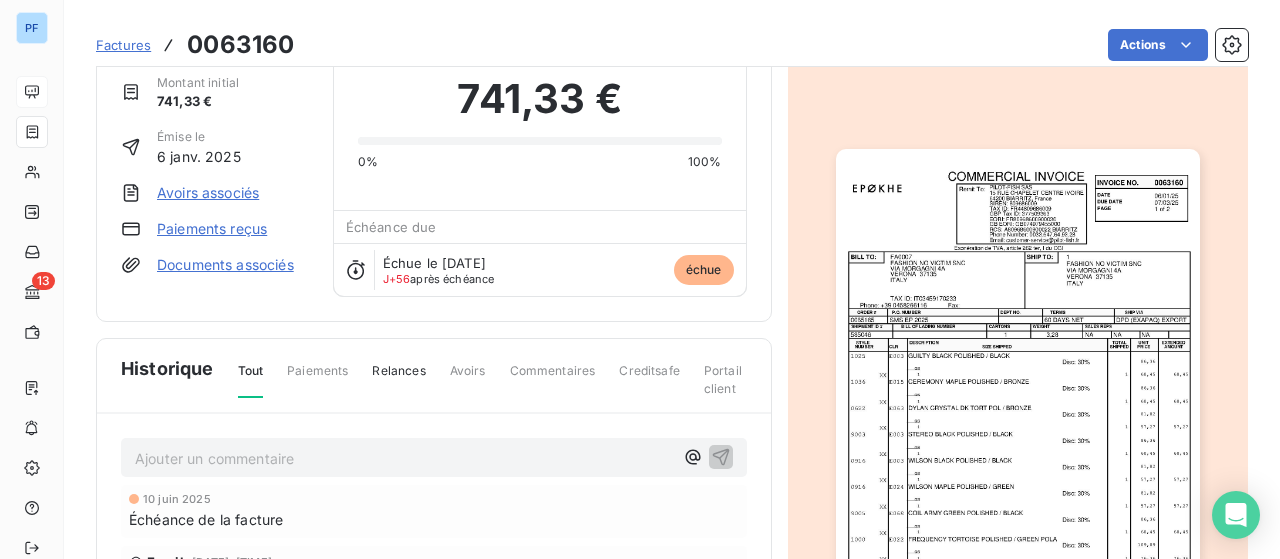 scroll, scrollTop: 0, scrollLeft: 0, axis: both 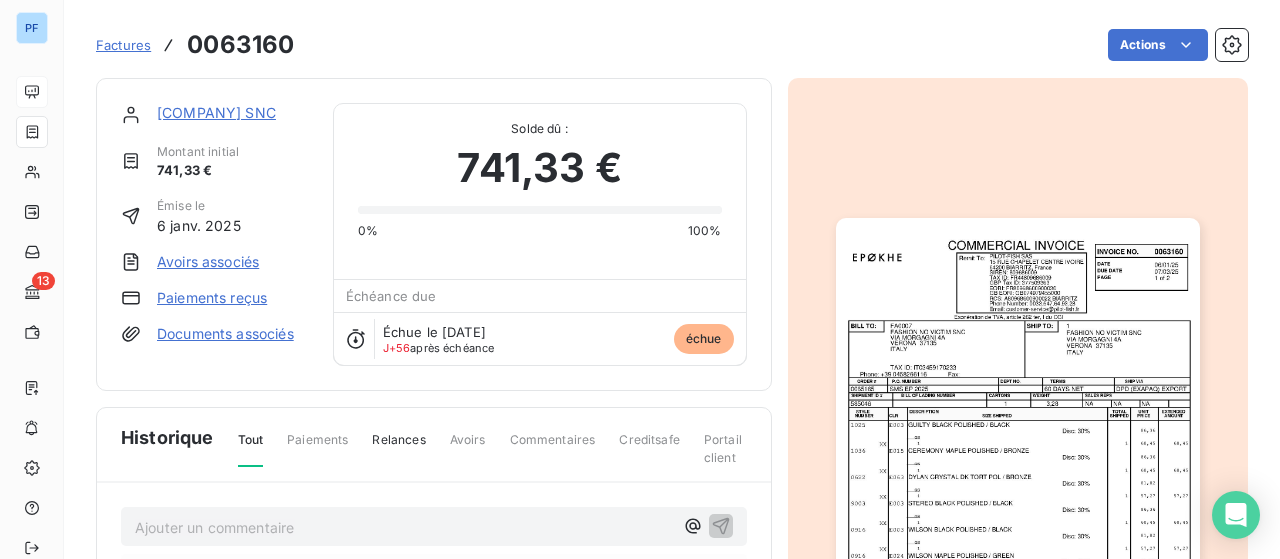 click on "[COMPANY] SNC" at bounding box center (216, 112) 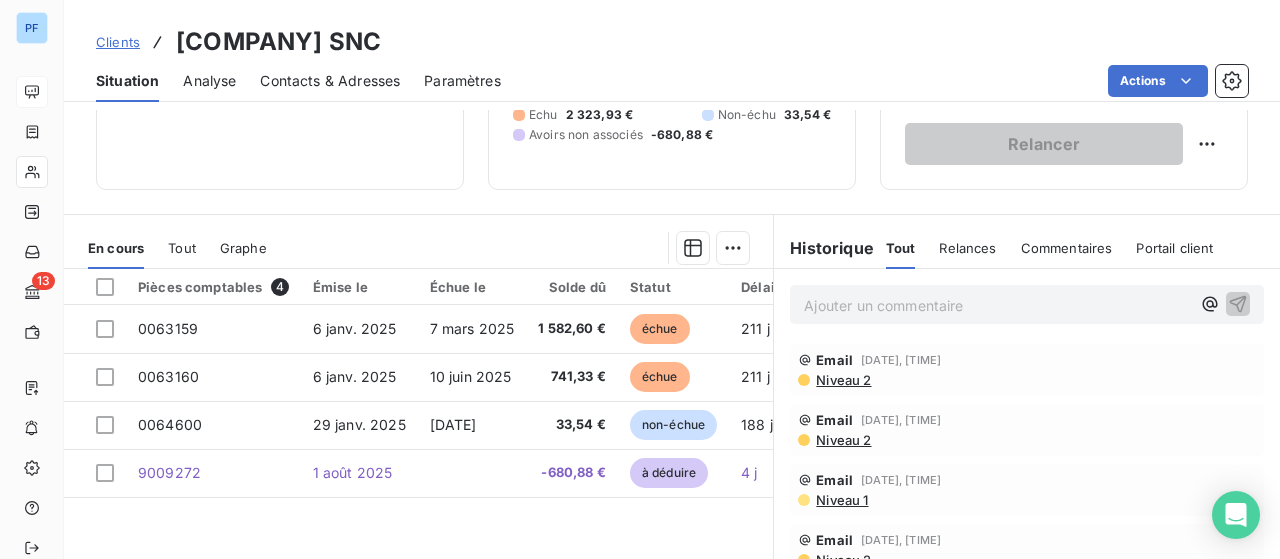 scroll, scrollTop: 200, scrollLeft: 0, axis: vertical 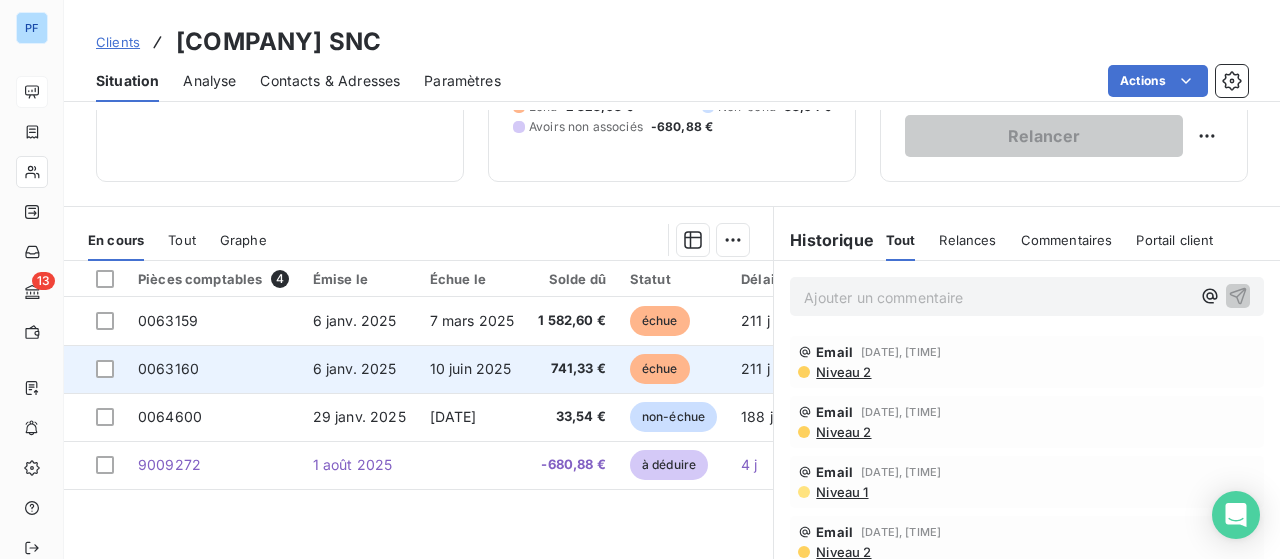 click on "6 janv. 2025" at bounding box center [359, 369] 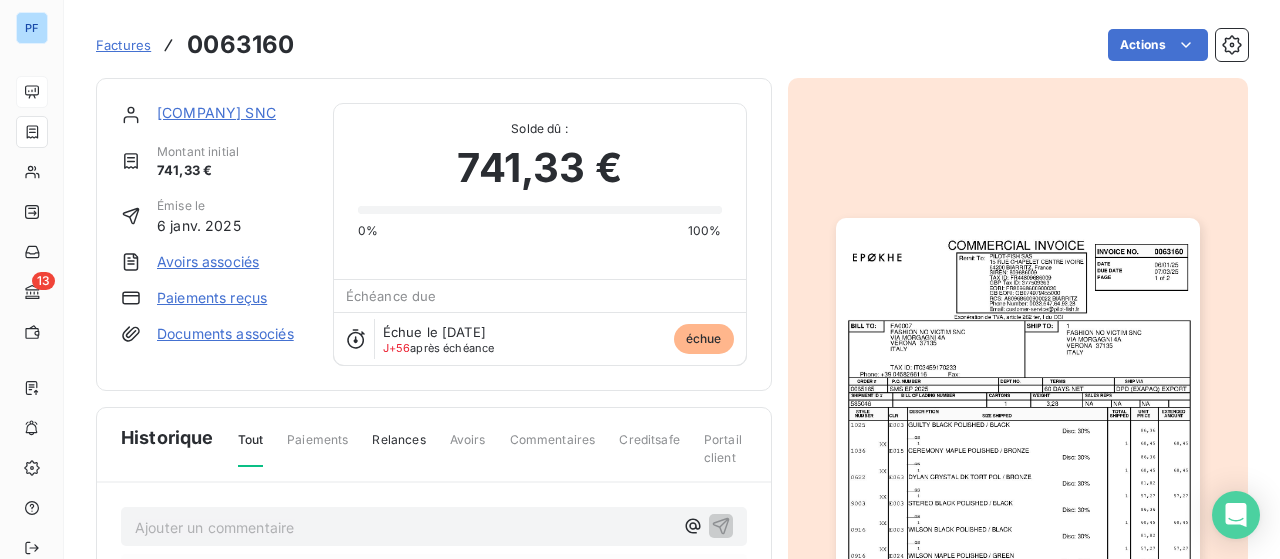 click on "Avoirs associés" at bounding box center (208, 262) 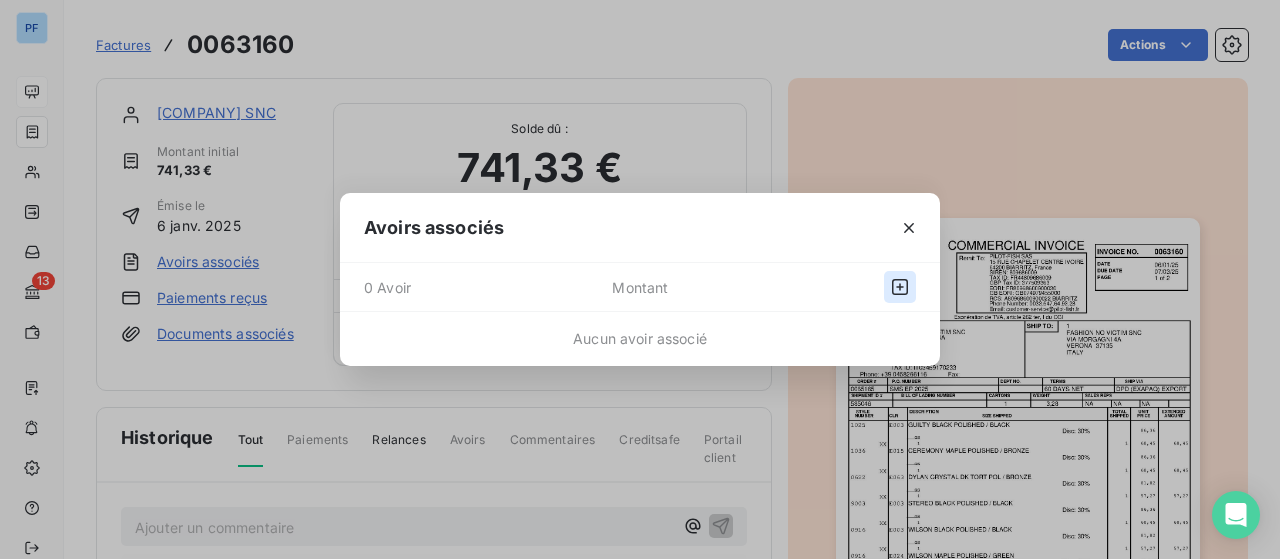 click 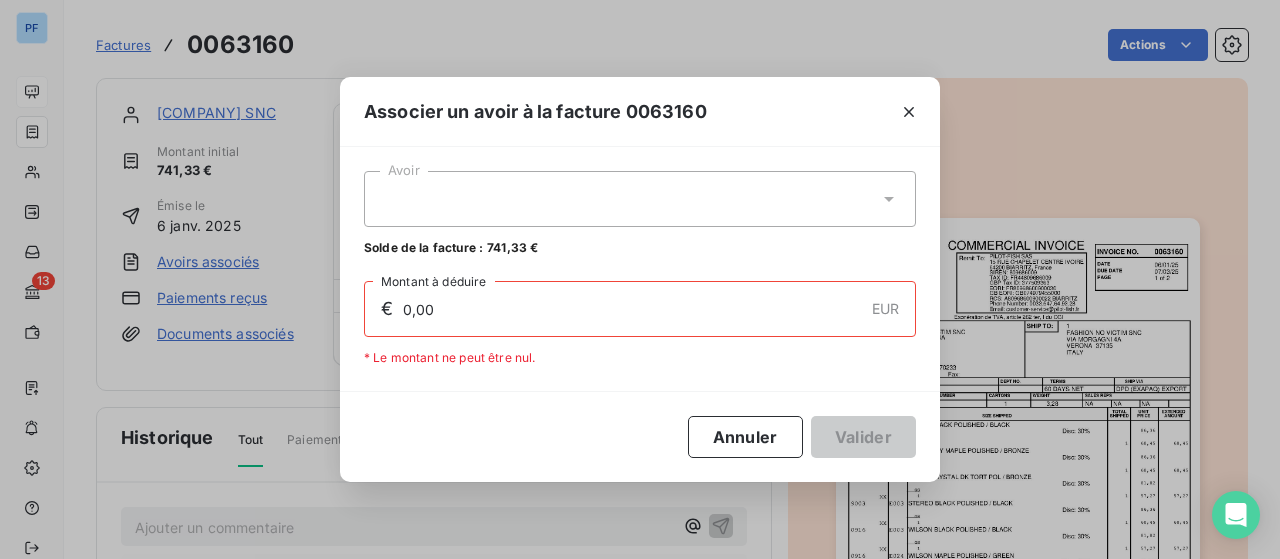 click at bounding box center [640, 199] 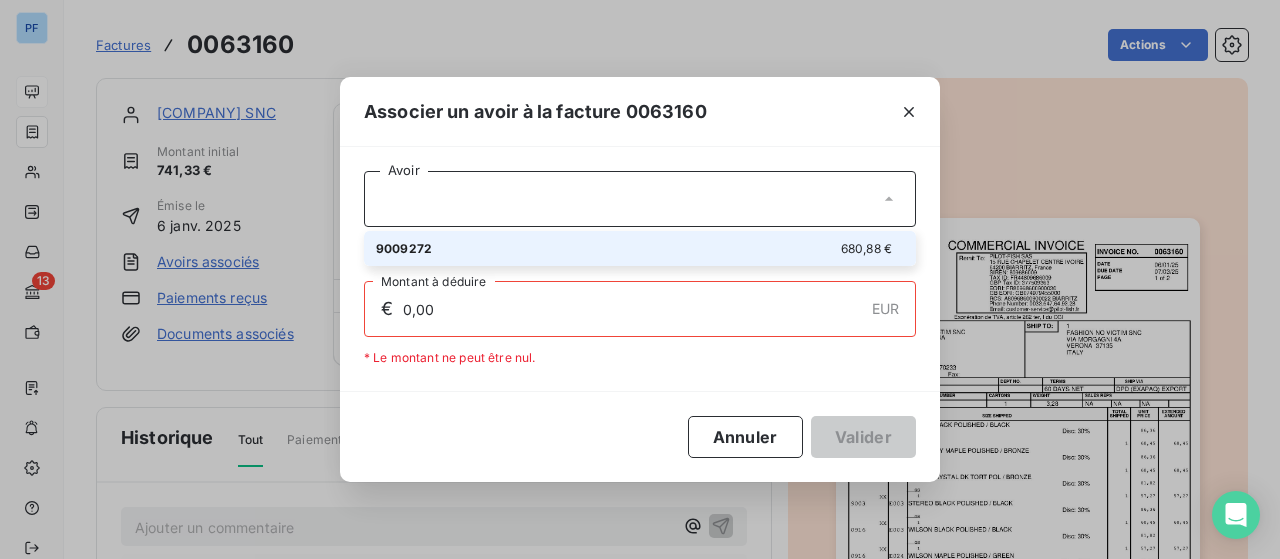 click on "9009272 680,88 €" at bounding box center [640, 248] 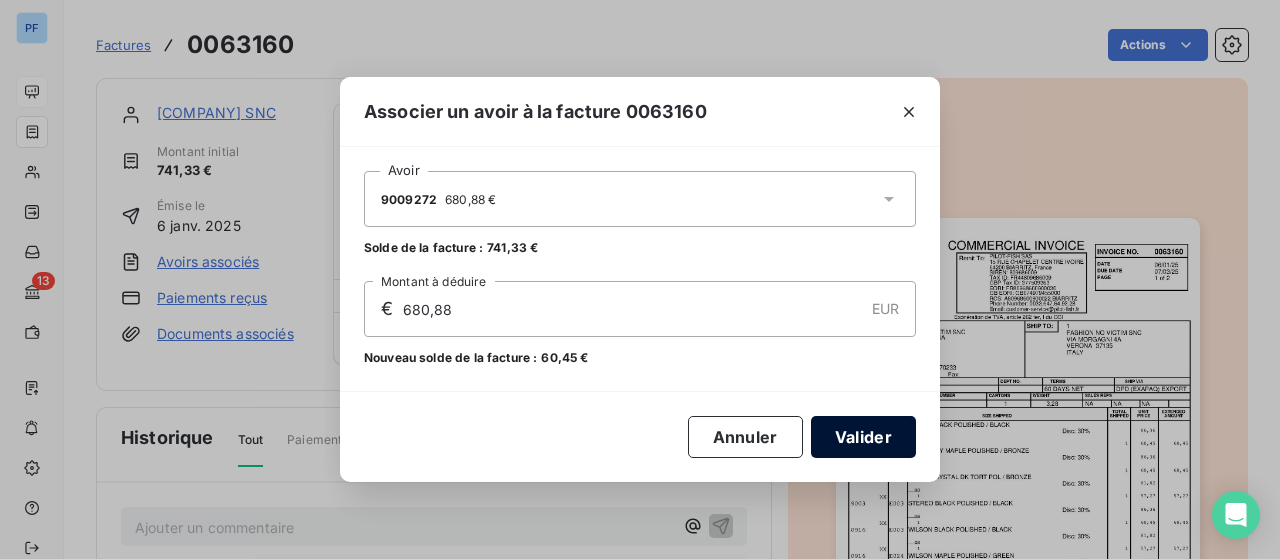 click on "Valider" at bounding box center [863, 437] 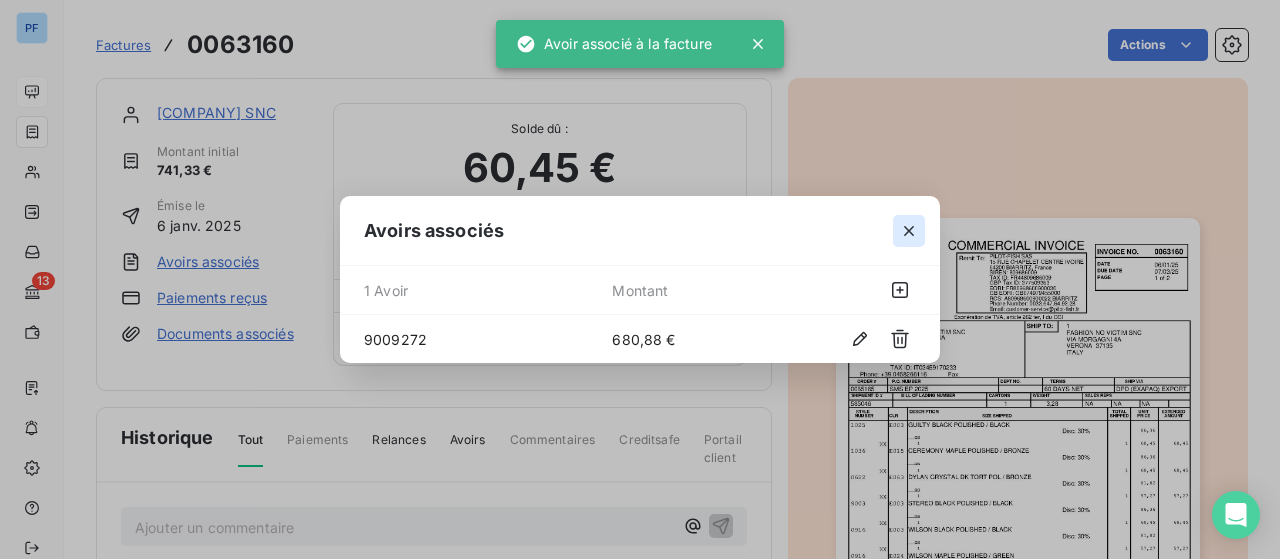 click 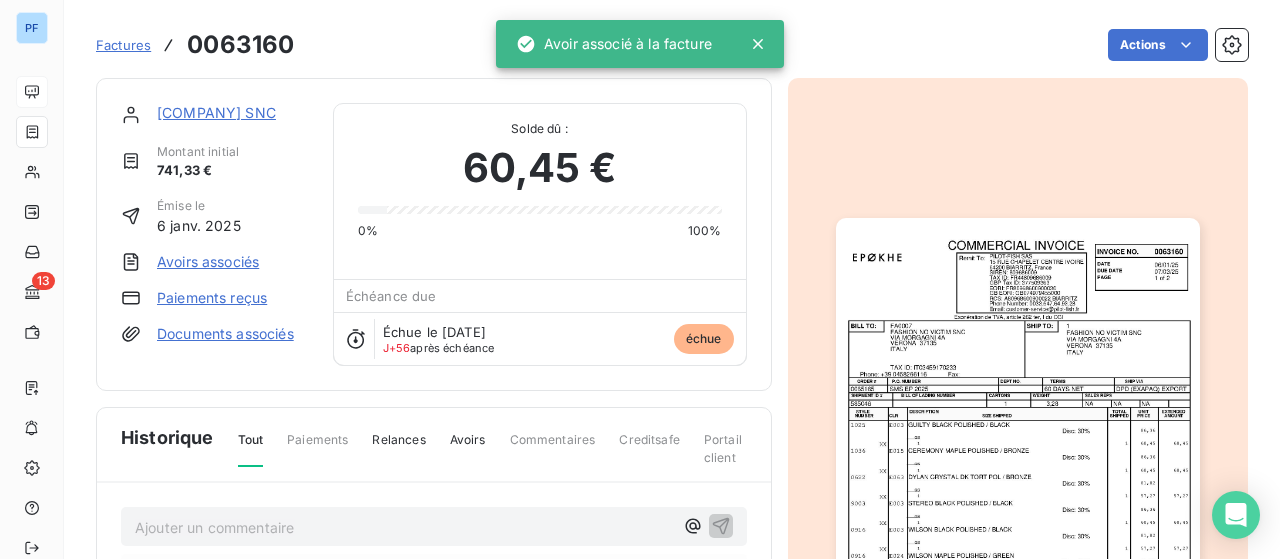 click on "[COMPANY] SNC" at bounding box center (216, 112) 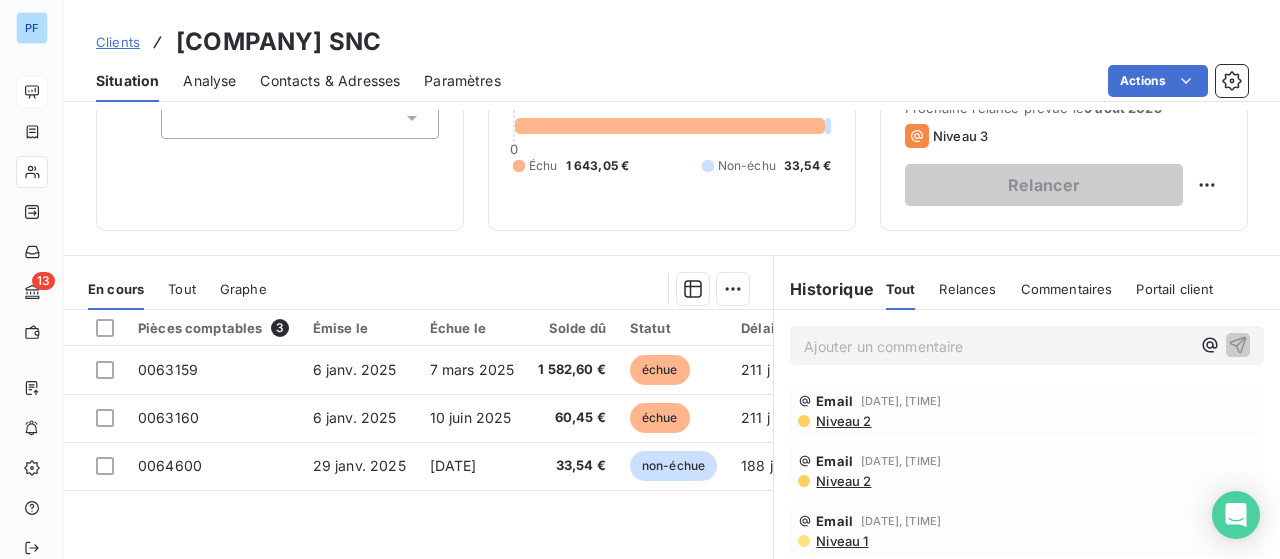 scroll, scrollTop: 200, scrollLeft: 0, axis: vertical 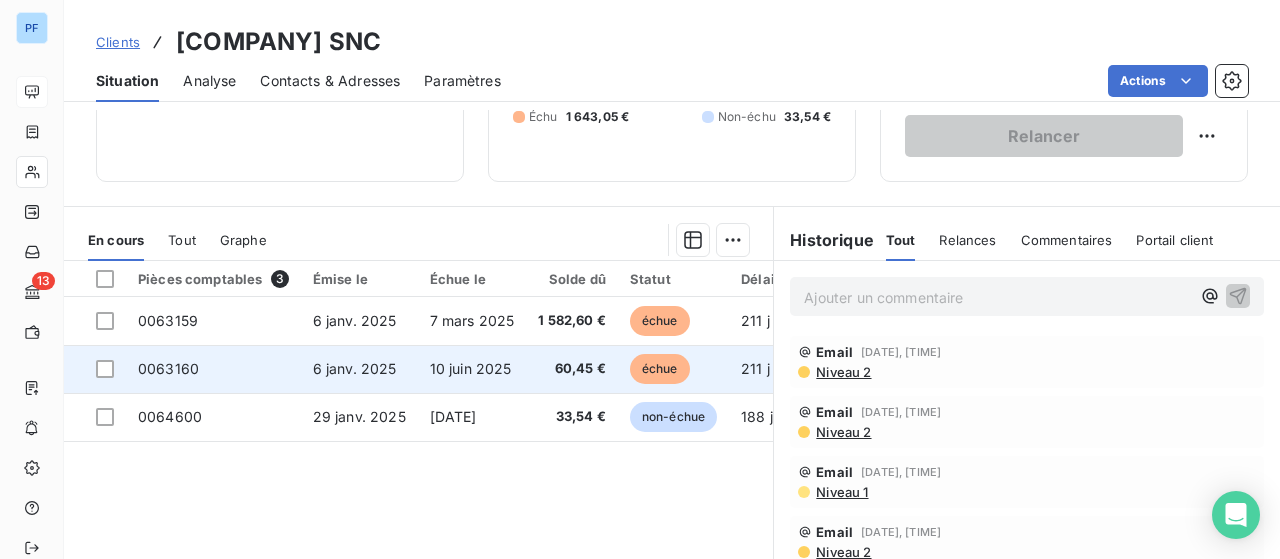 click on "10 juin 2025" at bounding box center [471, 368] 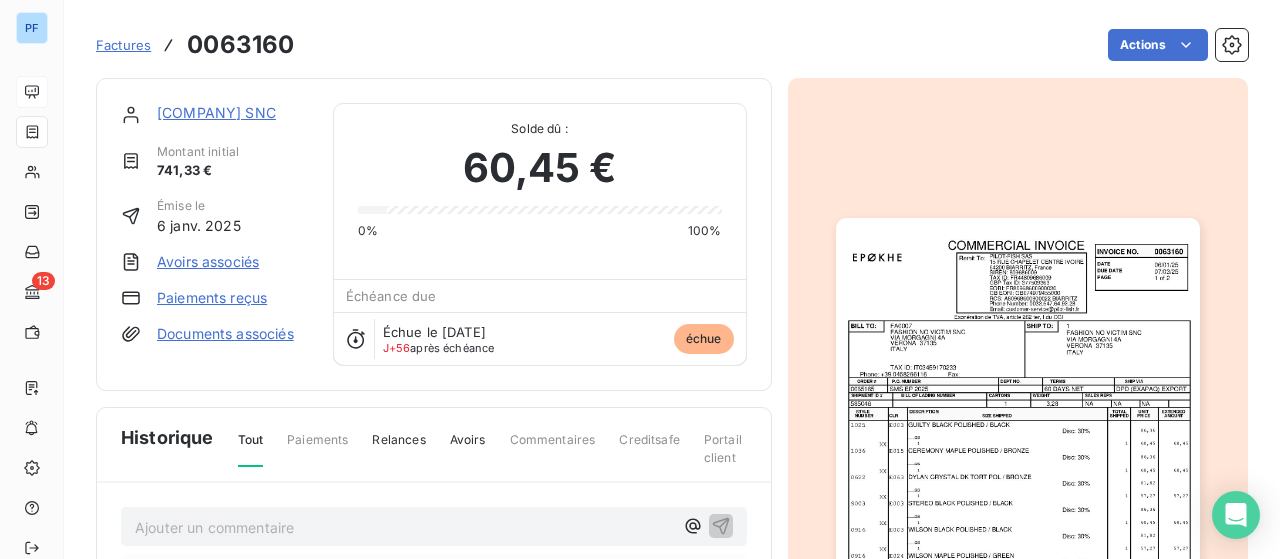 click on "Paiements reçus" at bounding box center (212, 298) 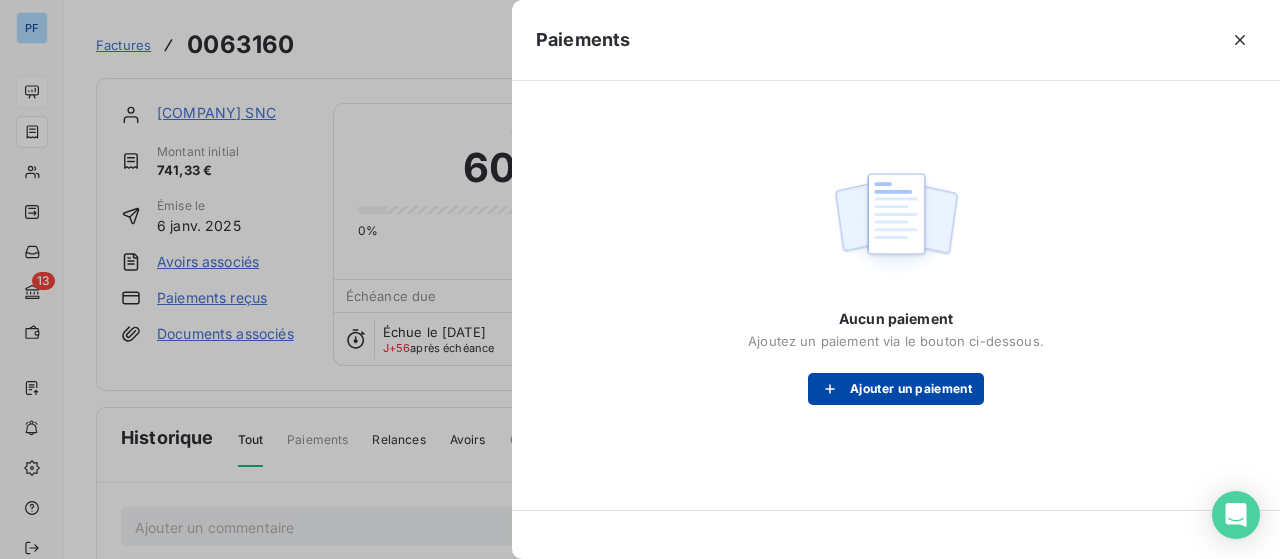 click on "Ajouter un paiement" at bounding box center (896, 389) 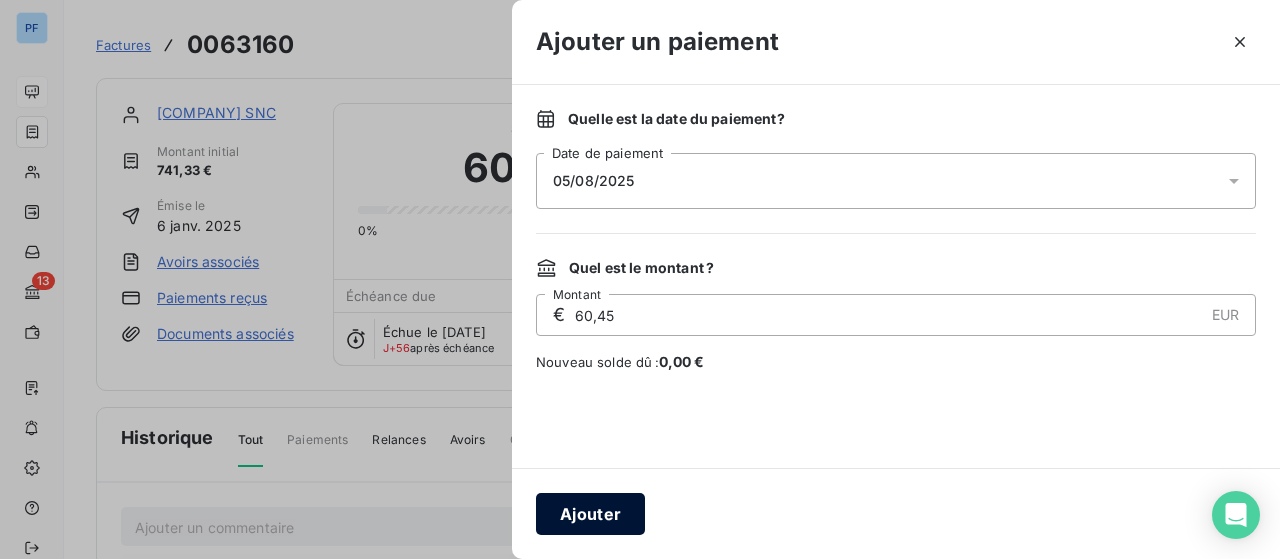 click on "Ajouter" at bounding box center [590, 514] 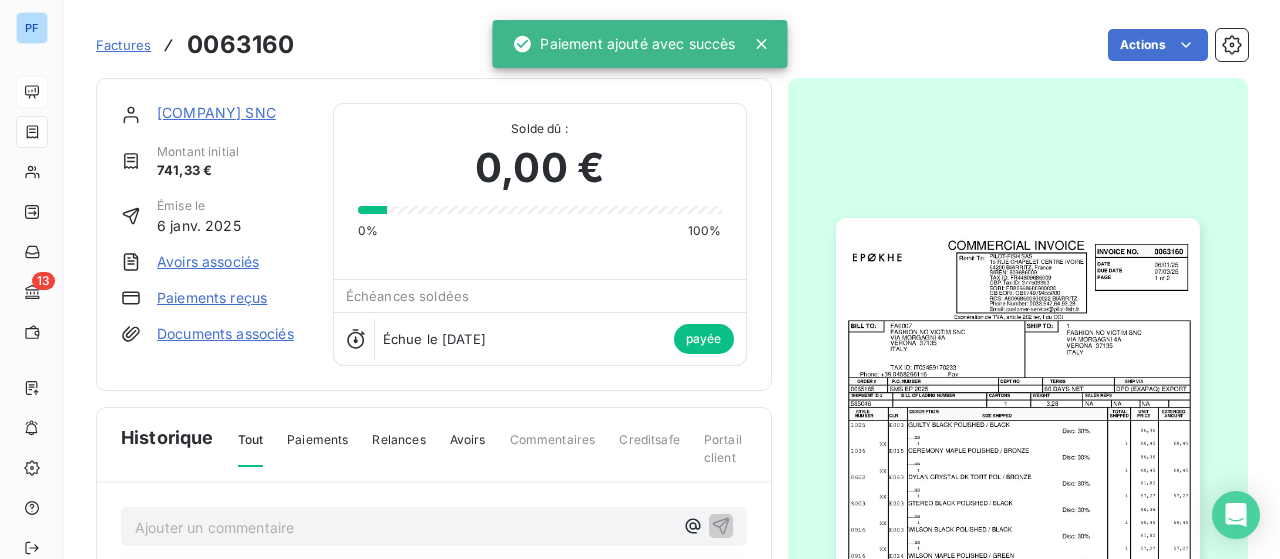 click on "[COMPANY] SNC" at bounding box center [216, 112] 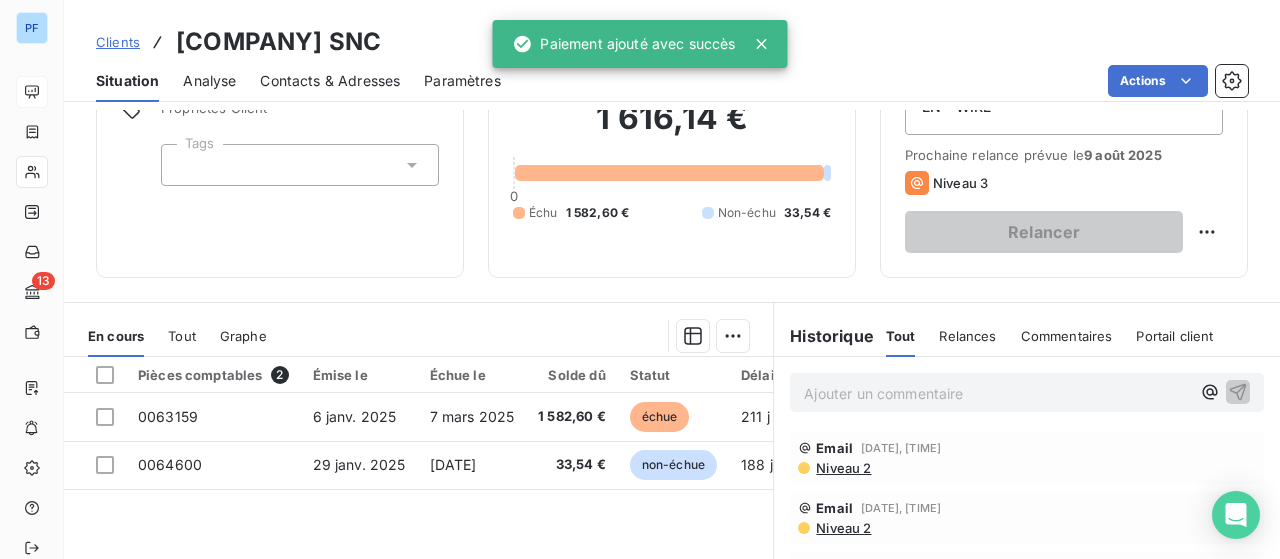 scroll, scrollTop: 200, scrollLeft: 0, axis: vertical 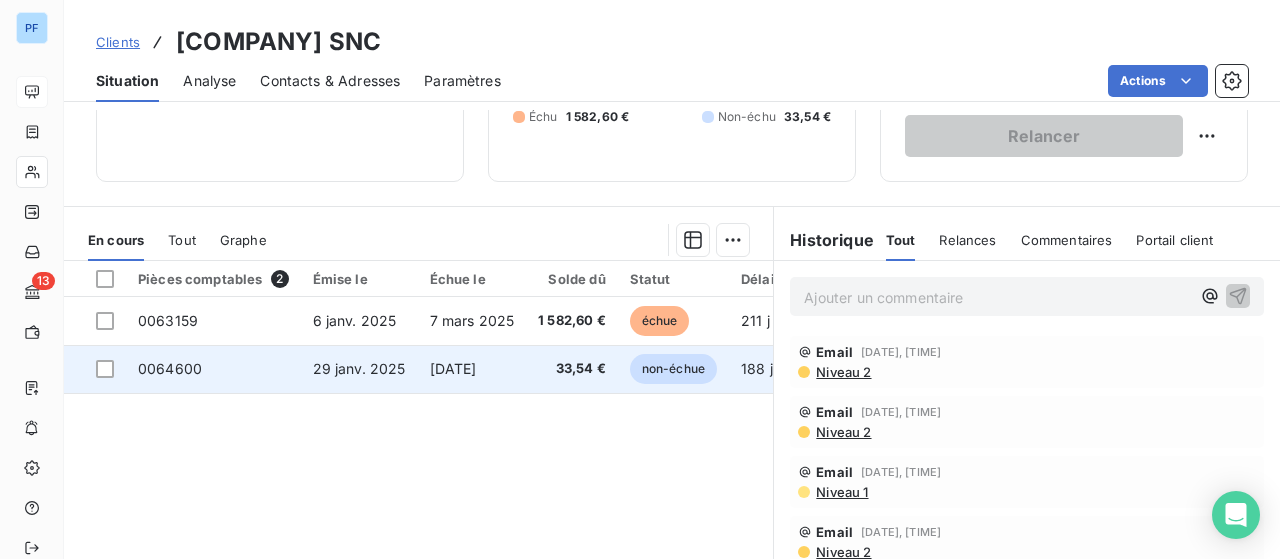 click on "[DATE]" at bounding box center [453, 368] 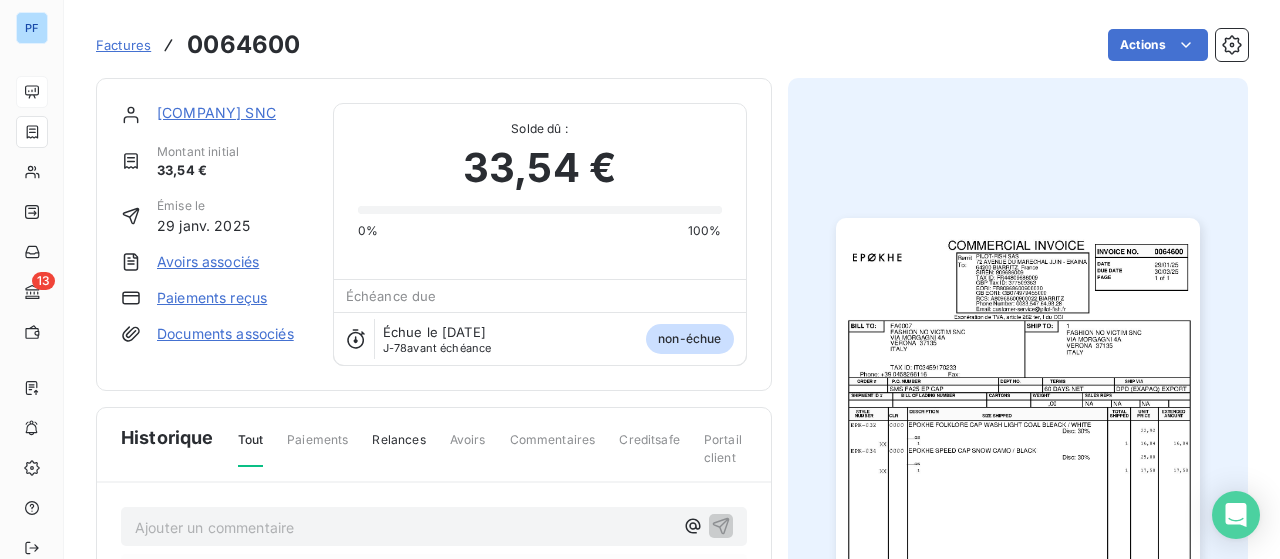 click on "[COMPANY] SNC" at bounding box center (216, 112) 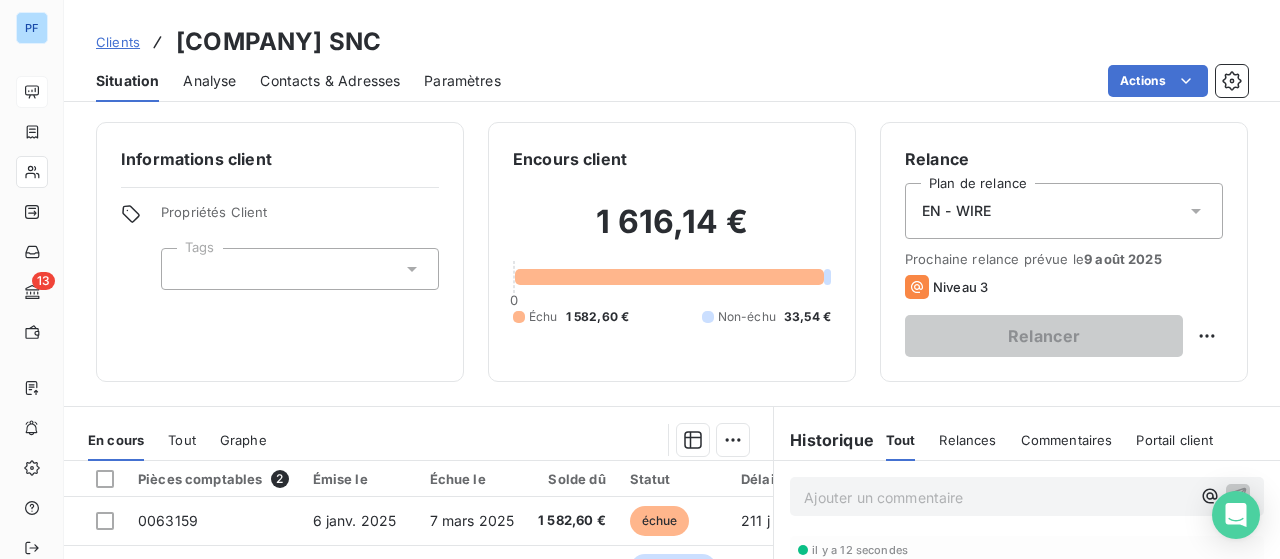 scroll, scrollTop: 100, scrollLeft: 0, axis: vertical 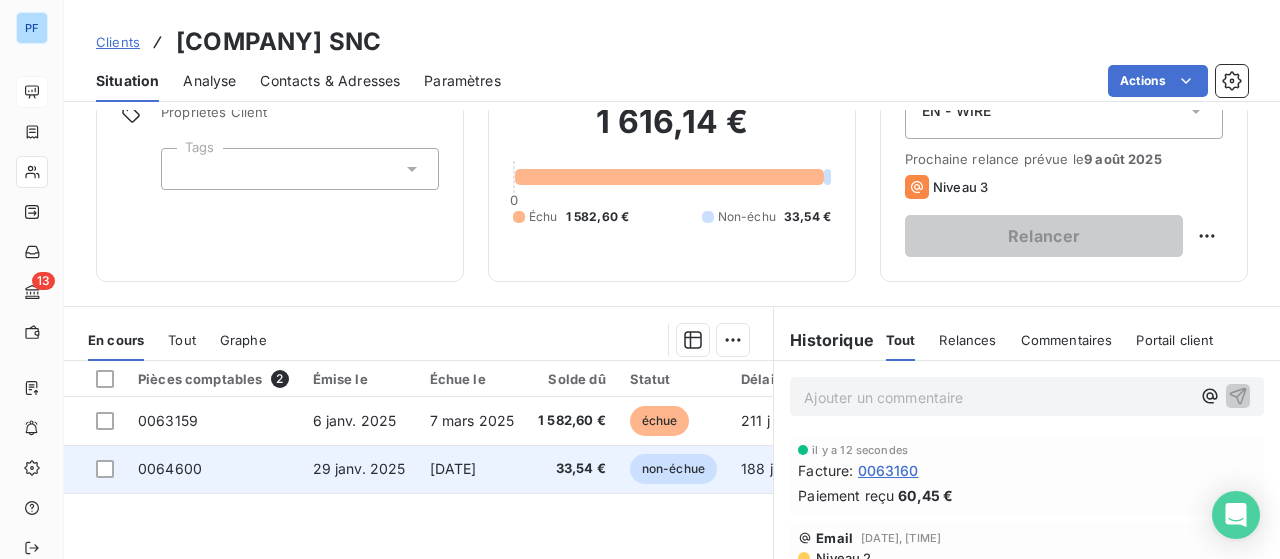 click on "29 janv. 2025" at bounding box center (359, 468) 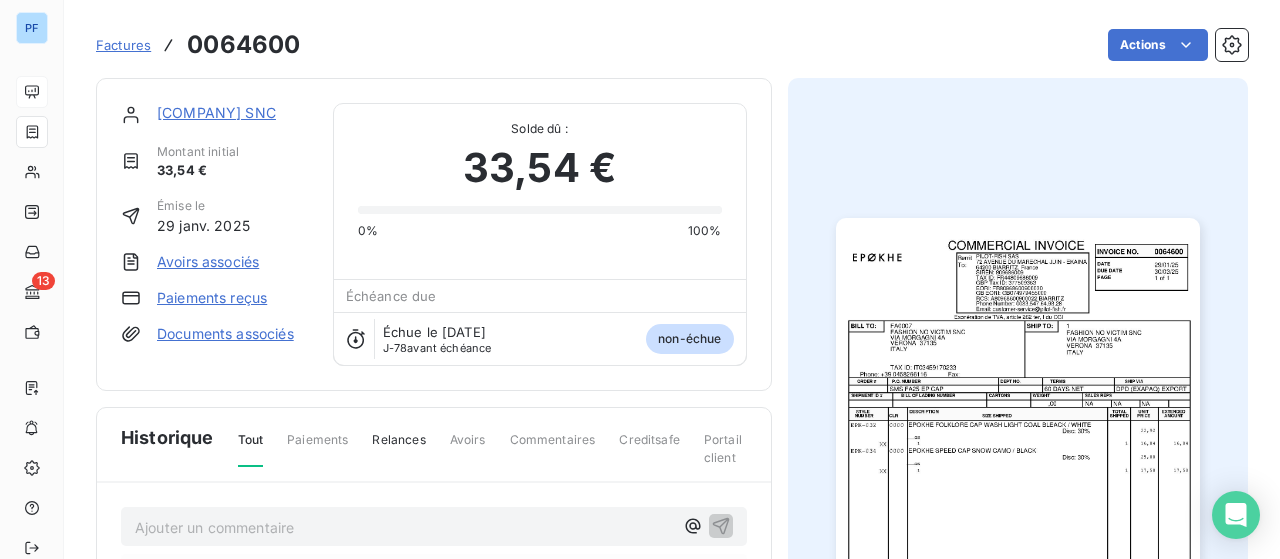 click on "Paiements reçus" at bounding box center [212, 298] 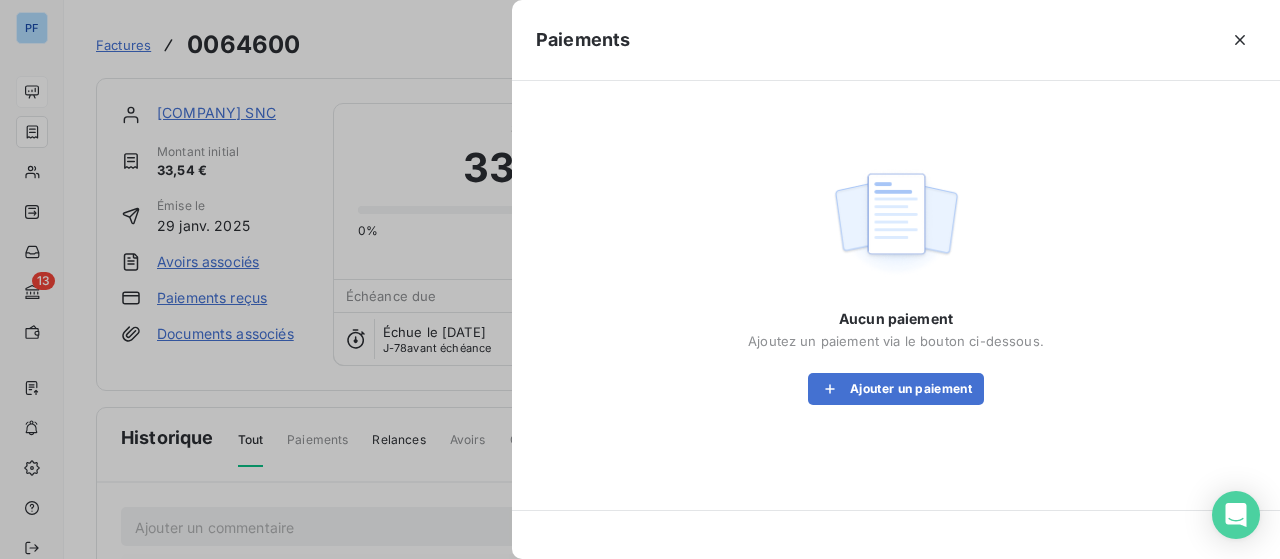 click on "Aucun paiement Ajoutez un paiement via le bouton ci-dessous. Ajouter un paiement" at bounding box center (896, 357) 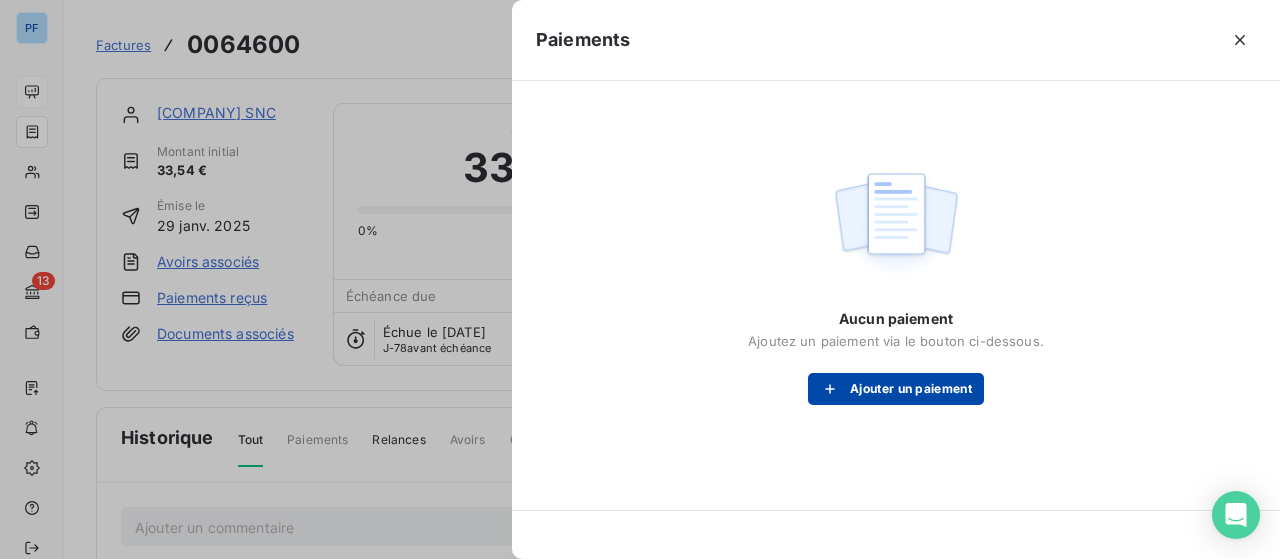 click on "Ajouter un paiement" at bounding box center [896, 389] 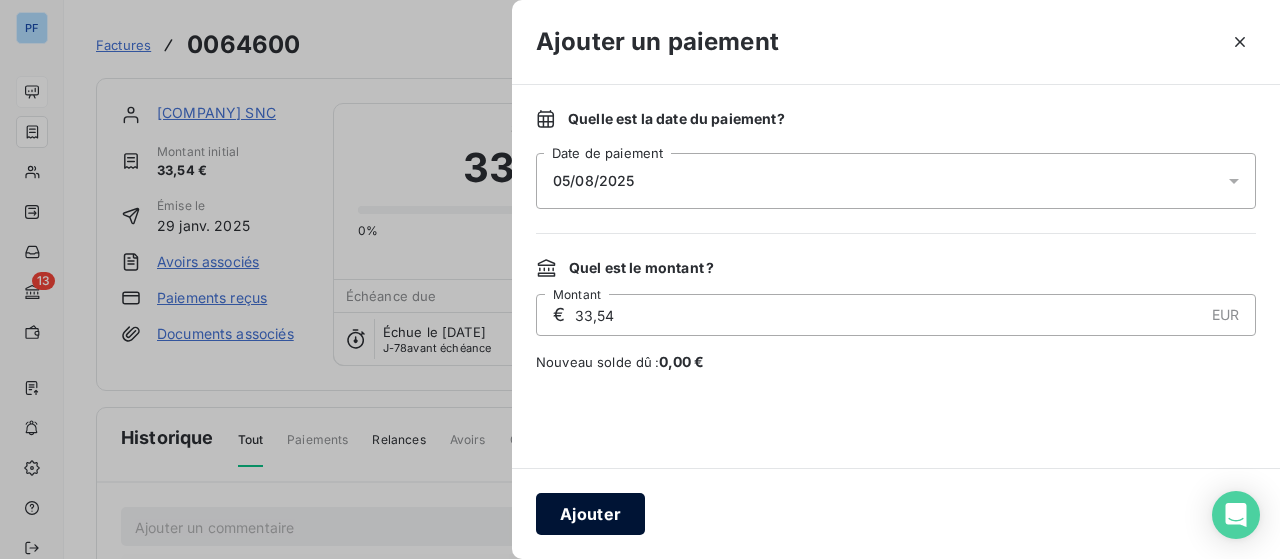 click on "Ajouter" at bounding box center [590, 514] 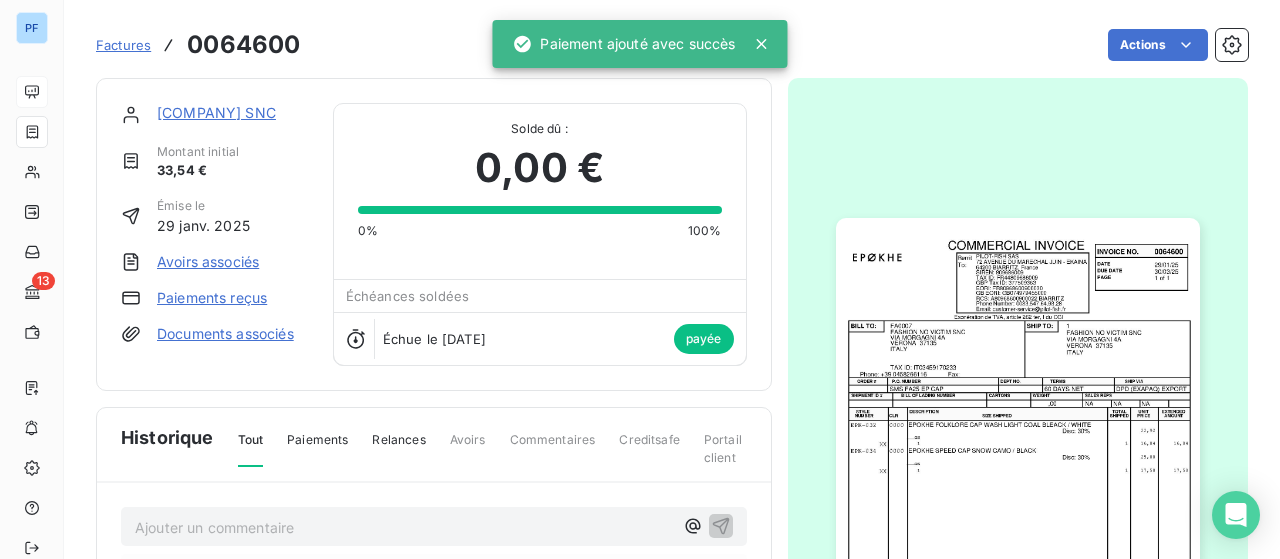 click on "[COMPANY] SNC" at bounding box center [216, 112] 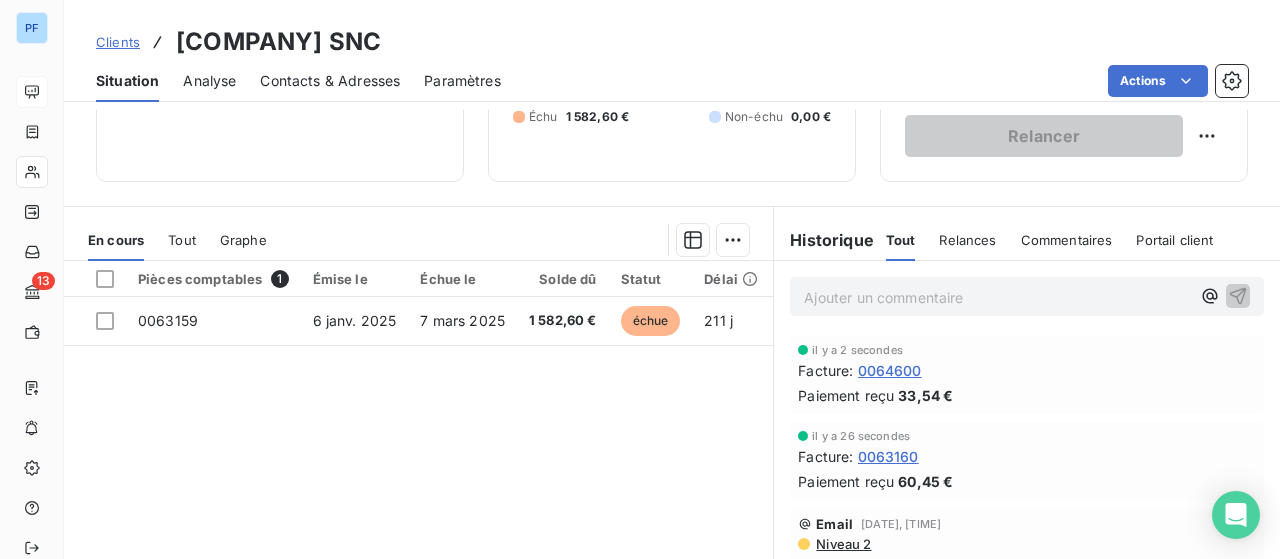 scroll, scrollTop: 0, scrollLeft: 0, axis: both 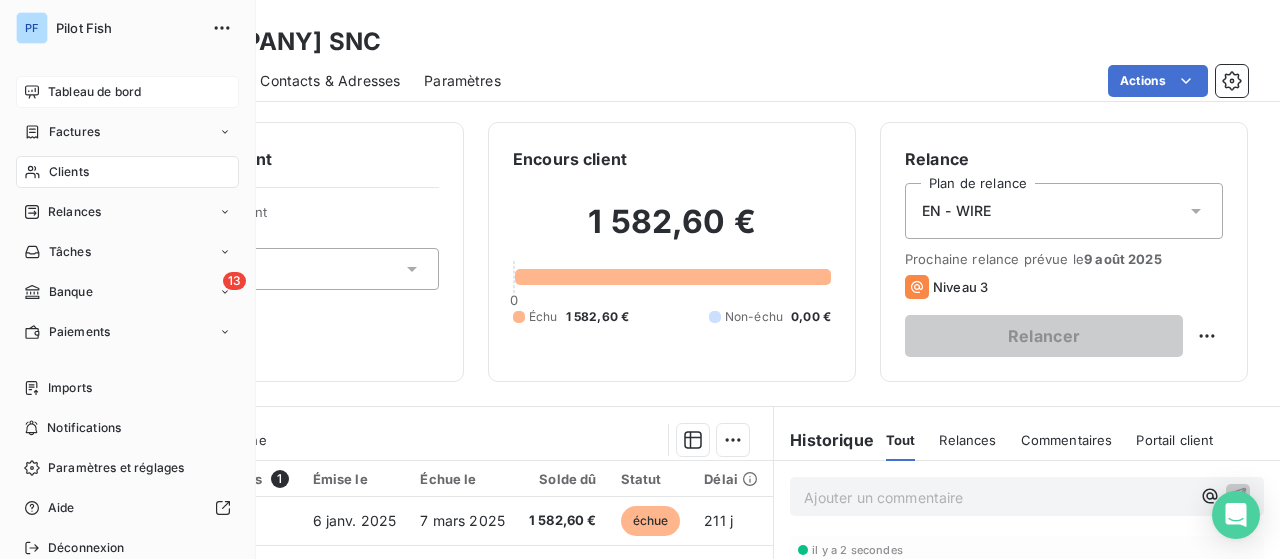 click on "Tableau de bord" at bounding box center [94, 92] 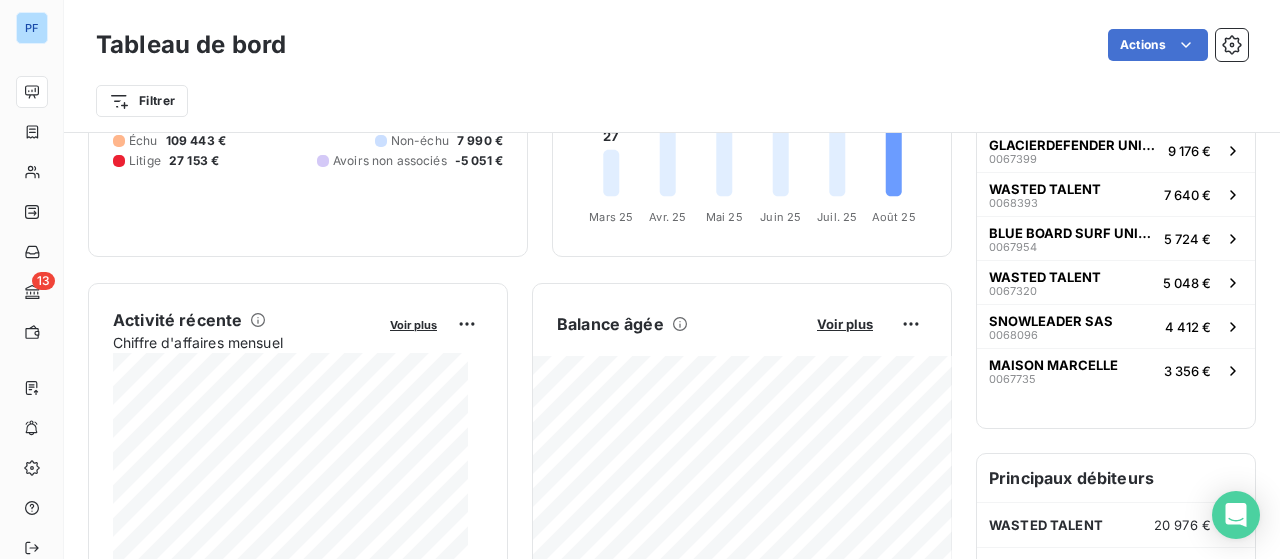 scroll, scrollTop: 300, scrollLeft: 0, axis: vertical 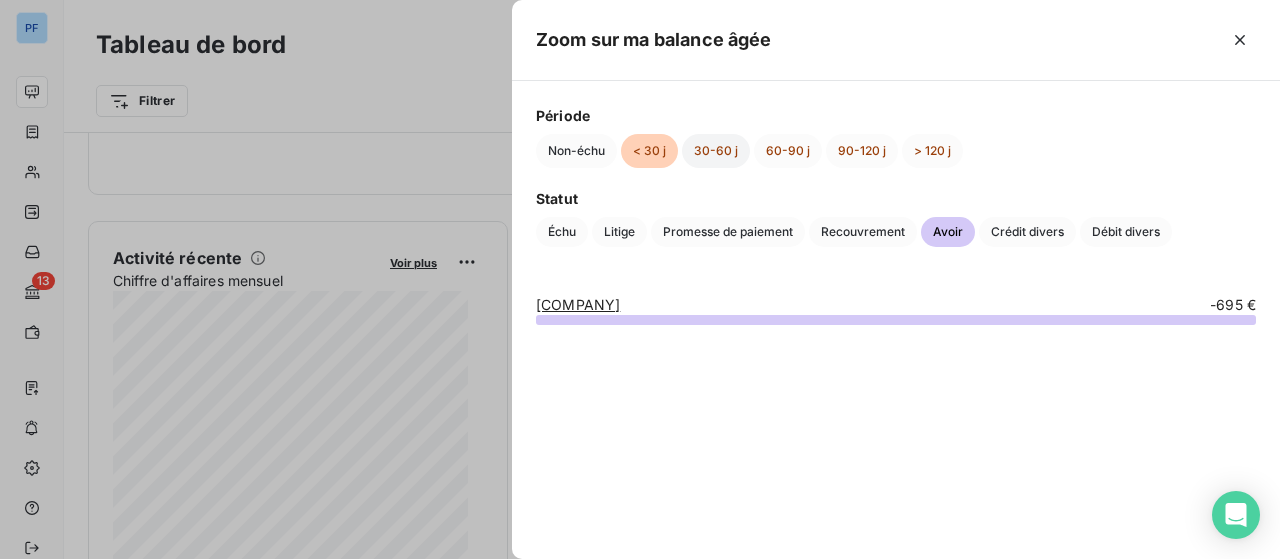click on "30-60 j" at bounding box center (716, 151) 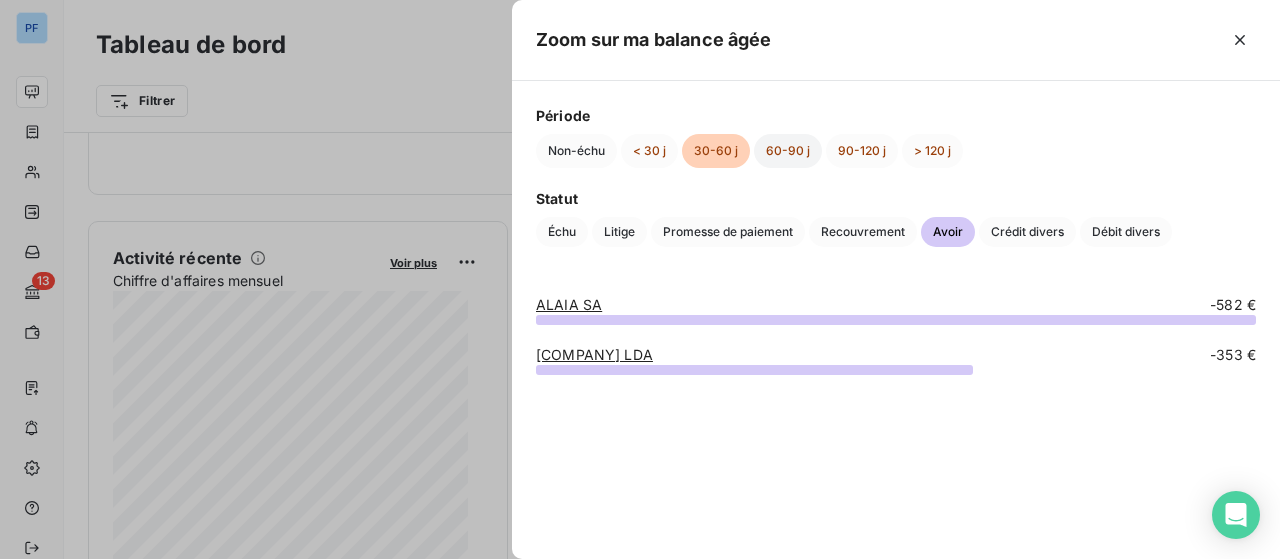 click on "60-90 j" at bounding box center [788, 151] 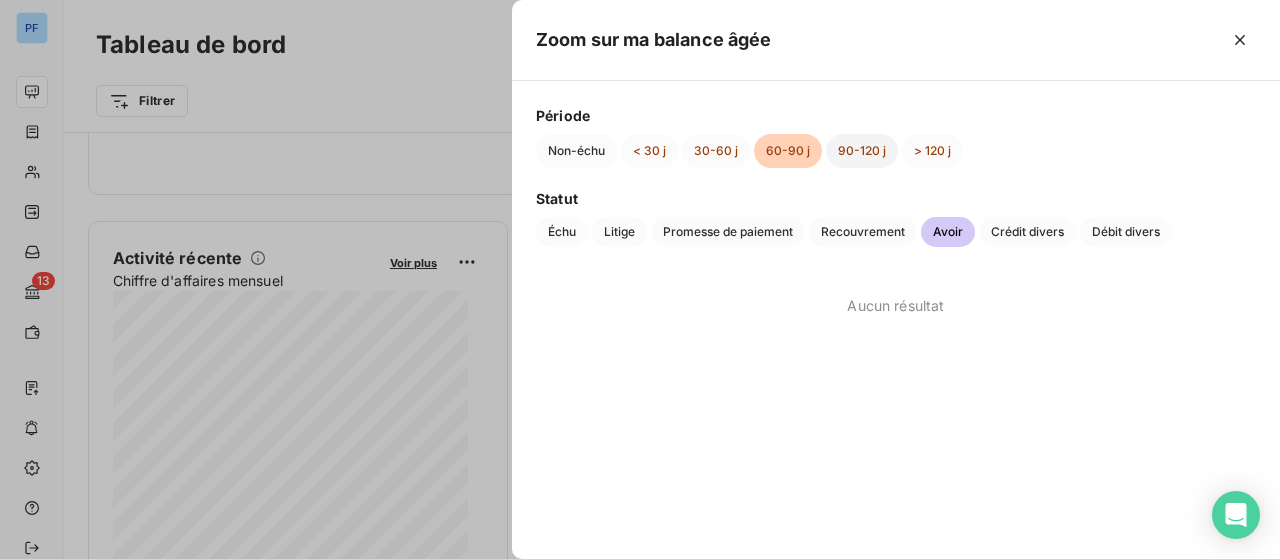 click on "90-120 j" at bounding box center (862, 151) 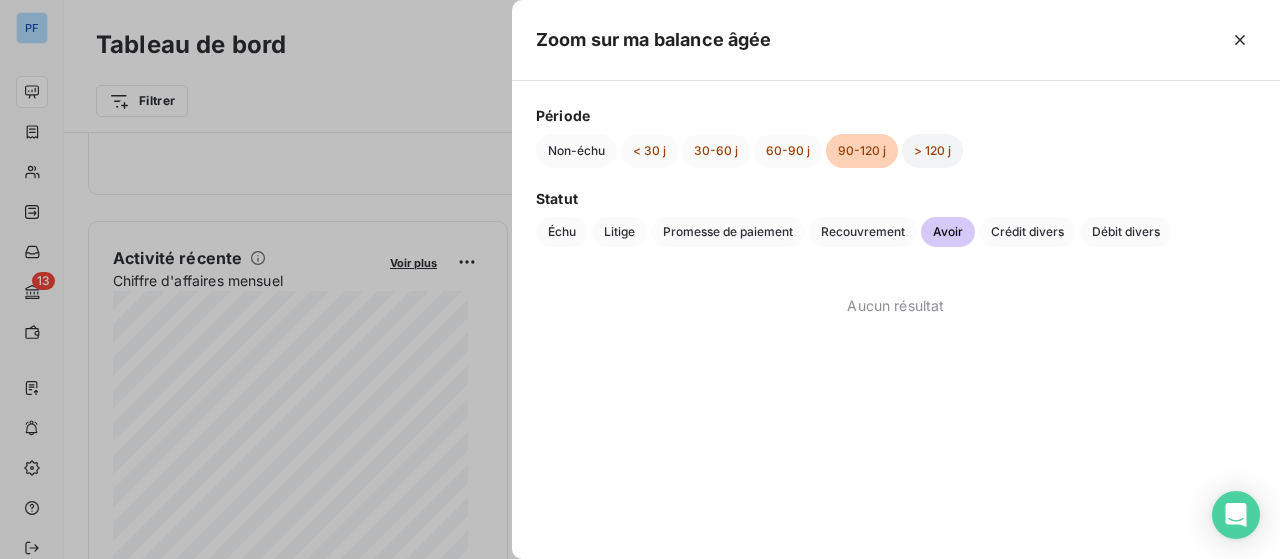 click on "> 120 j" at bounding box center [932, 151] 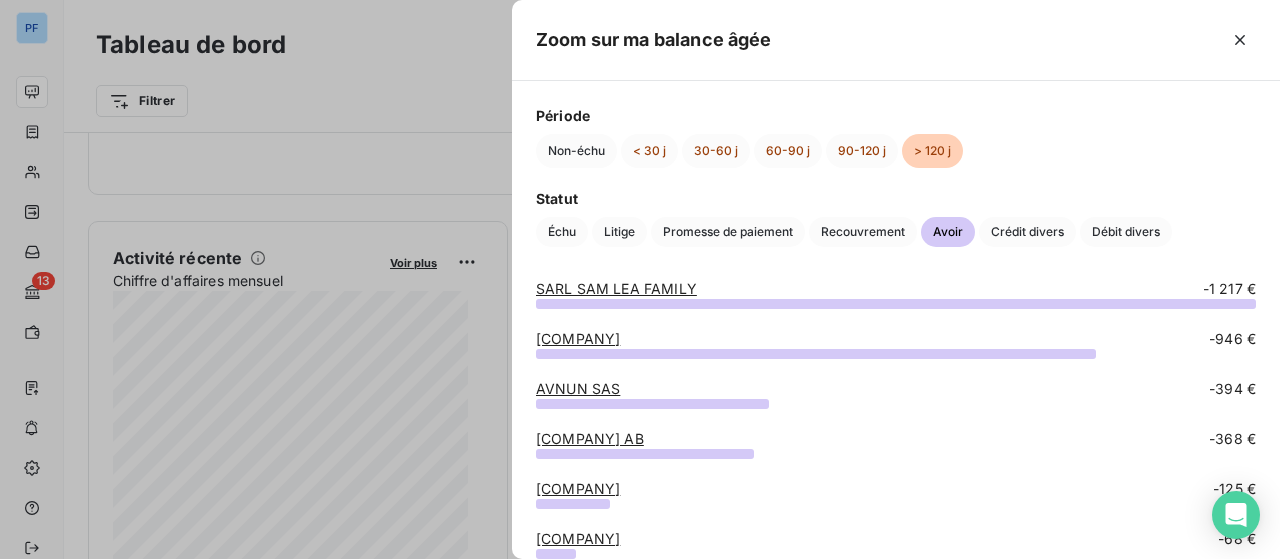 scroll, scrollTop: 0, scrollLeft: 0, axis: both 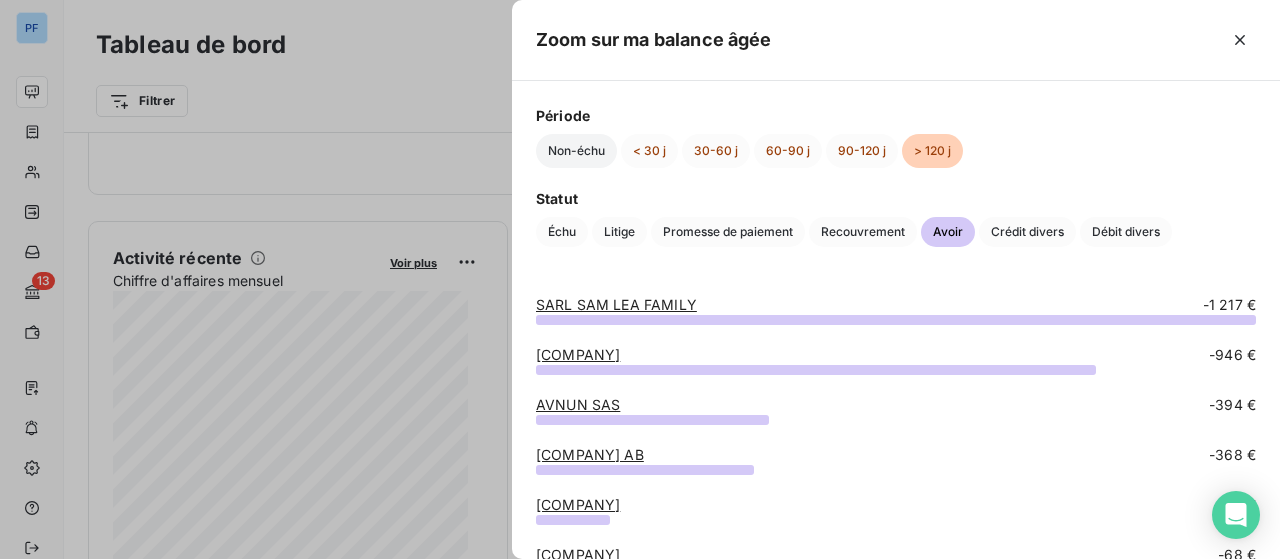 click on "Non-échu" at bounding box center (576, 151) 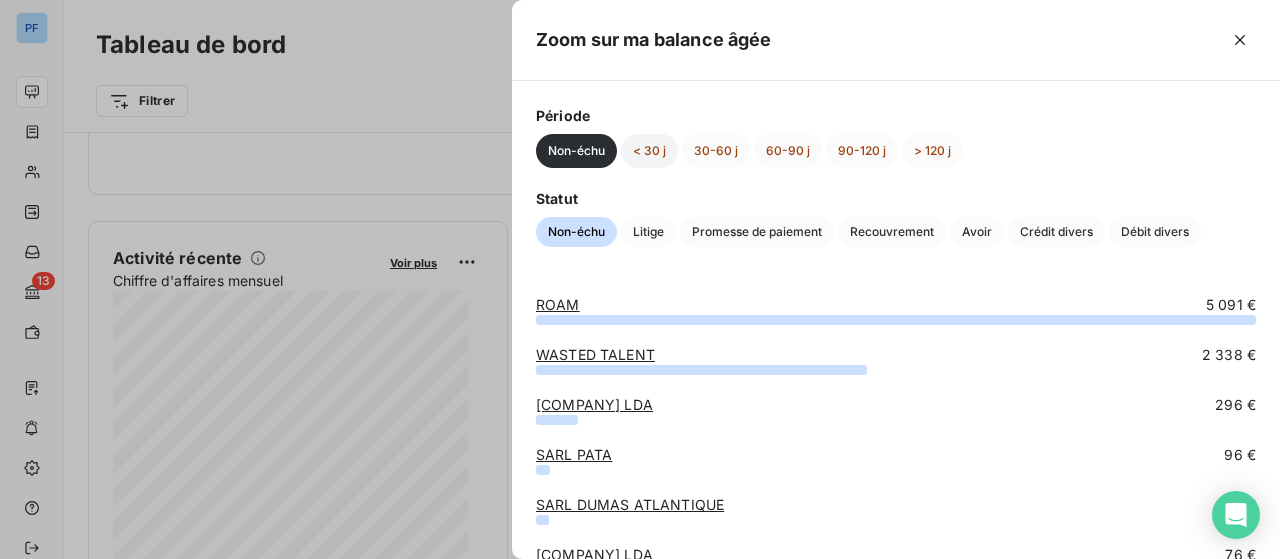 click on "< 30 j" at bounding box center [649, 151] 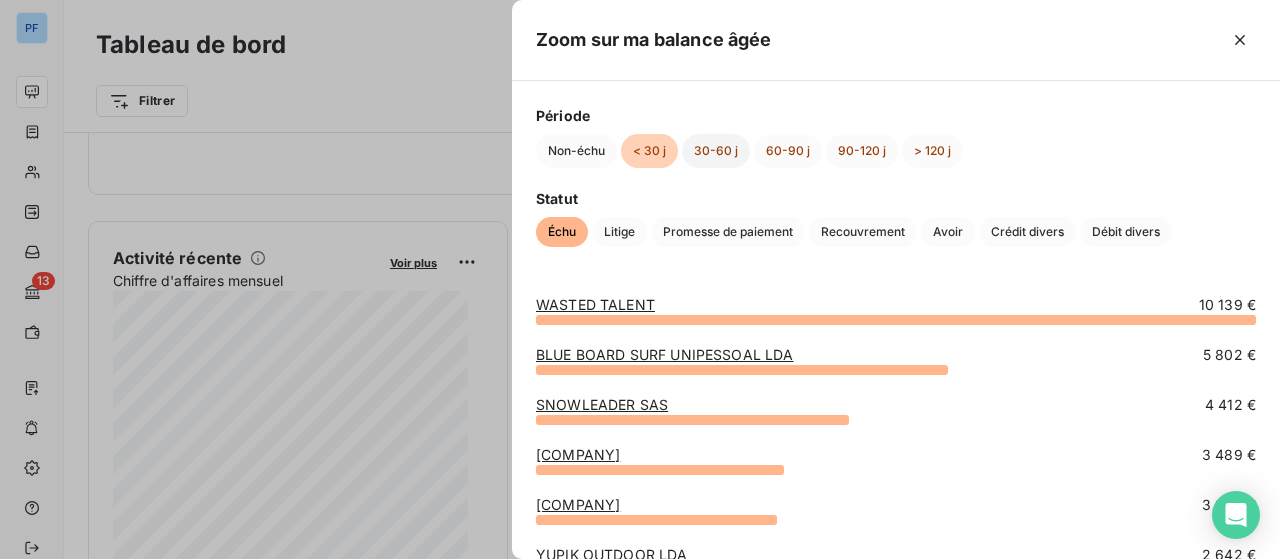 click on "30-60 j" at bounding box center (716, 151) 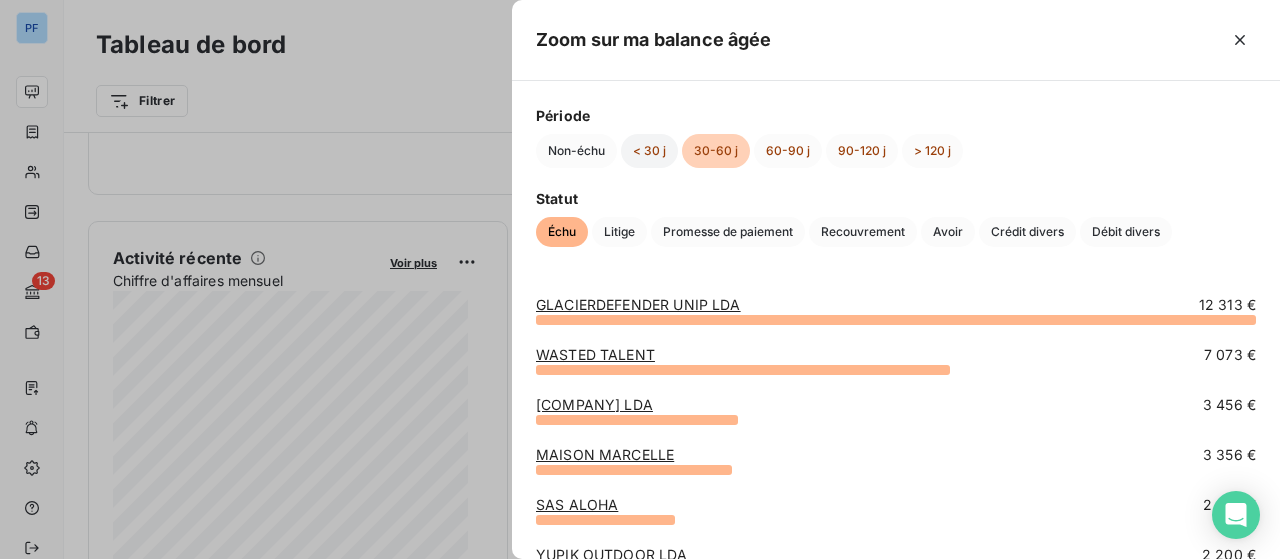 click on "< 30 j" at bounding box center [649, 151] 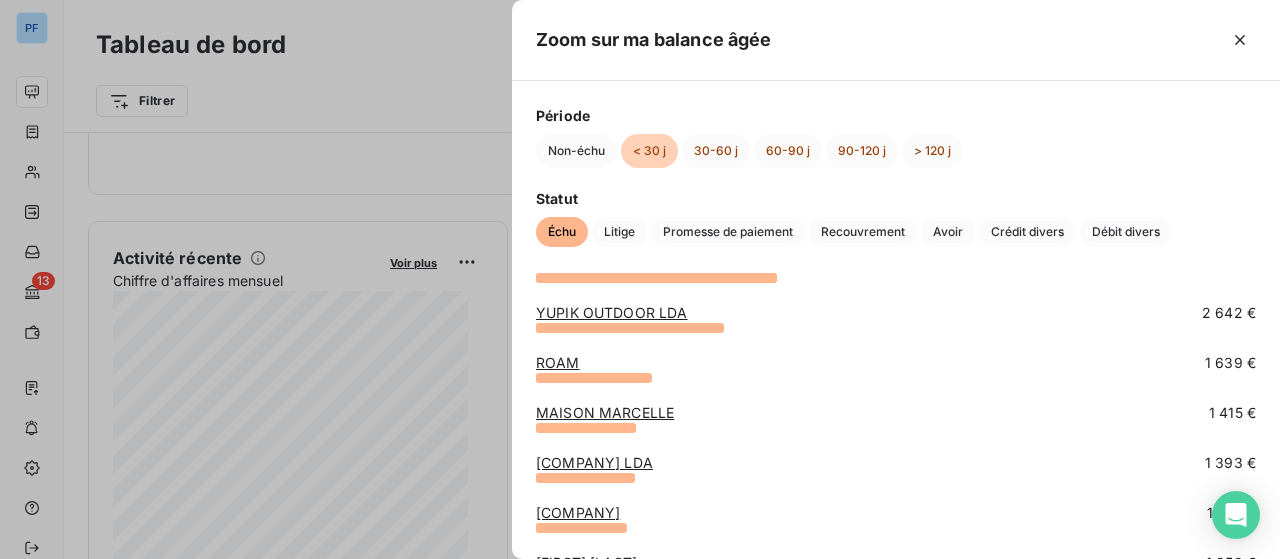 scroll, scrollTop: 0, scrollLeft: 0, axis: both 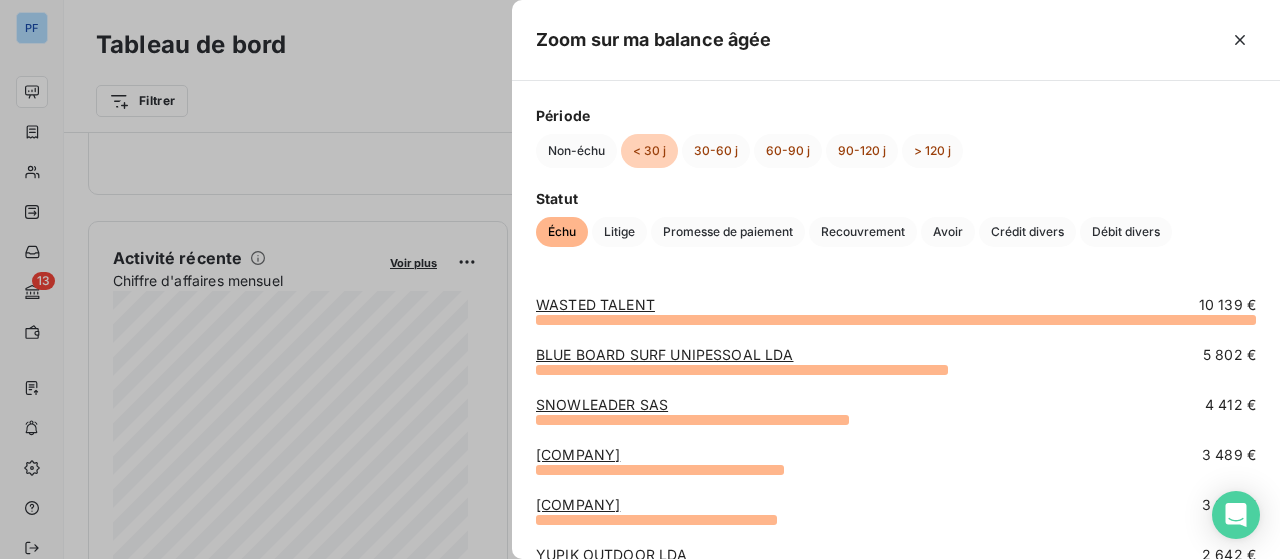 click at bounding box center [640, 279] 